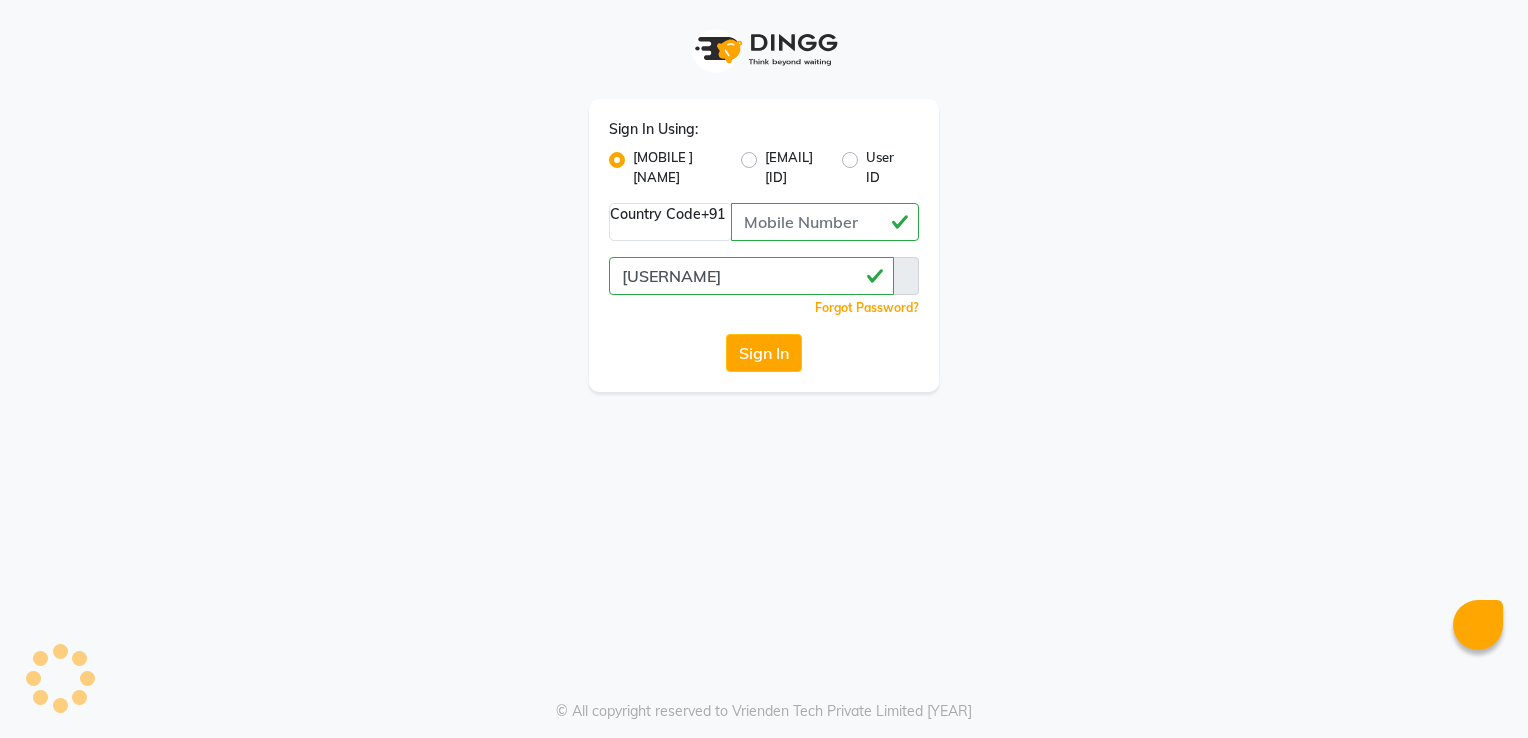 scroll, scrollTop: 0, scrollLeft: 0, axis: both 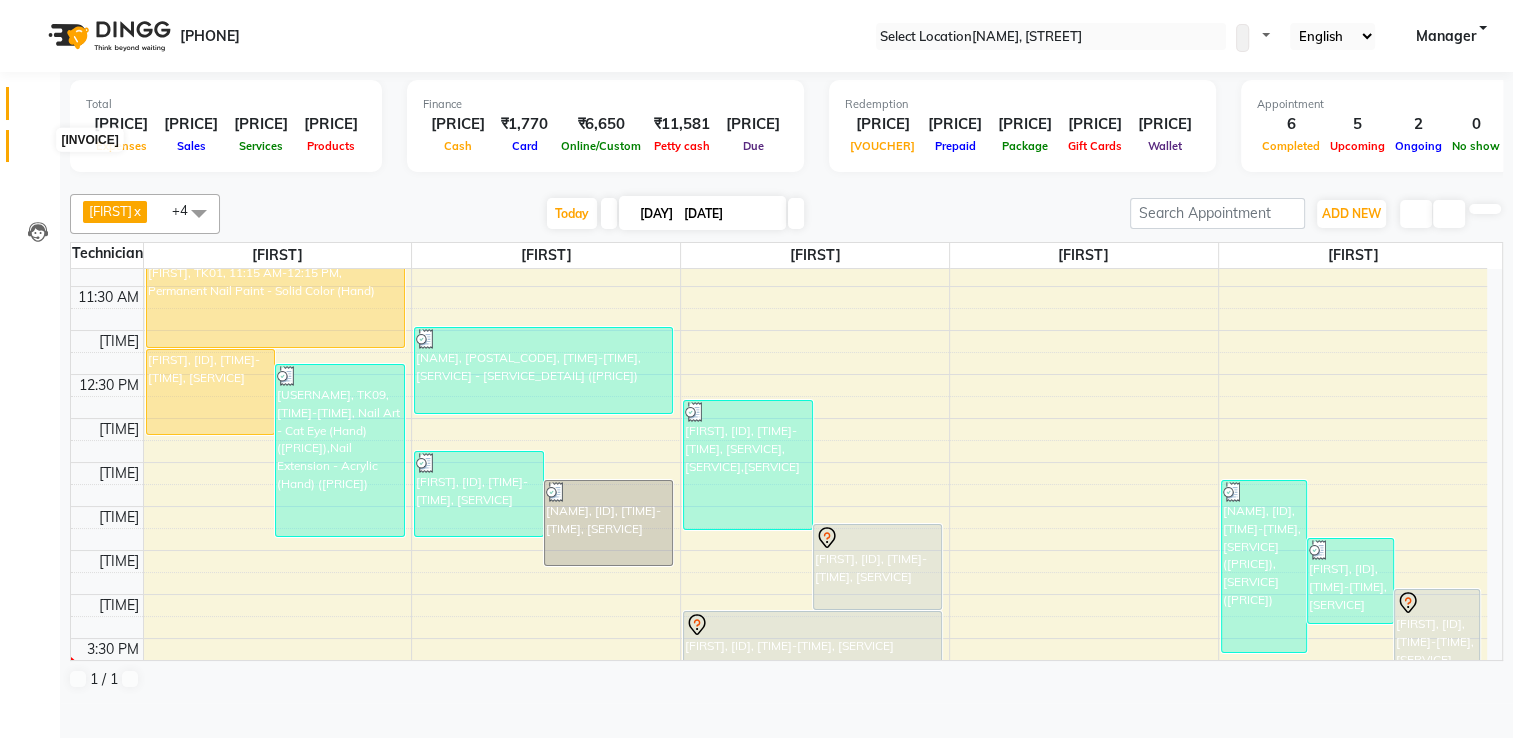 click at bounding box center [38, 151] 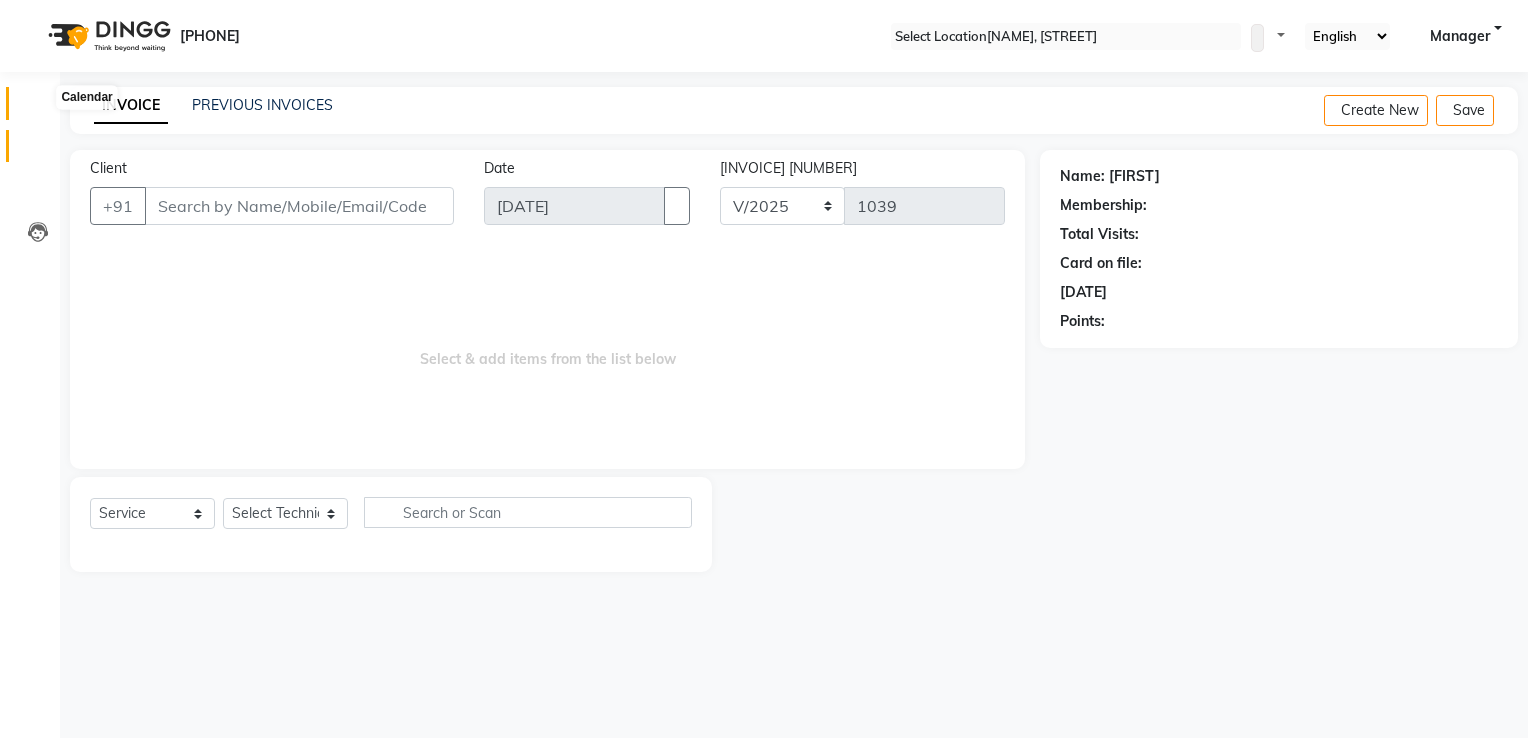 click at bounding box center [38, 108] 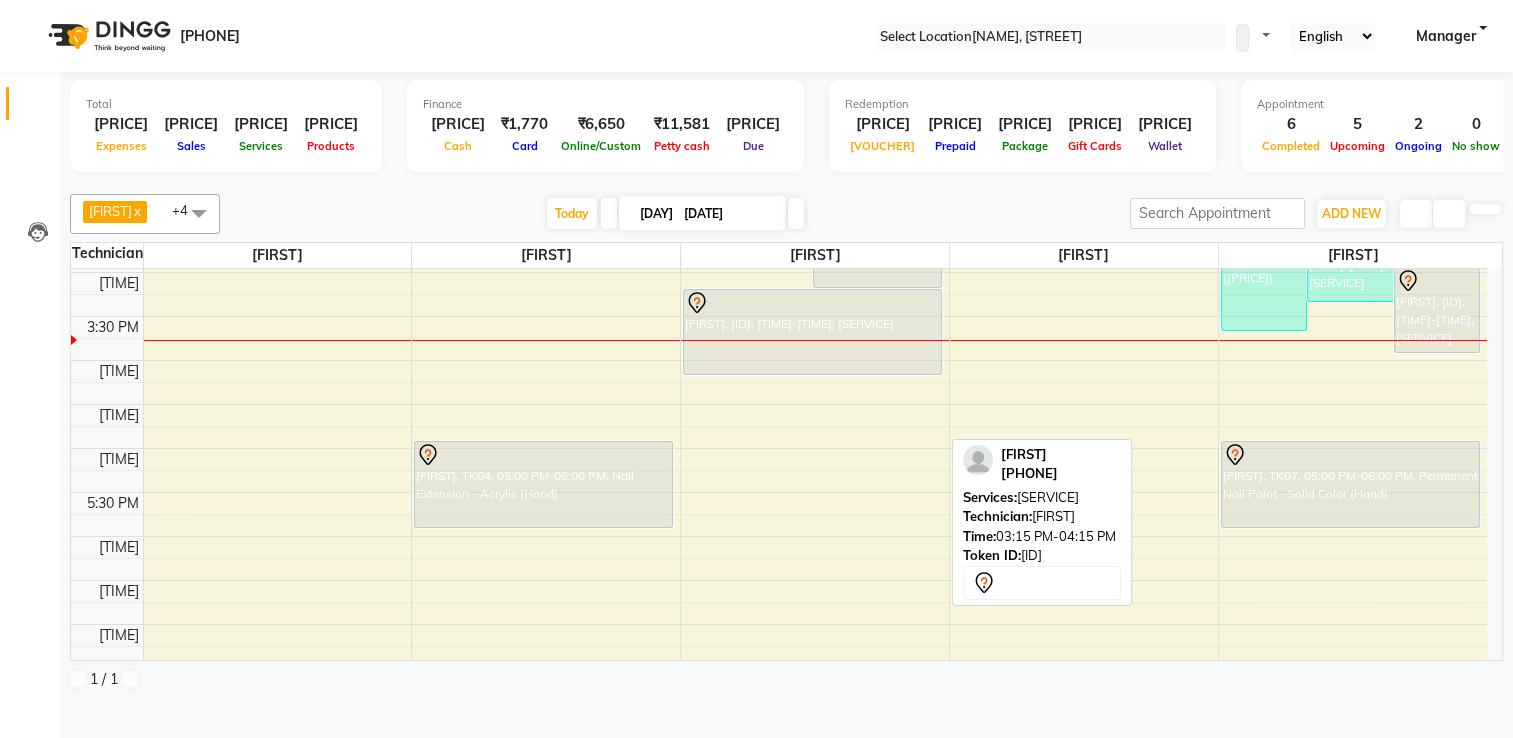 scroll, scrollTop: 498, scrollLeft: 0, axis: vertical 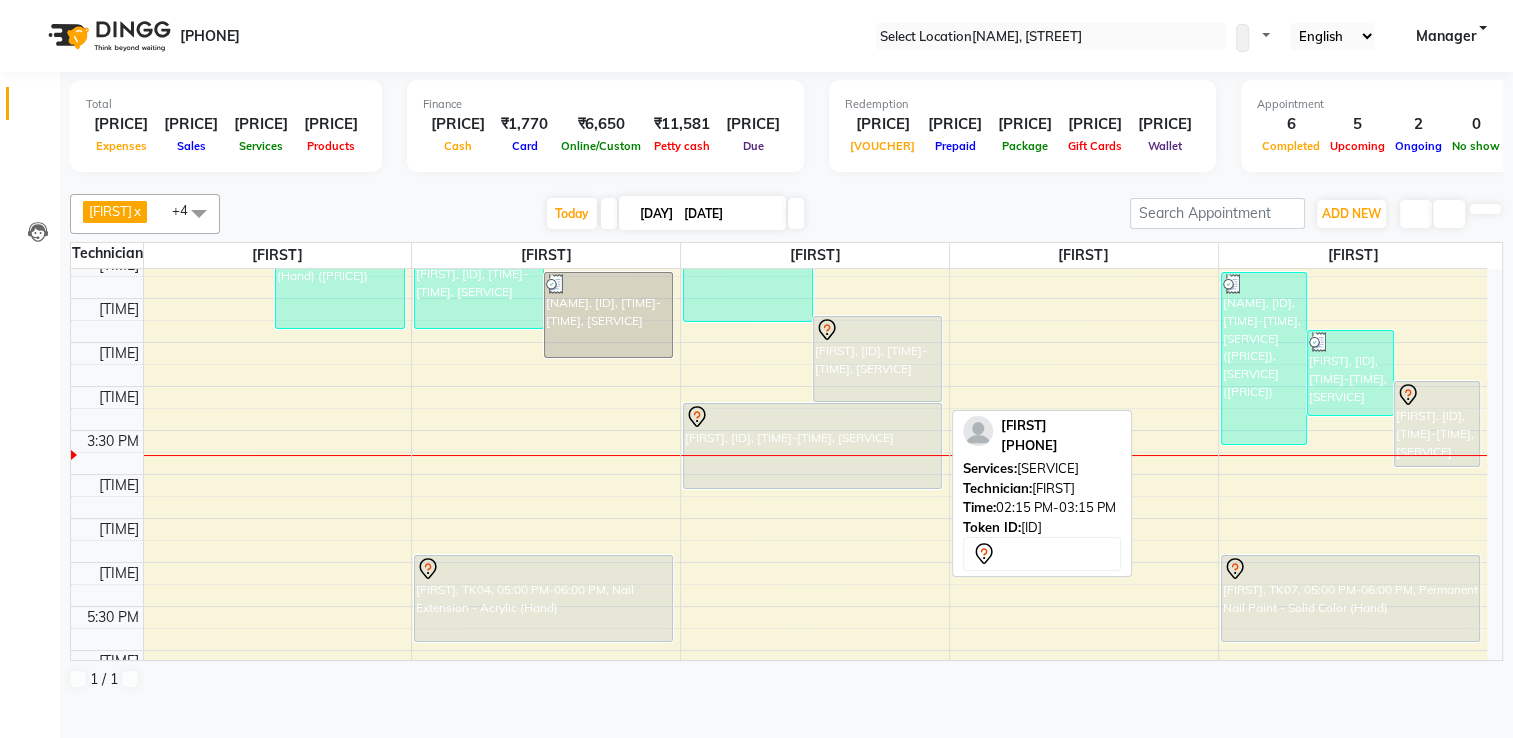 click on "[FIRST], [ID], [TIME]-[TIME], [SERVICE]" at bounding box center [211, 184] 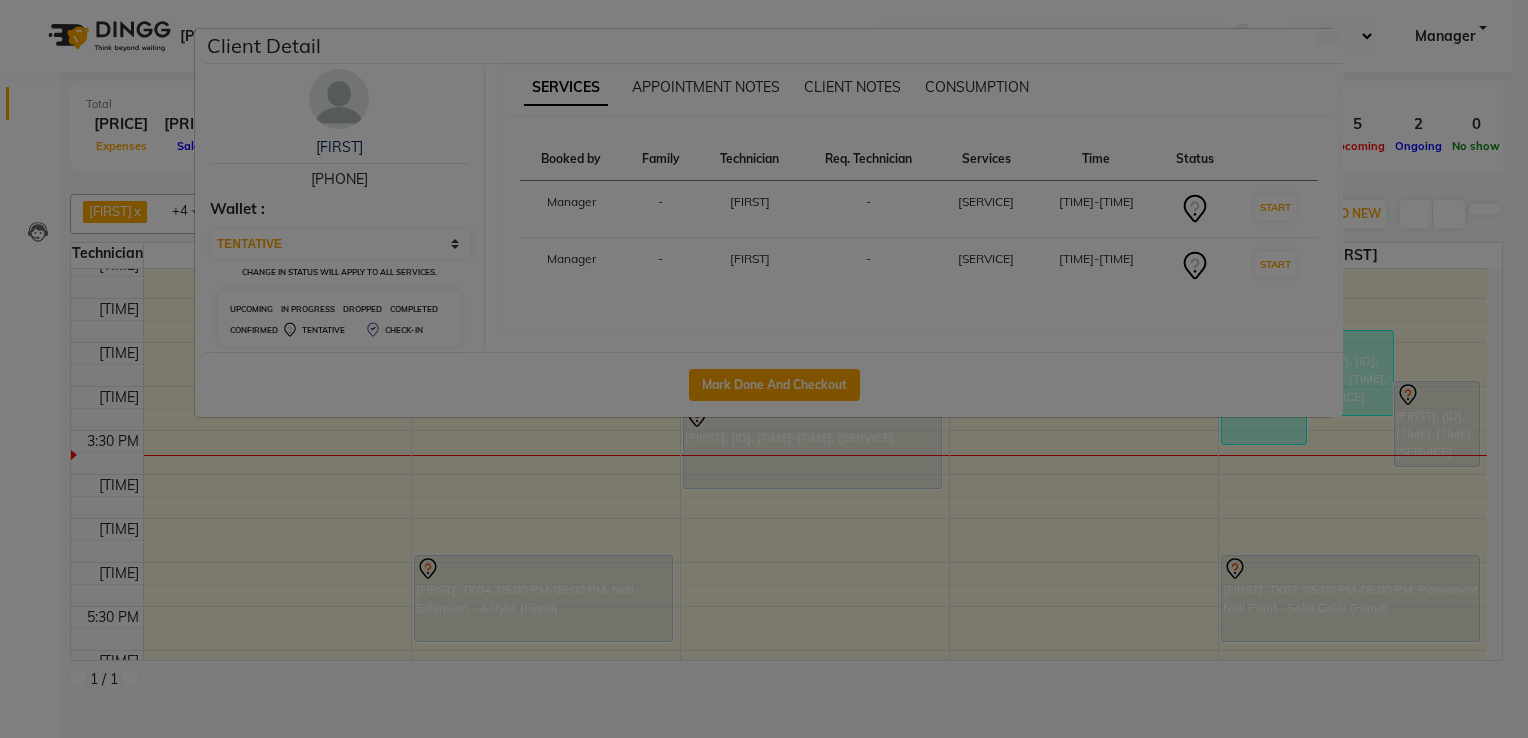 click on "[PHONE]" at bounding box center [339, 179] 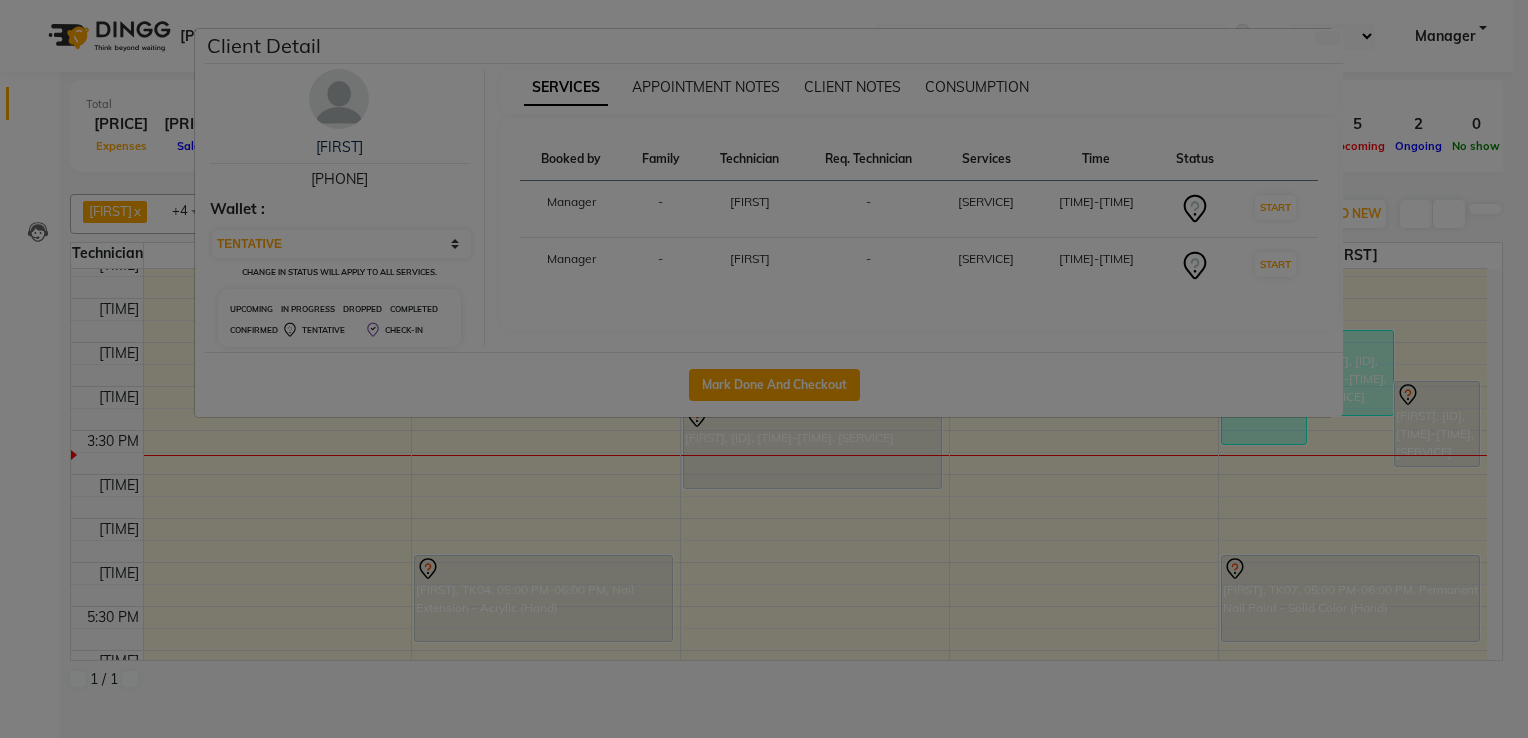 click on "[PHONE]" at bounding box center [339, 179] 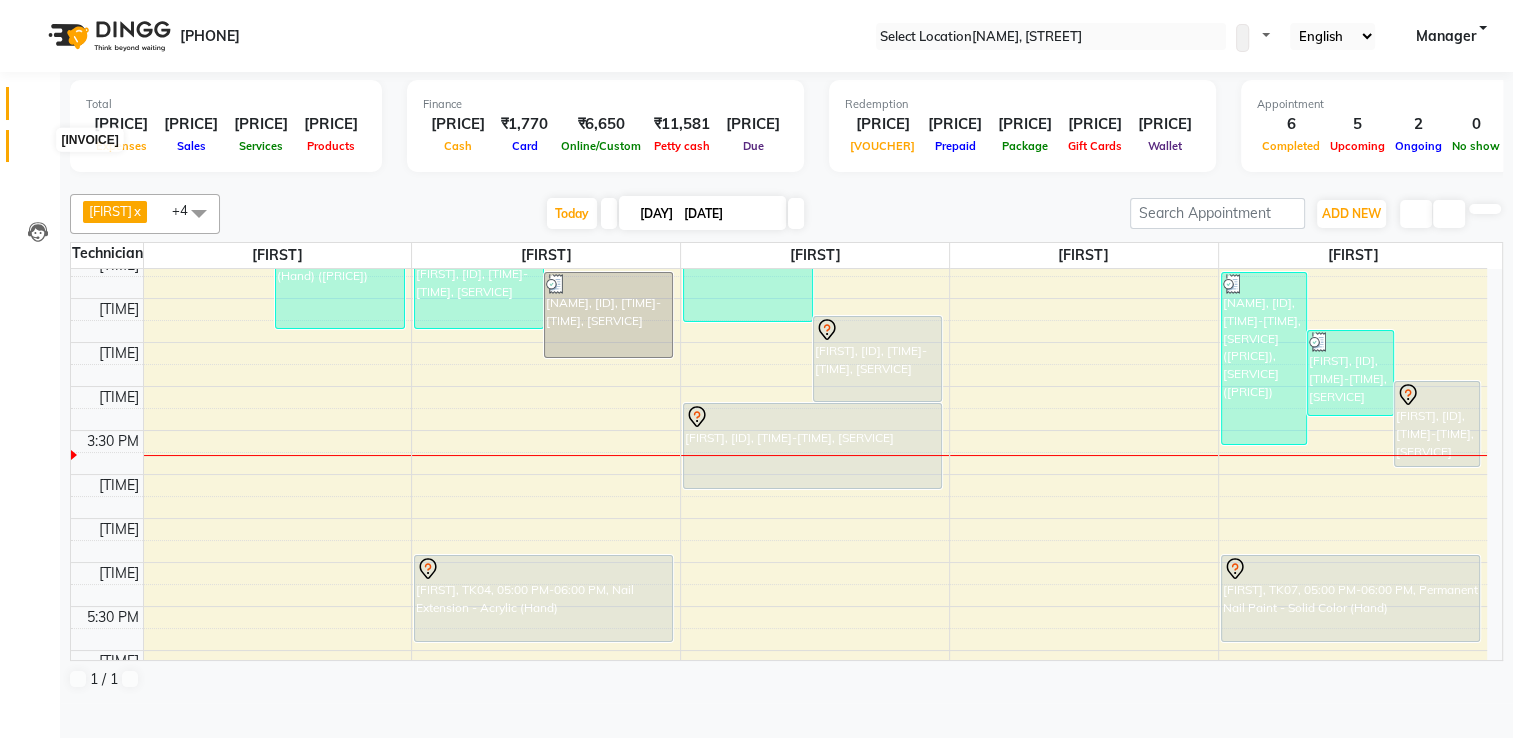 click at bounding box center (38, 151) 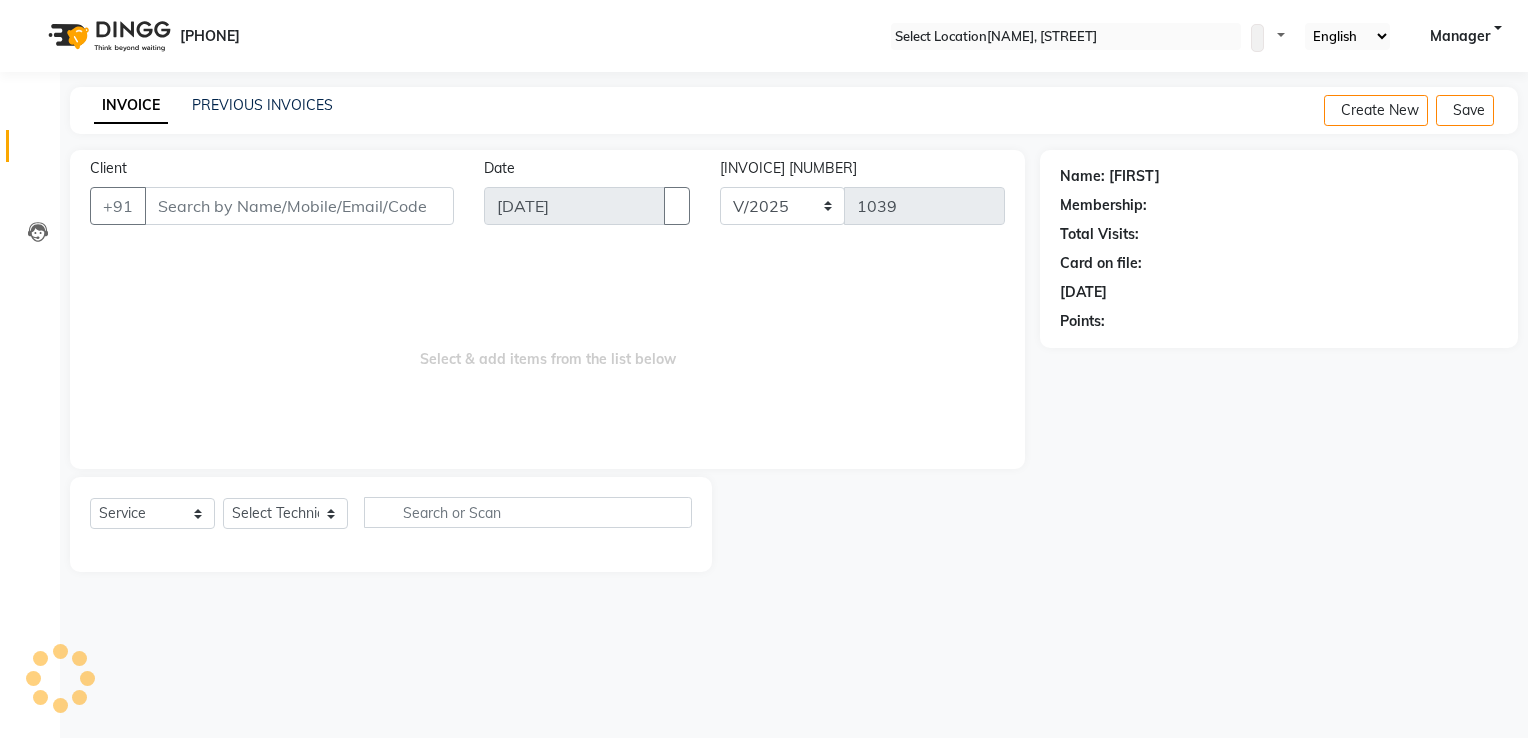 click on "Client" at bounding box center (299, 206) 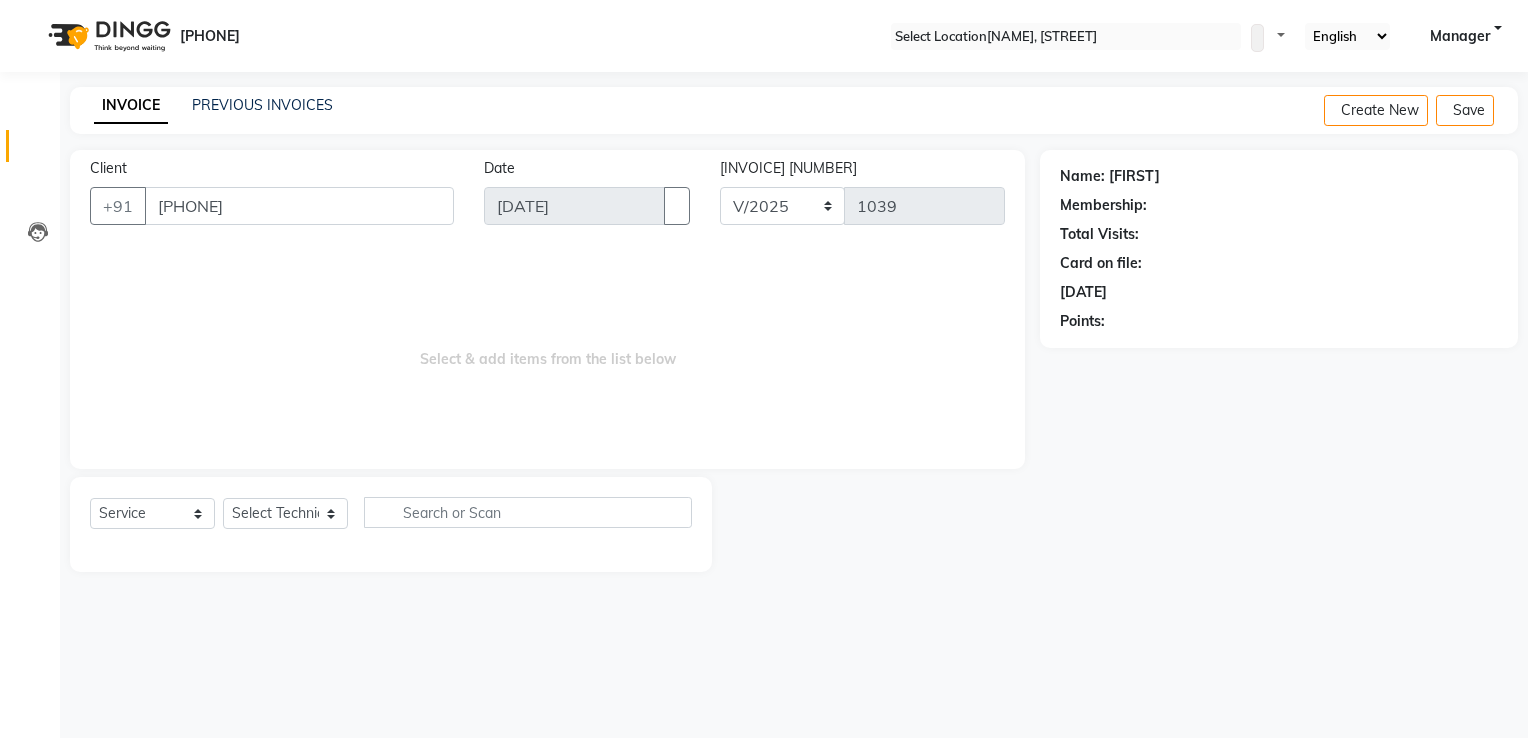 type on "[PHONE]" 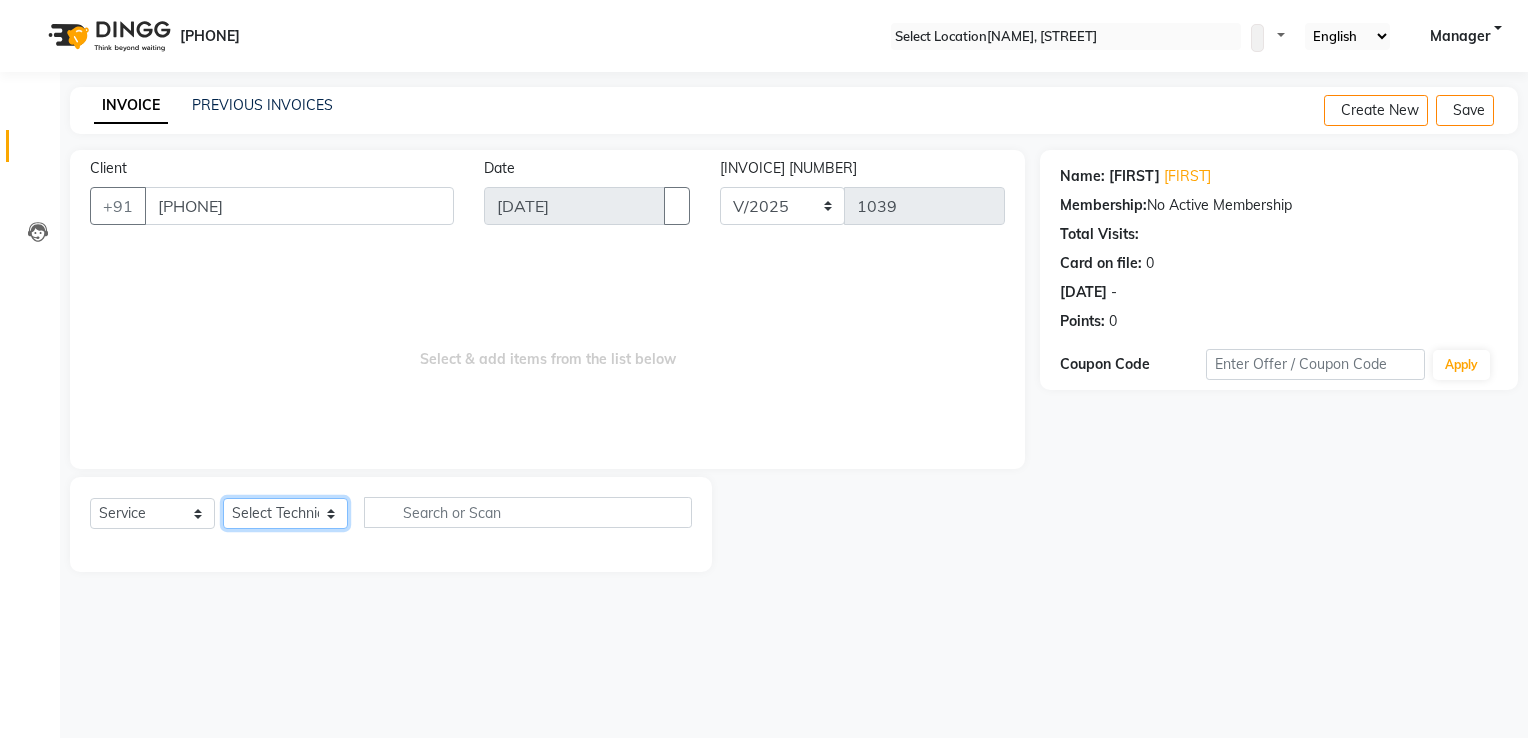 click on "Select Technician [FIRST] [FIRST] [FIRST] [FIRST] [FIRST] [FIRST] [FIRST] [FIRST] Manager [FIRST] [FIRST] [FIRST] [FIRST] [FIRST] [FIRST]" at bounding box center (285, 513) 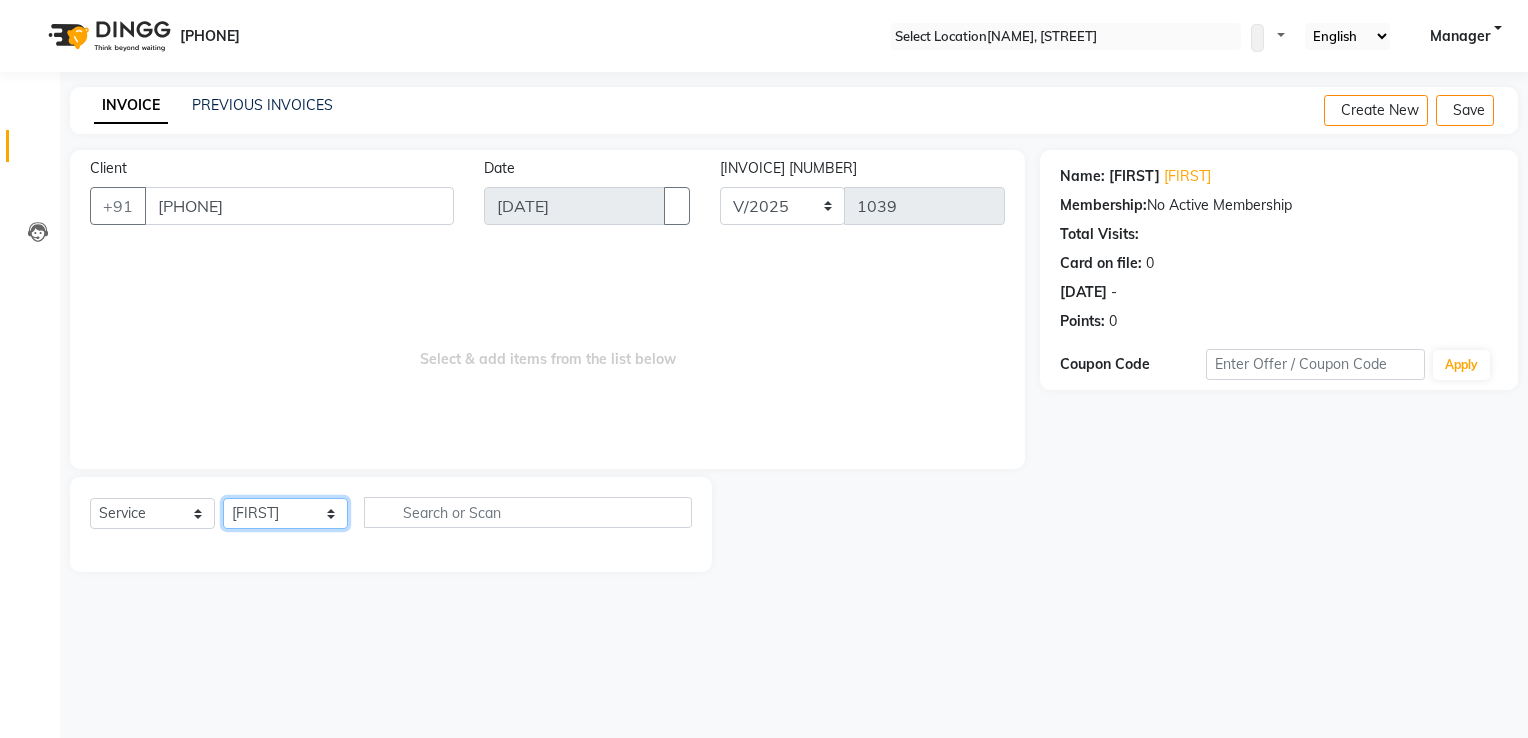 click on "Select Technician [FIRST] [FIRST] [FIRST] [FIRST] [FIRST] [FIRST] [FIRST] [FIRST] Manager [FIRST] [FIRST] [FIRST] [FIRST] [FIRST] [FIRST]" at bounding box center (285, 513) 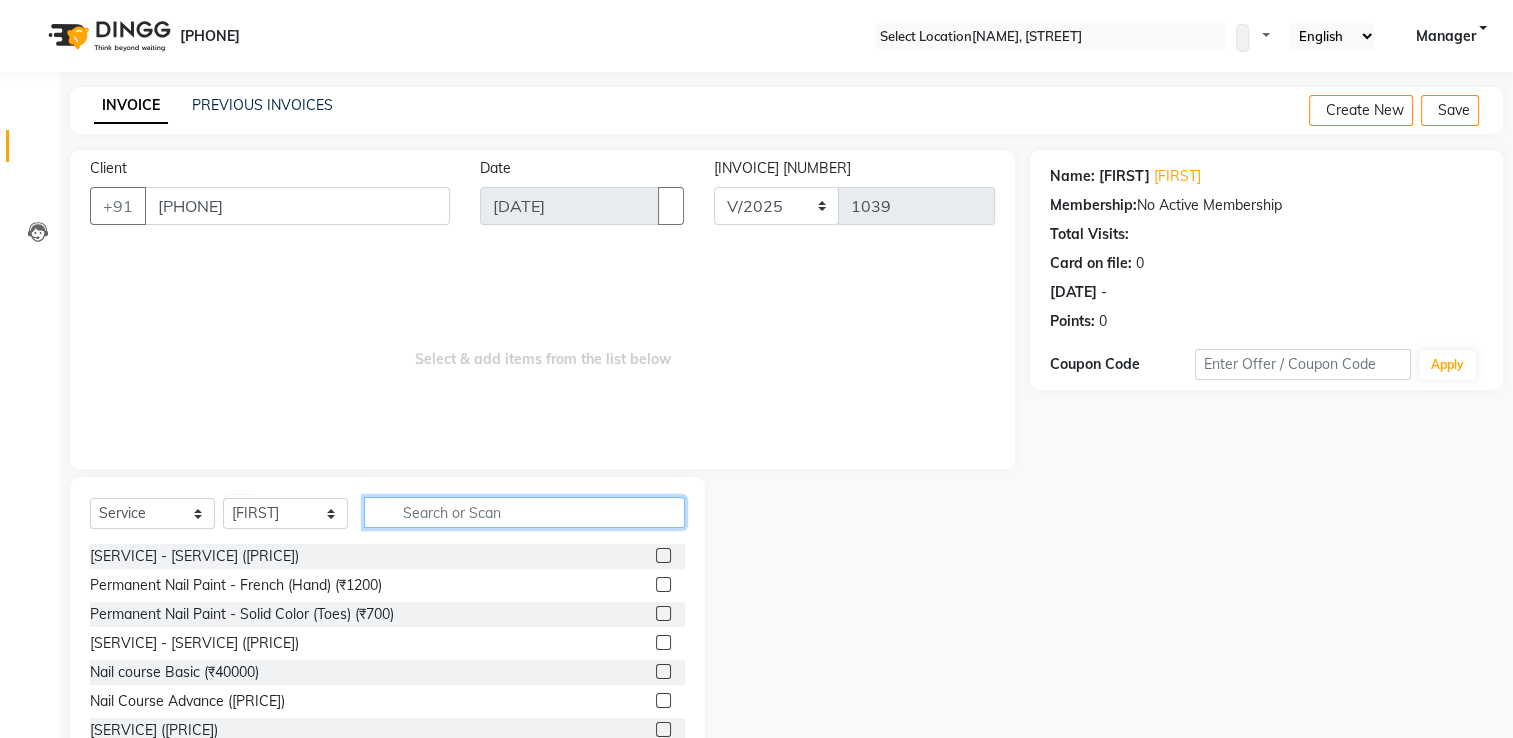 click at bounding box center [524, 512] 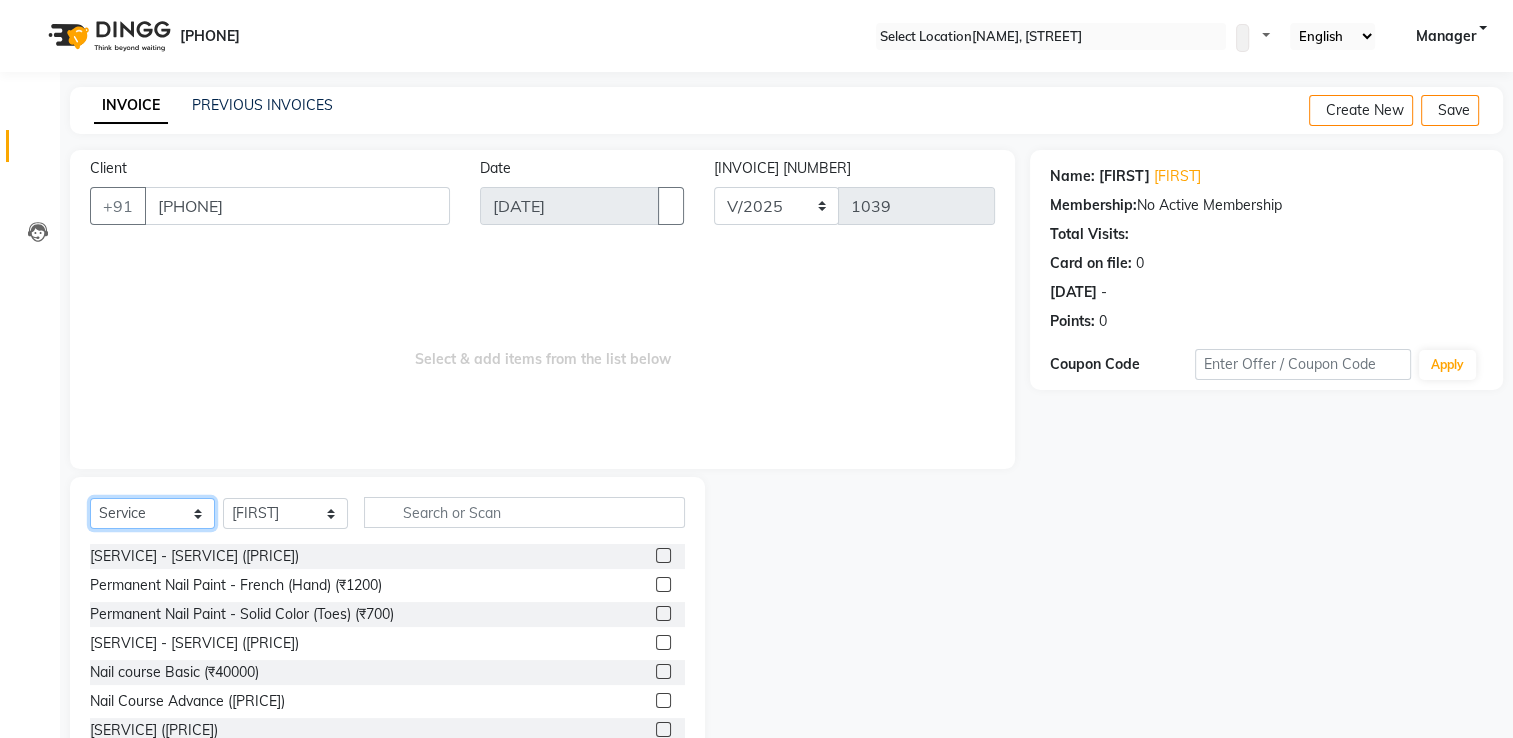 click on "Select  Service  Product  Membership  Package Voucher Prepaid Gift Card" at bounding box center [152, 513] 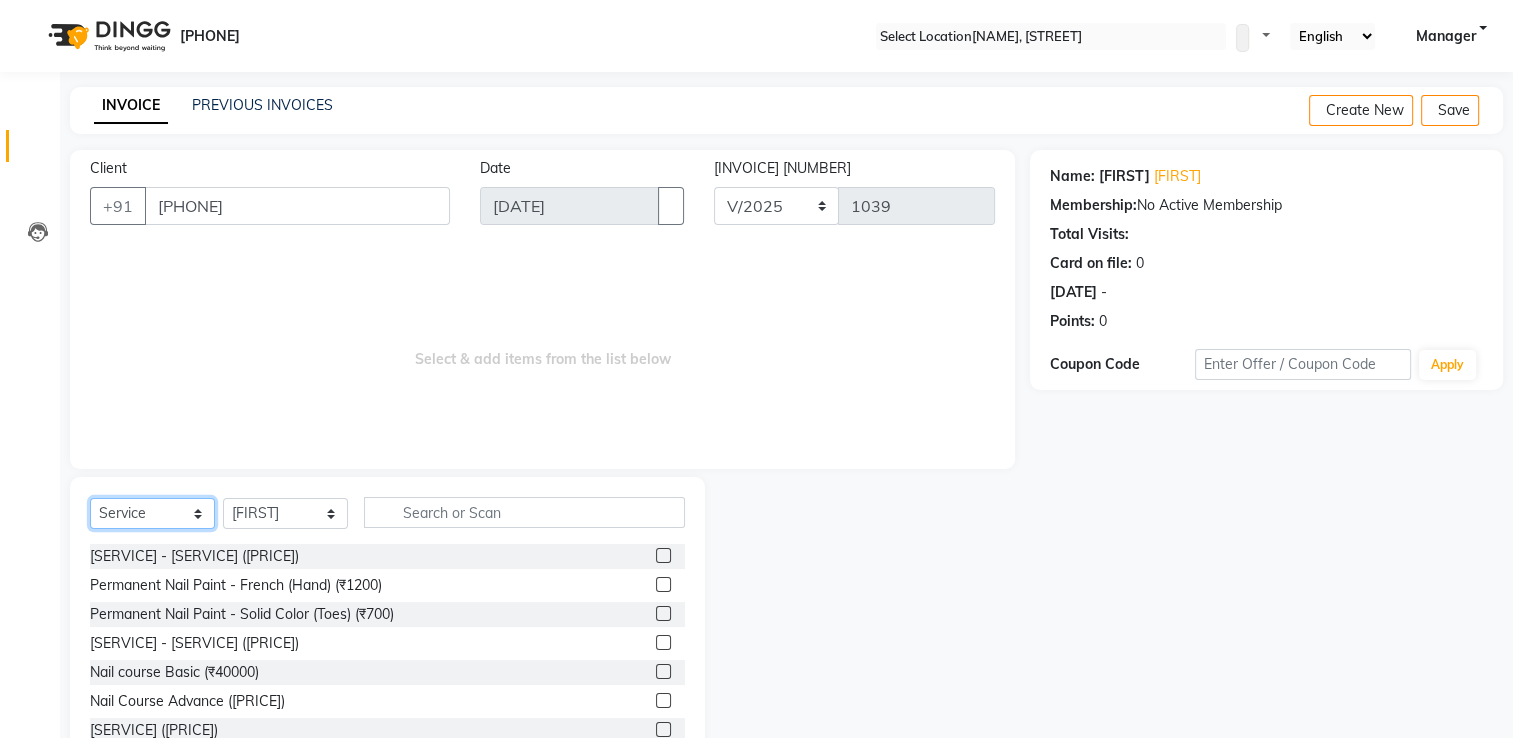 select on "P" 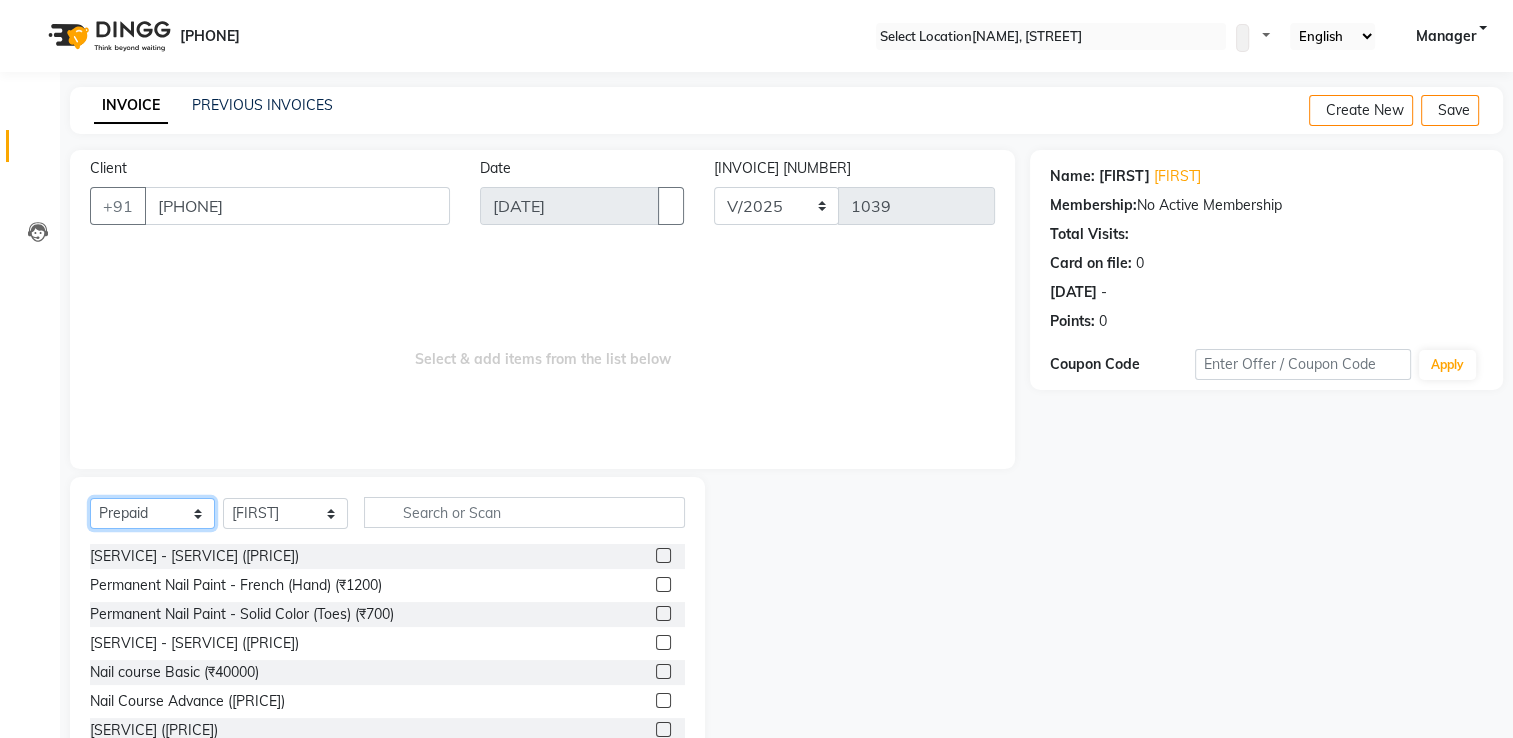 click on "Select  Service  Product  Membership  Package Voucher Prepaid Gift Card" at bounding box center (152, 513) 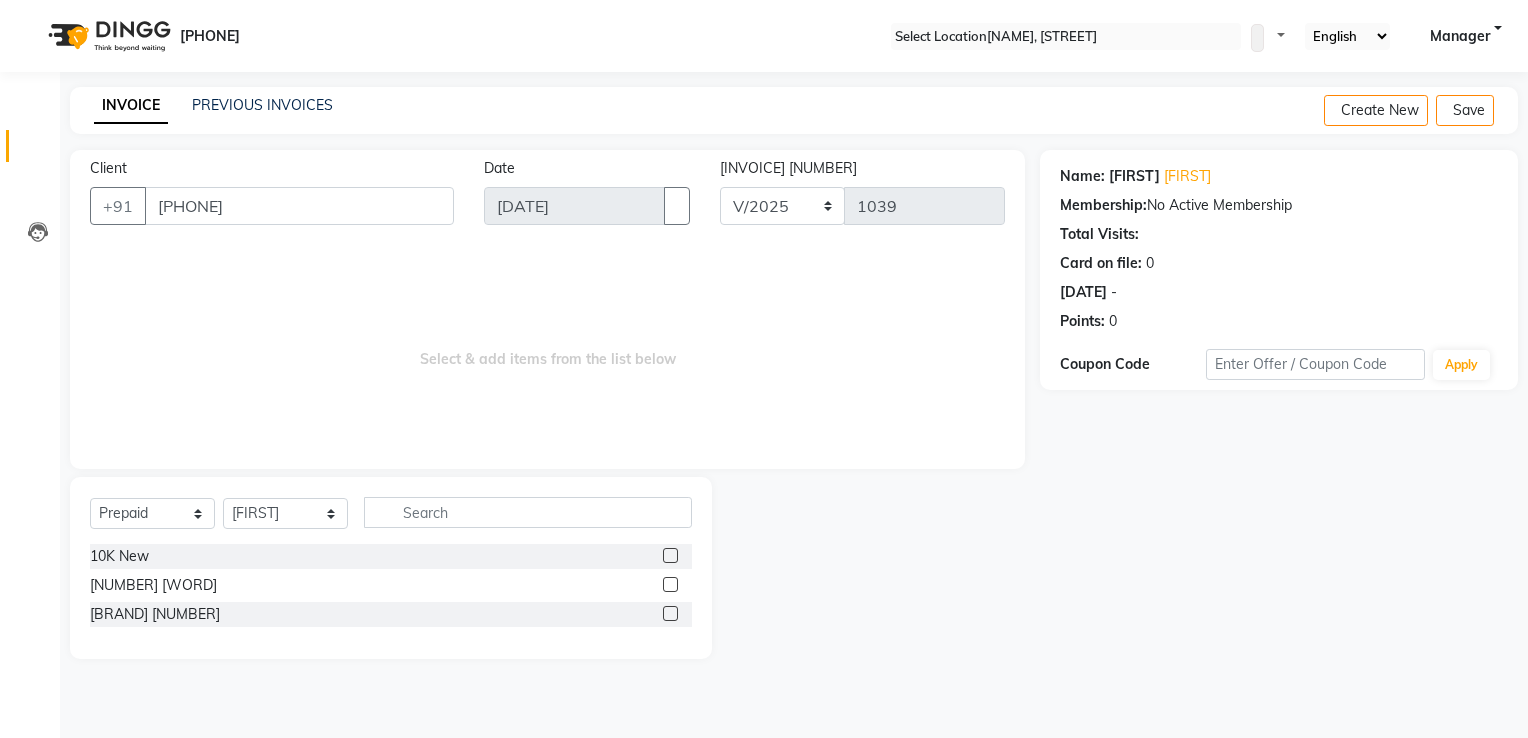 click at bounding box center [670, 555] 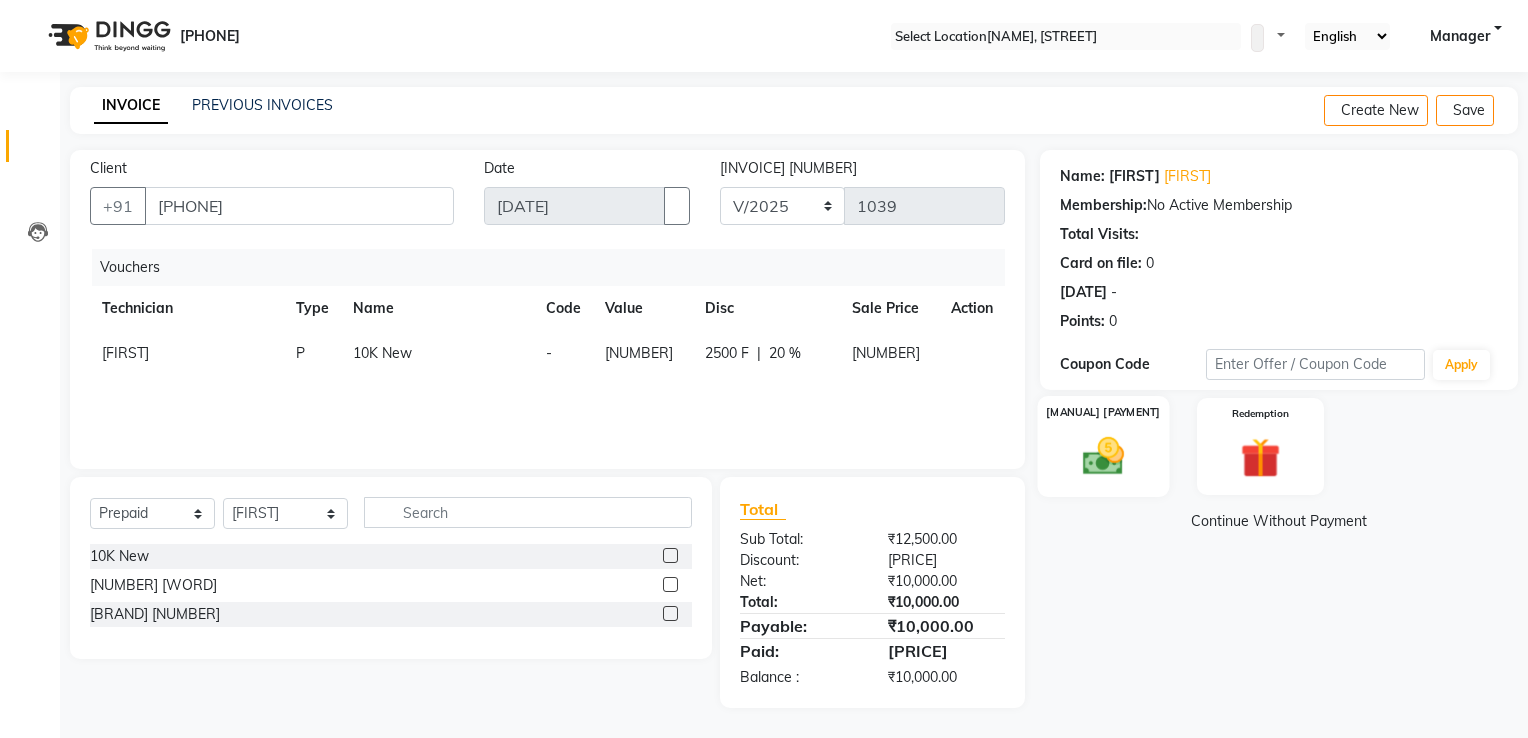 click at bounding box center (1104, 456) 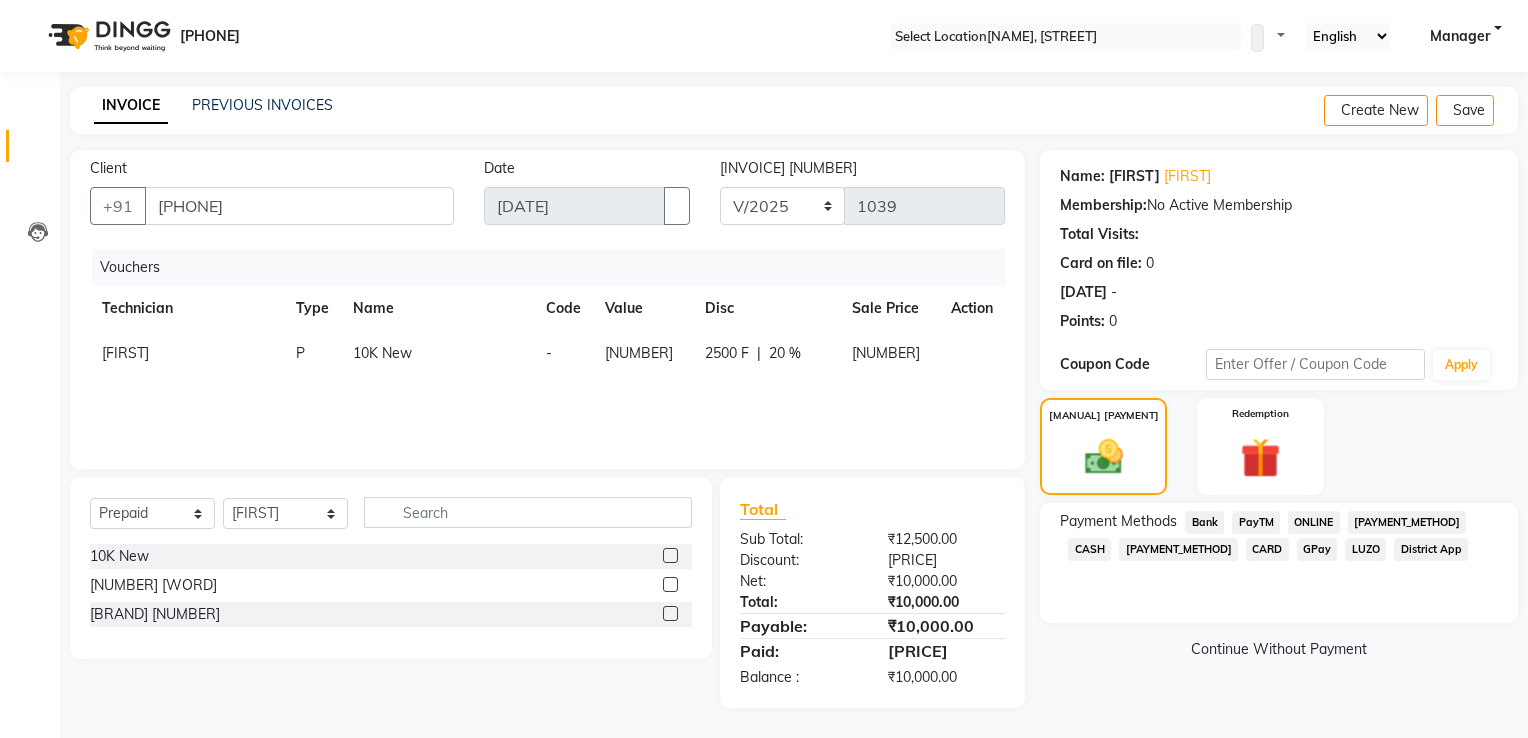 click on "CARD" at bounding box center [1204, 522] 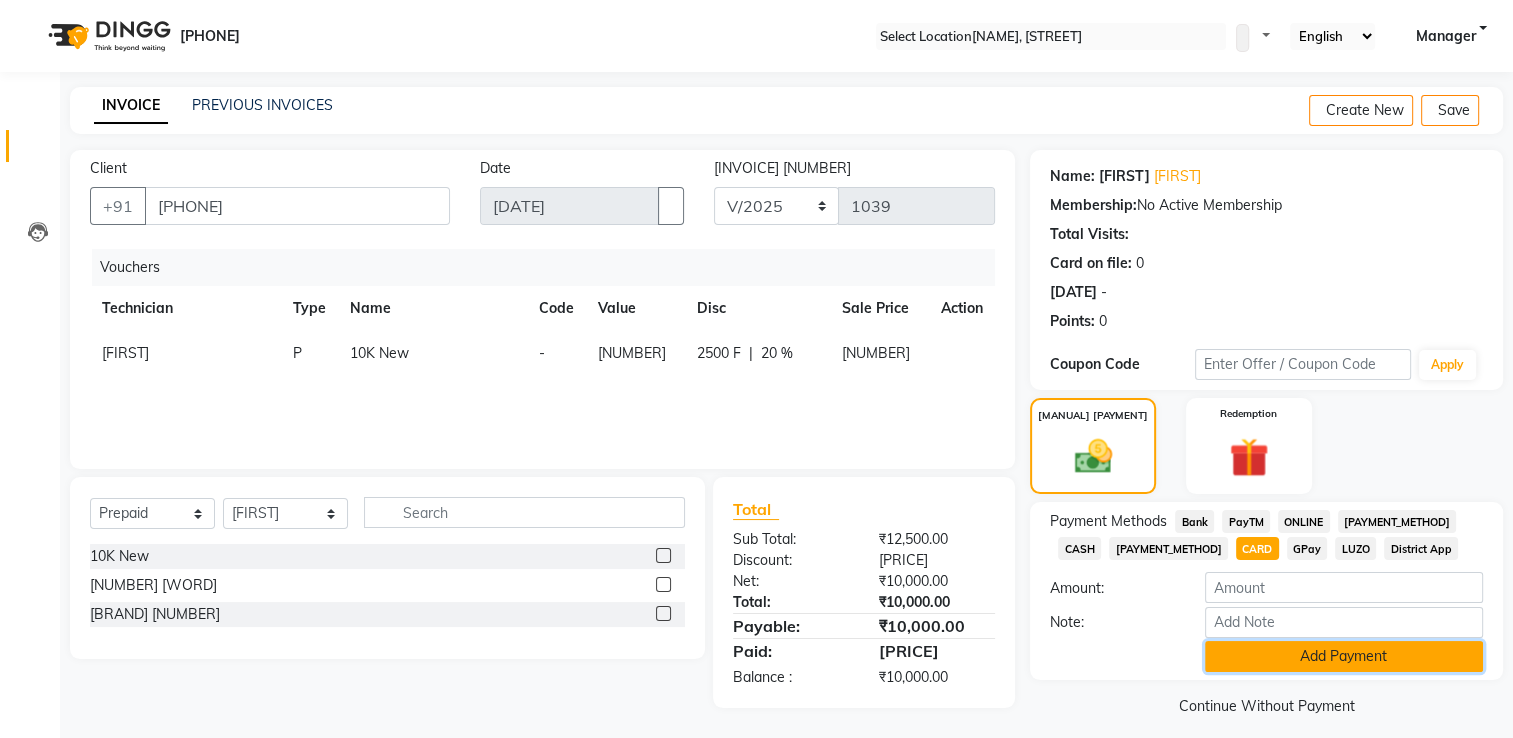 click on "Add Payment" at bounding box center (1344, 656) 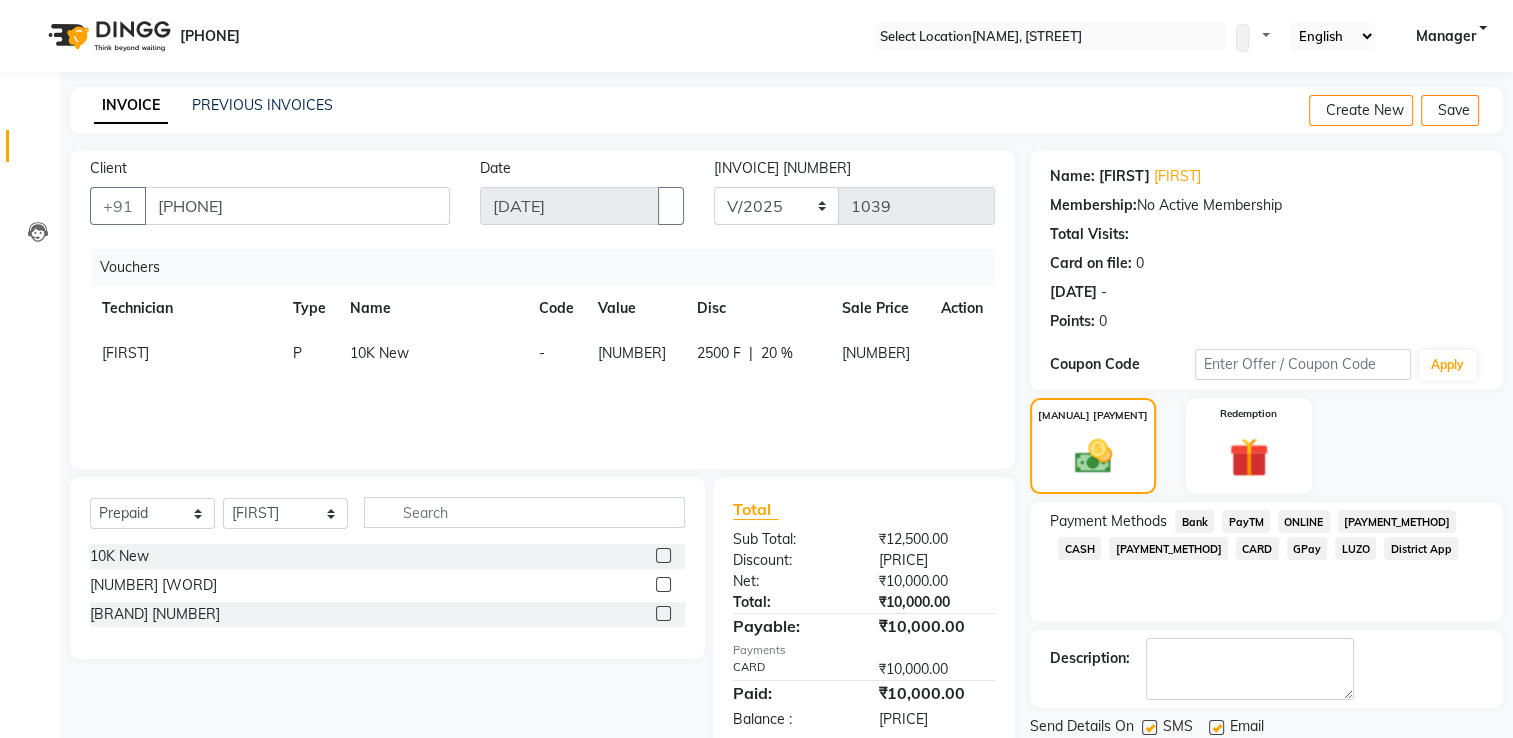 scroll, scrollTop: 69, scrollLeft: 0, axis: vertical 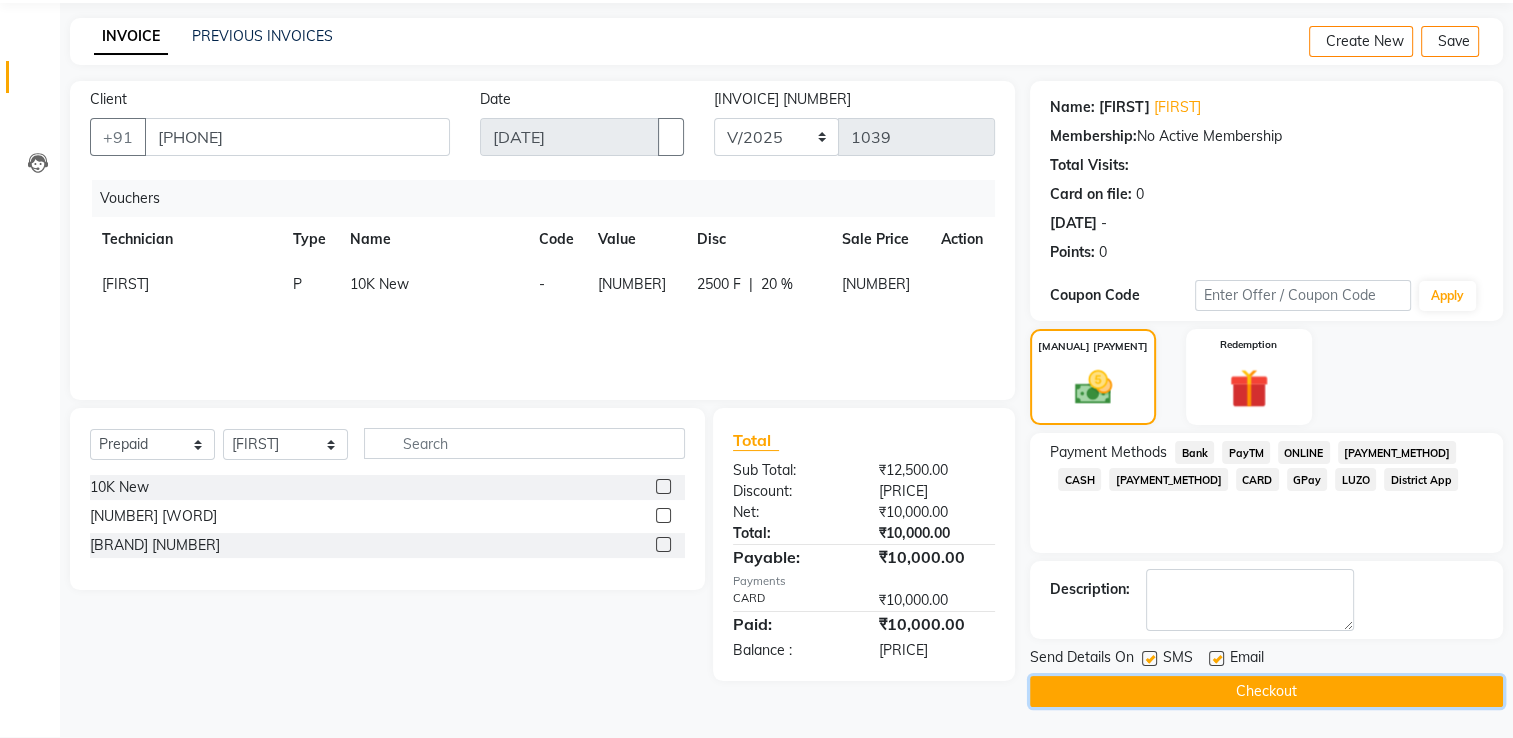 click on "Checkout" at bounding box center [1266, 691] 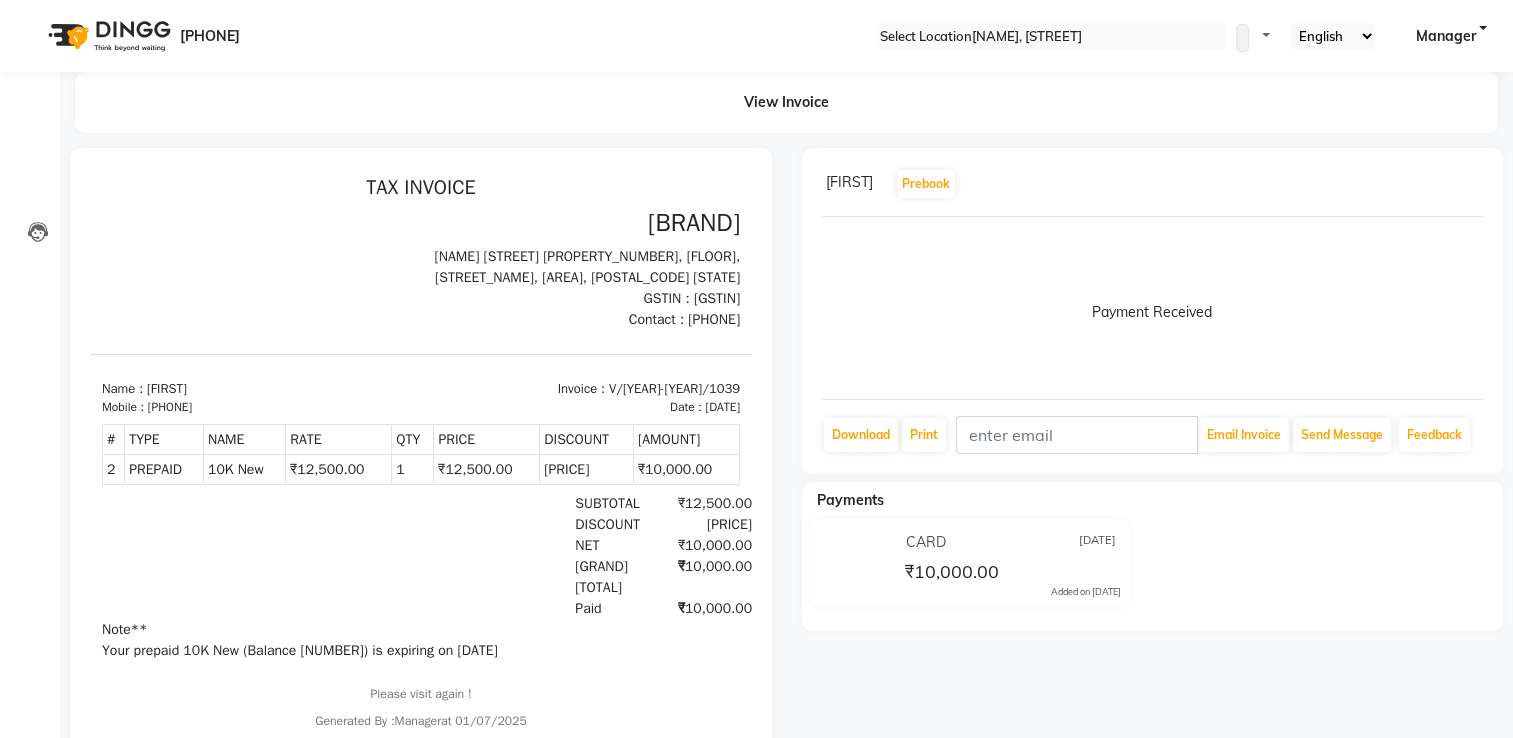 scroll, scrollTop: 0, scrollLeft: 0, axis: both 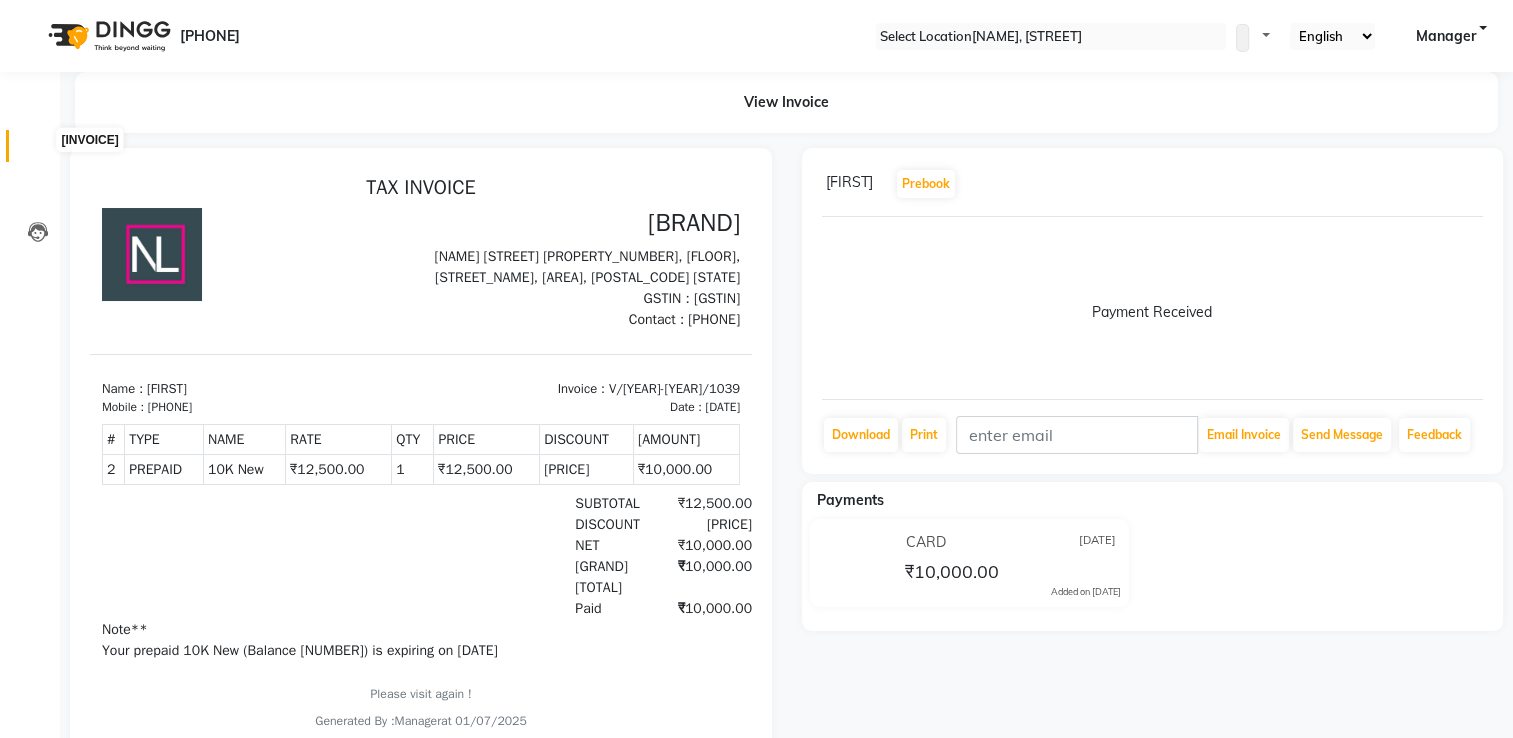 click at bounding box center (38, 151) 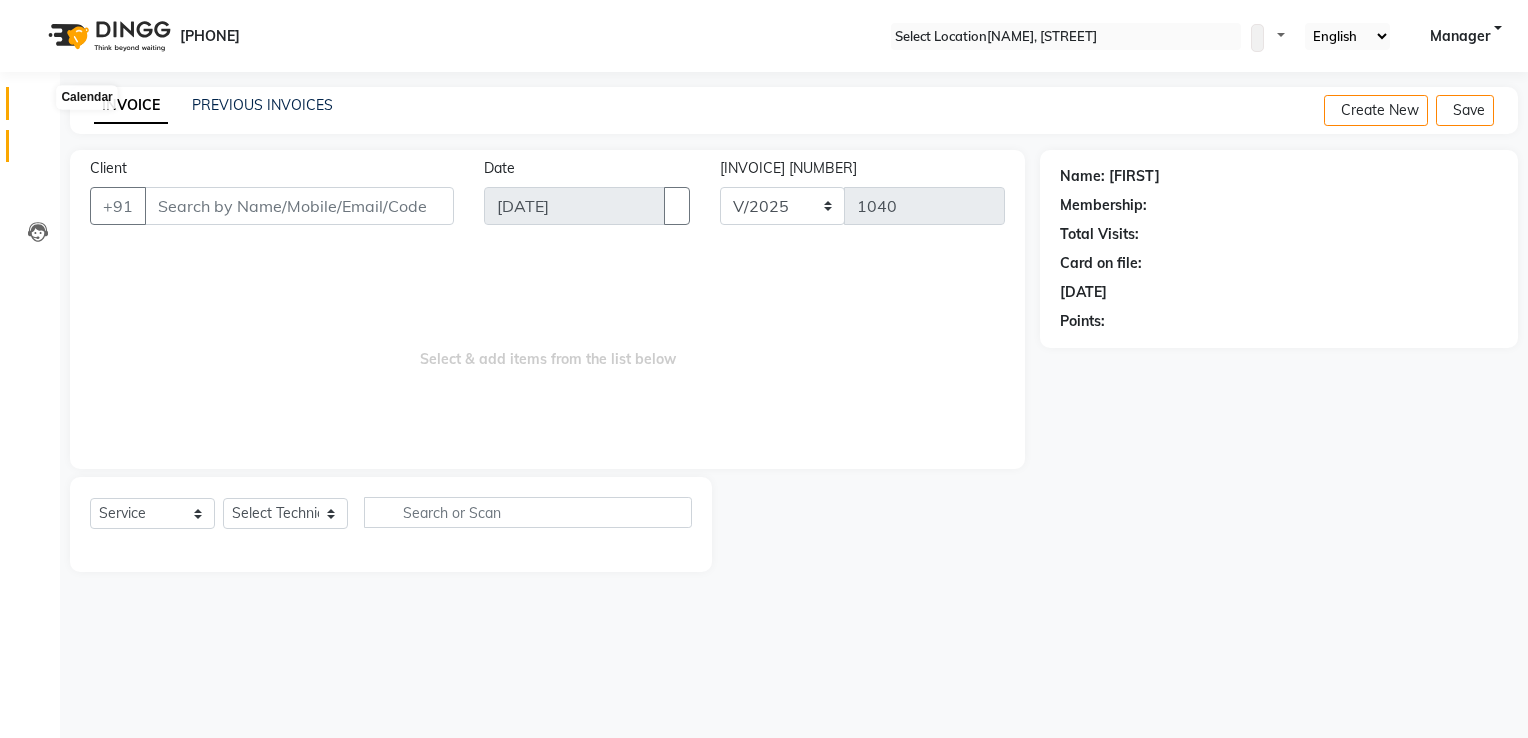click at bounding box center (38, 108) 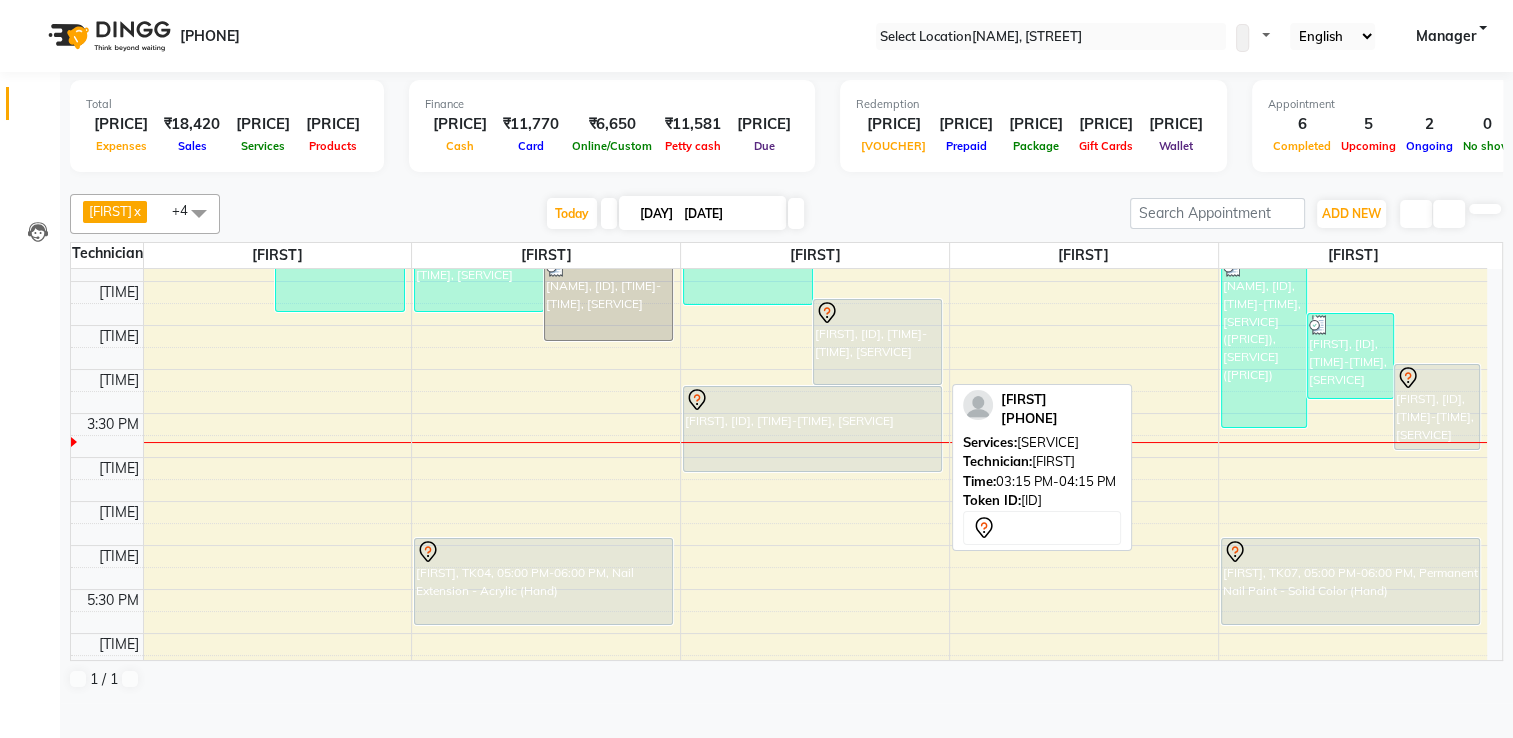 scroll, scrollTop: 504, scrollLeft: 0, axis: vertical 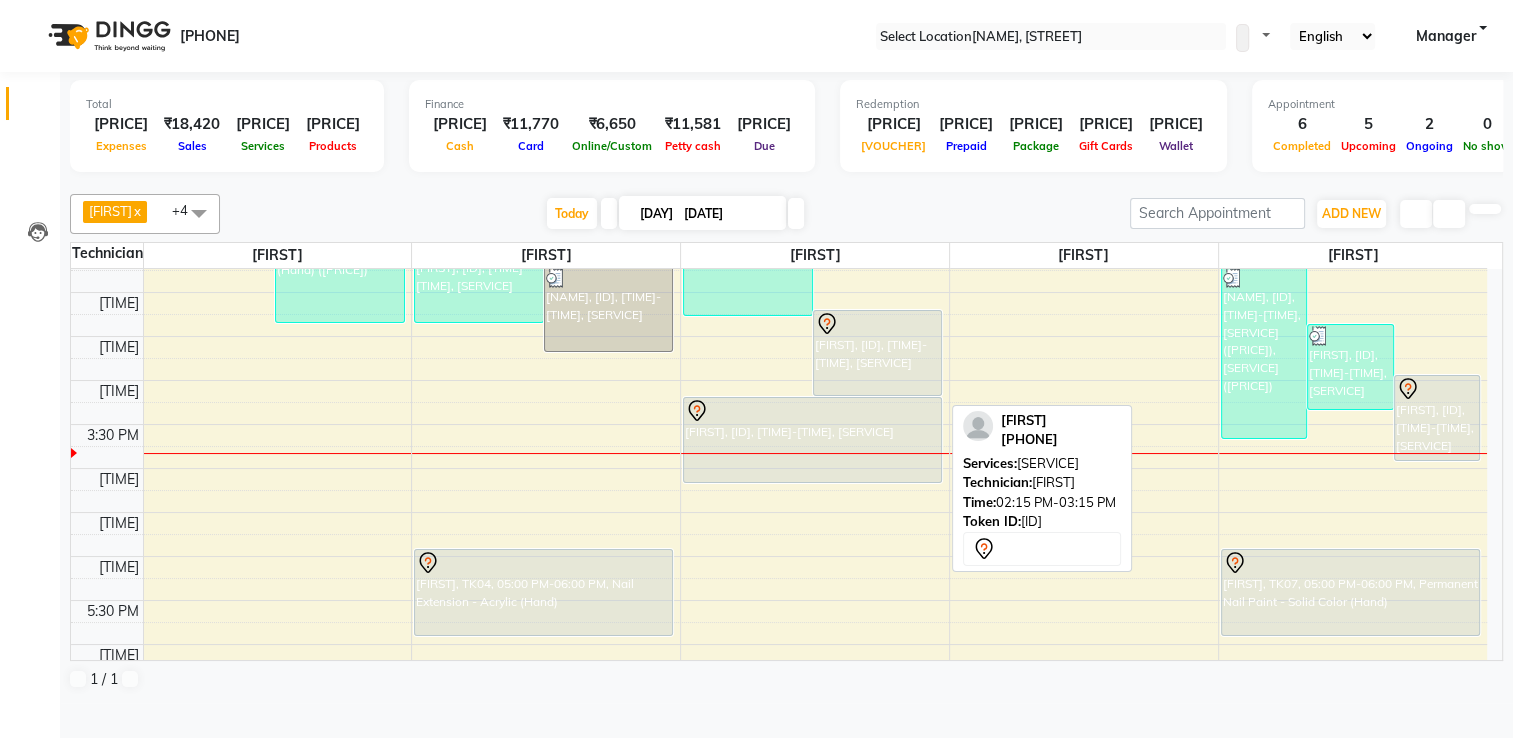 click on "[FIRST], [ID], [TIME]-[TIME], [SERVICE]" at bounding box center (211, 178) 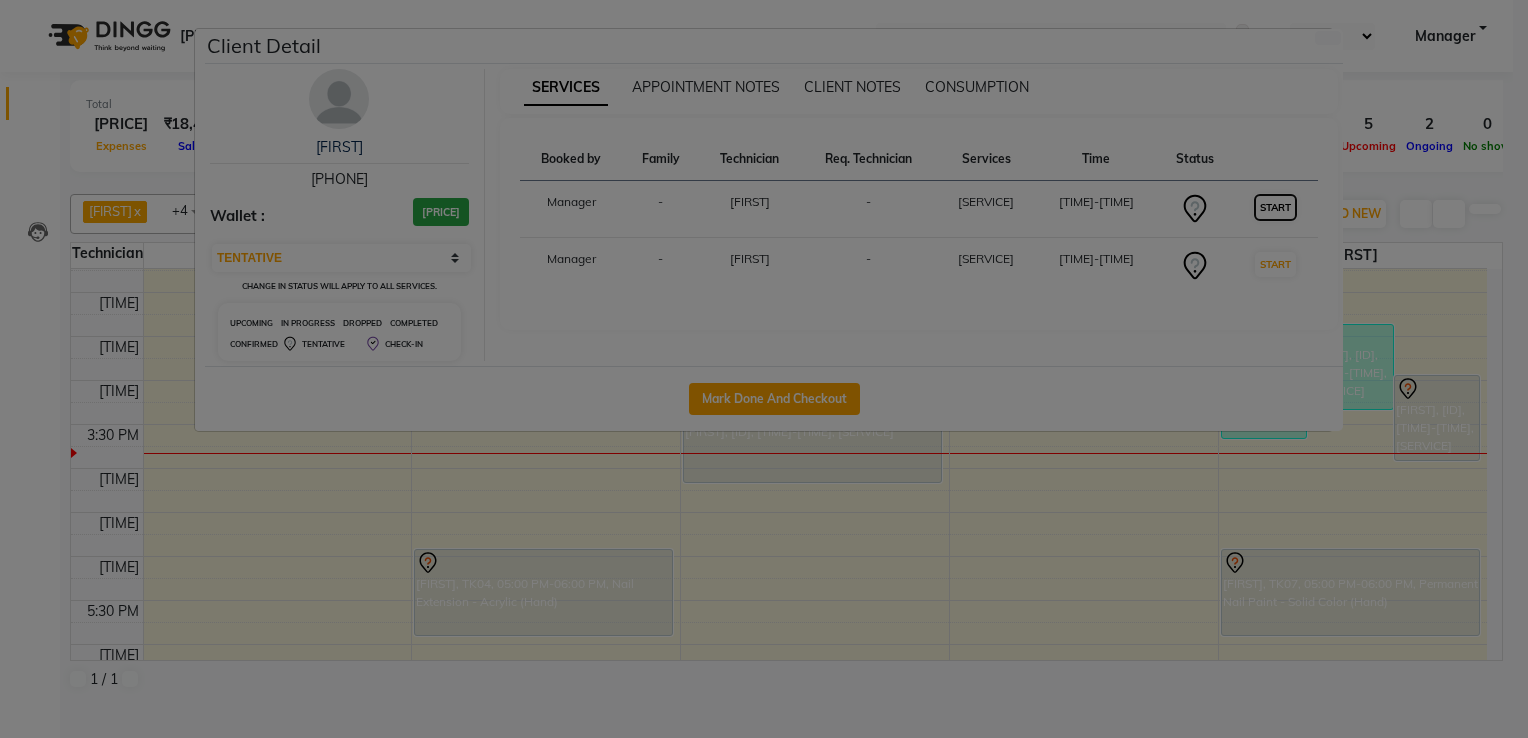 click on "START" at bounding box center [1275, 207] 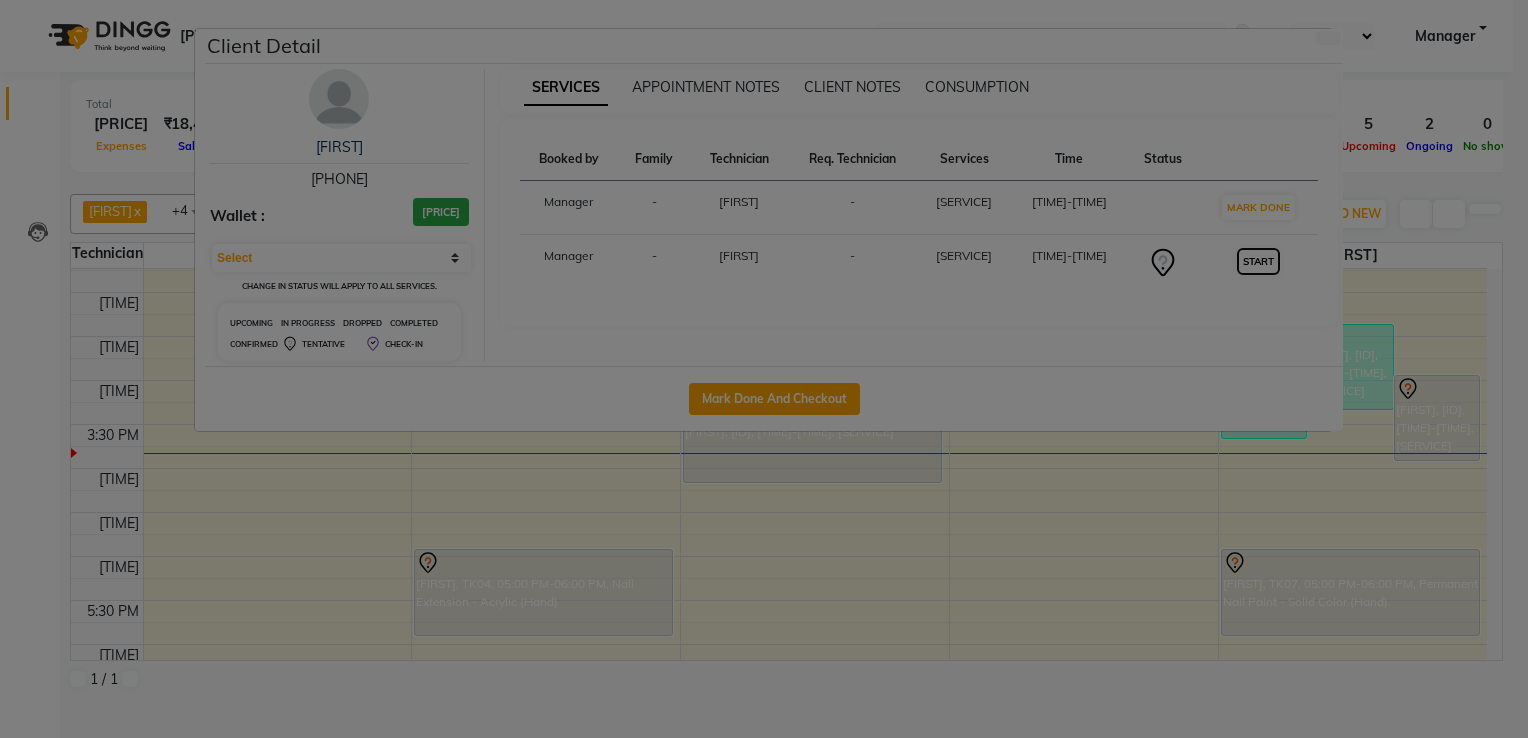 click on "START" at bounding box center [1258, 207] 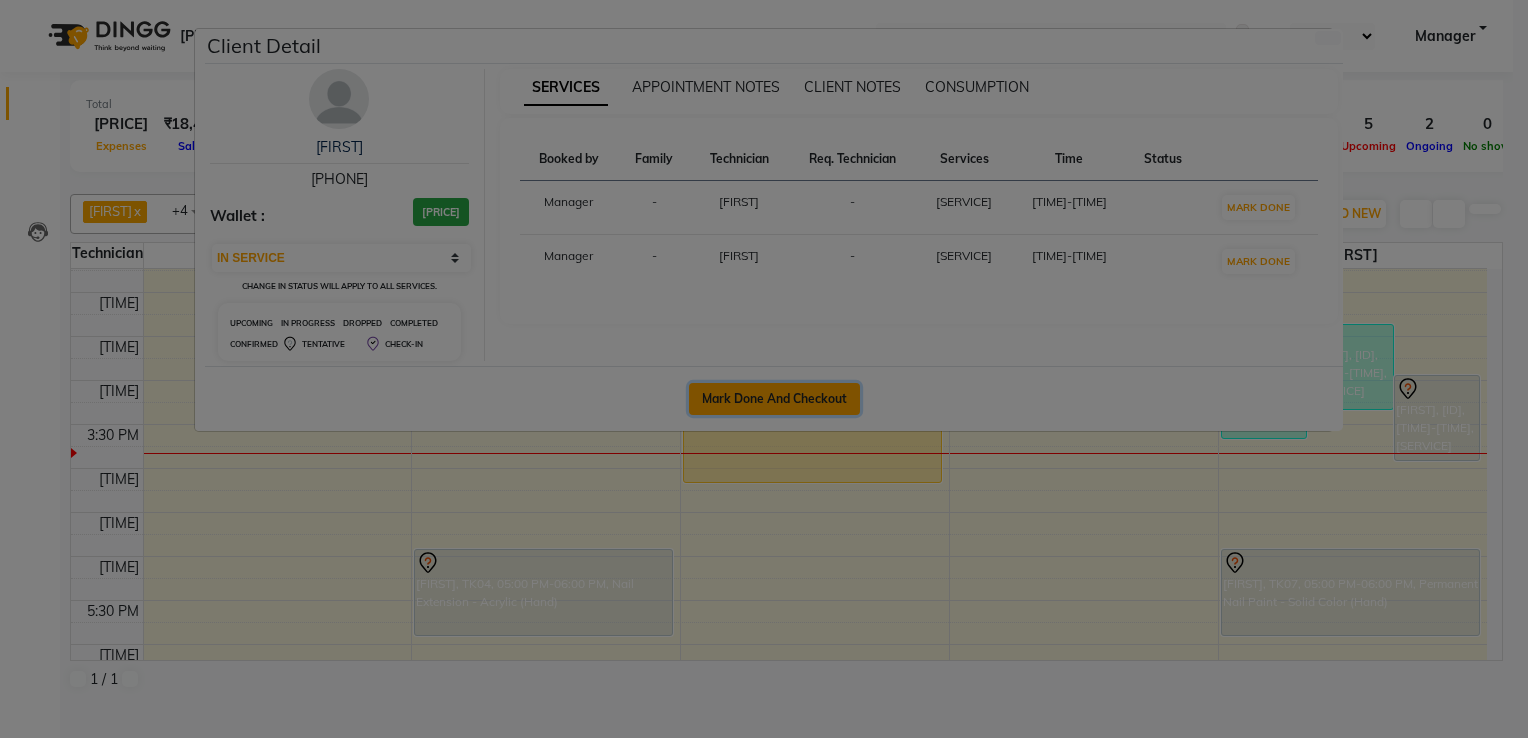 click on "Mark Done And Checkout" at bounding box center [774, 399] 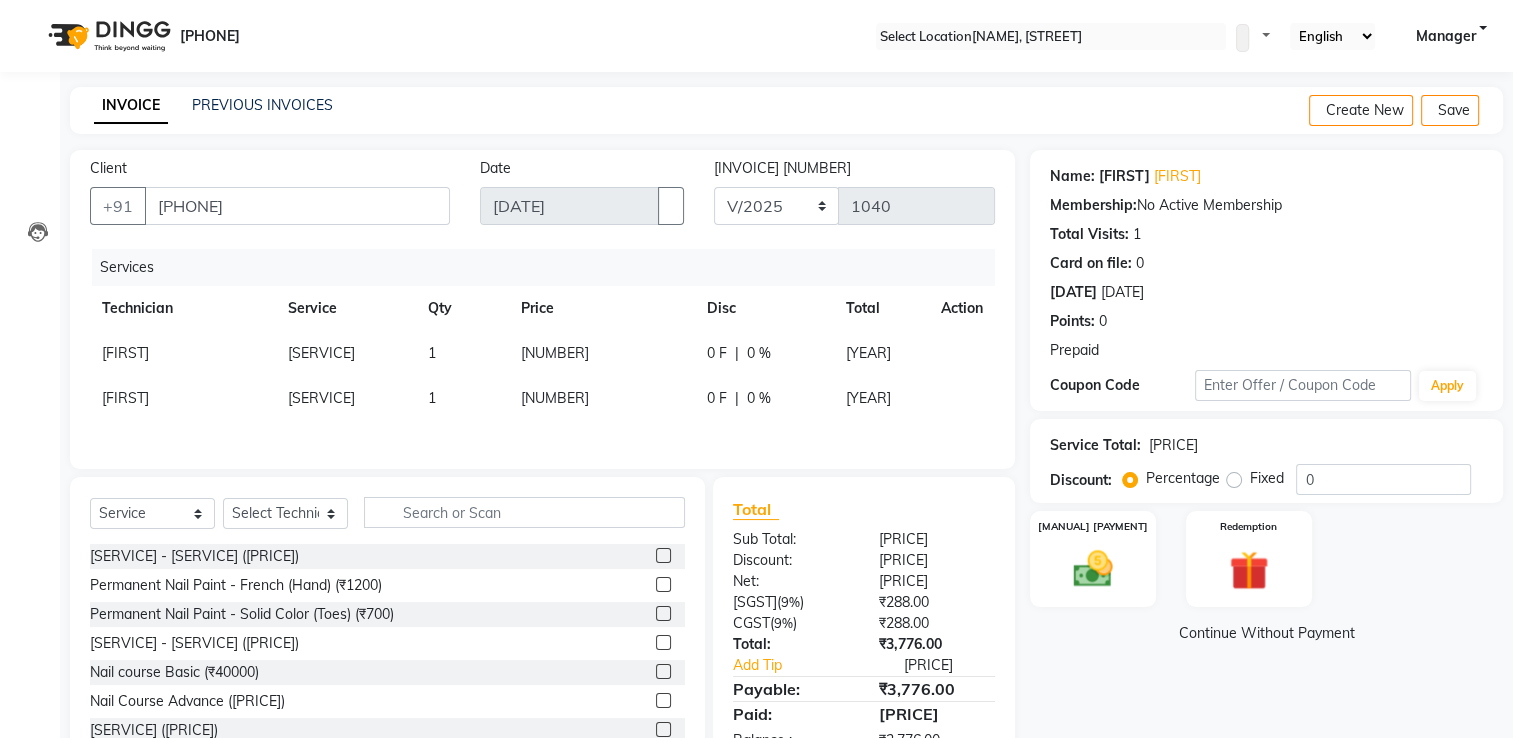 click at bounding box center [1099, 351] 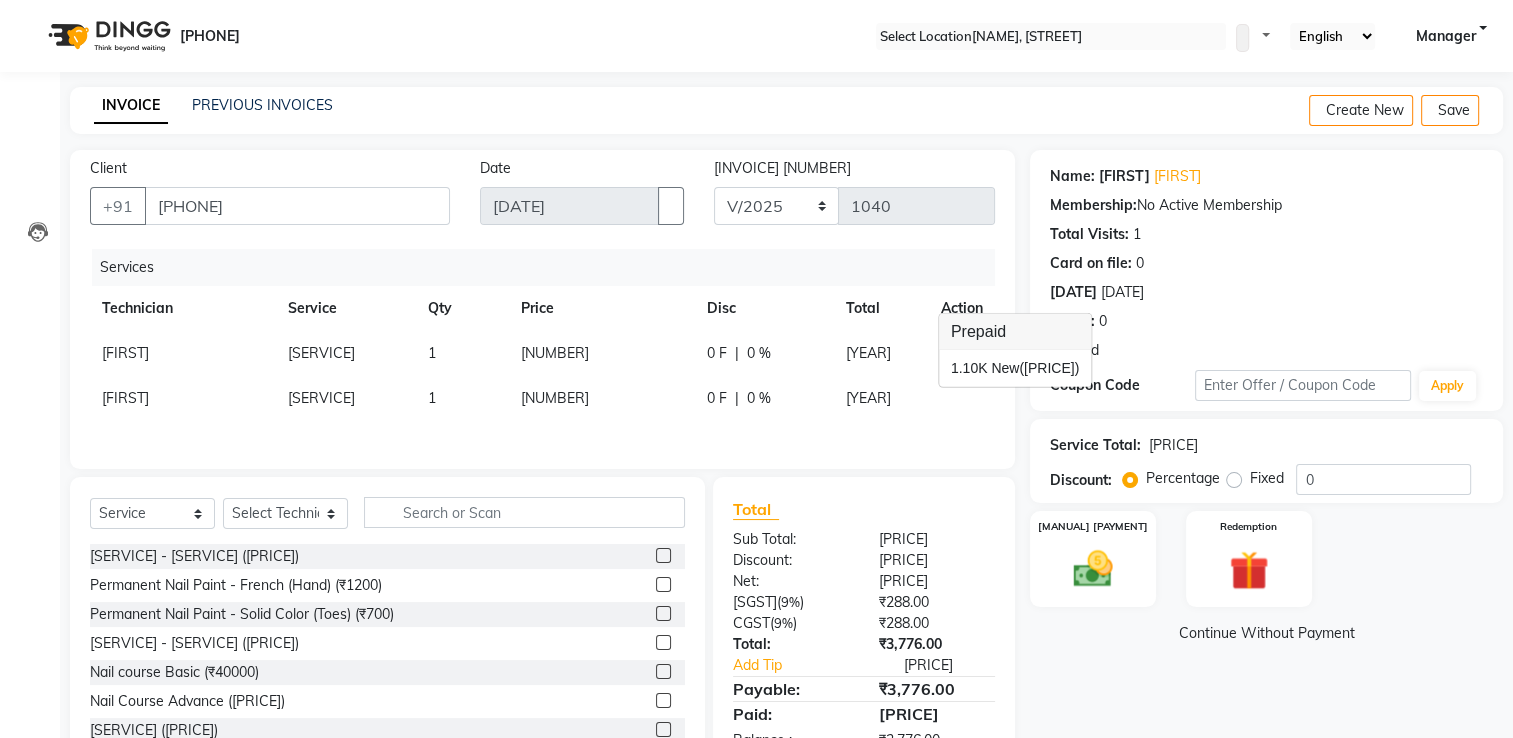 scroll, scrollTop: 48, scrollLeft: 0, axis: vertical 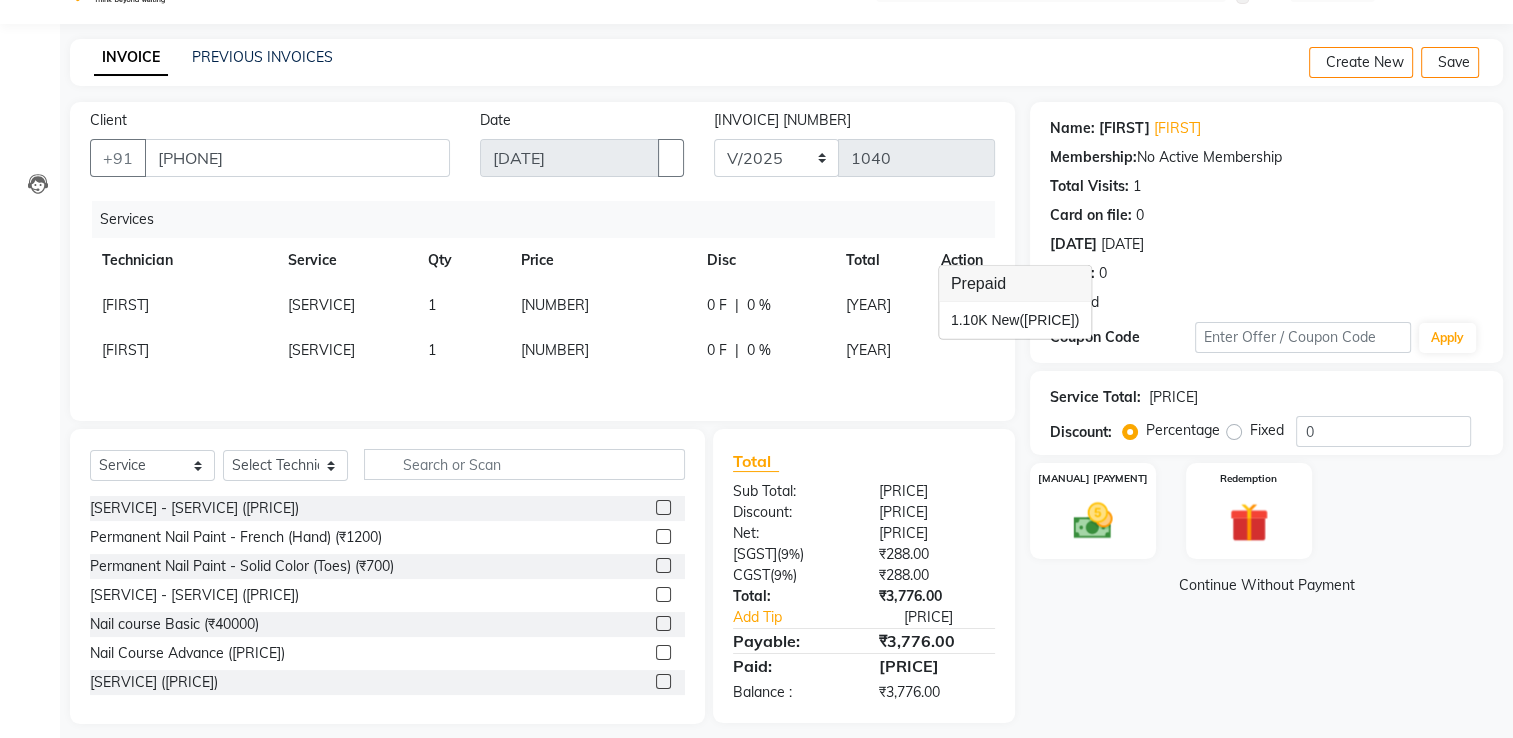 click on "Name: [FIRST] Membership: No Active Membership Total Visits: 1 Card on file: 0 Last Visit: 01-07-2025 Points: 0 Prepaid Coupon Code Apply Service Total: ₹3,200.00 Discount: Percentage Fixed 0 Manual Payment Redemption Continue Without Payment" at bounding box center [1274, 413] 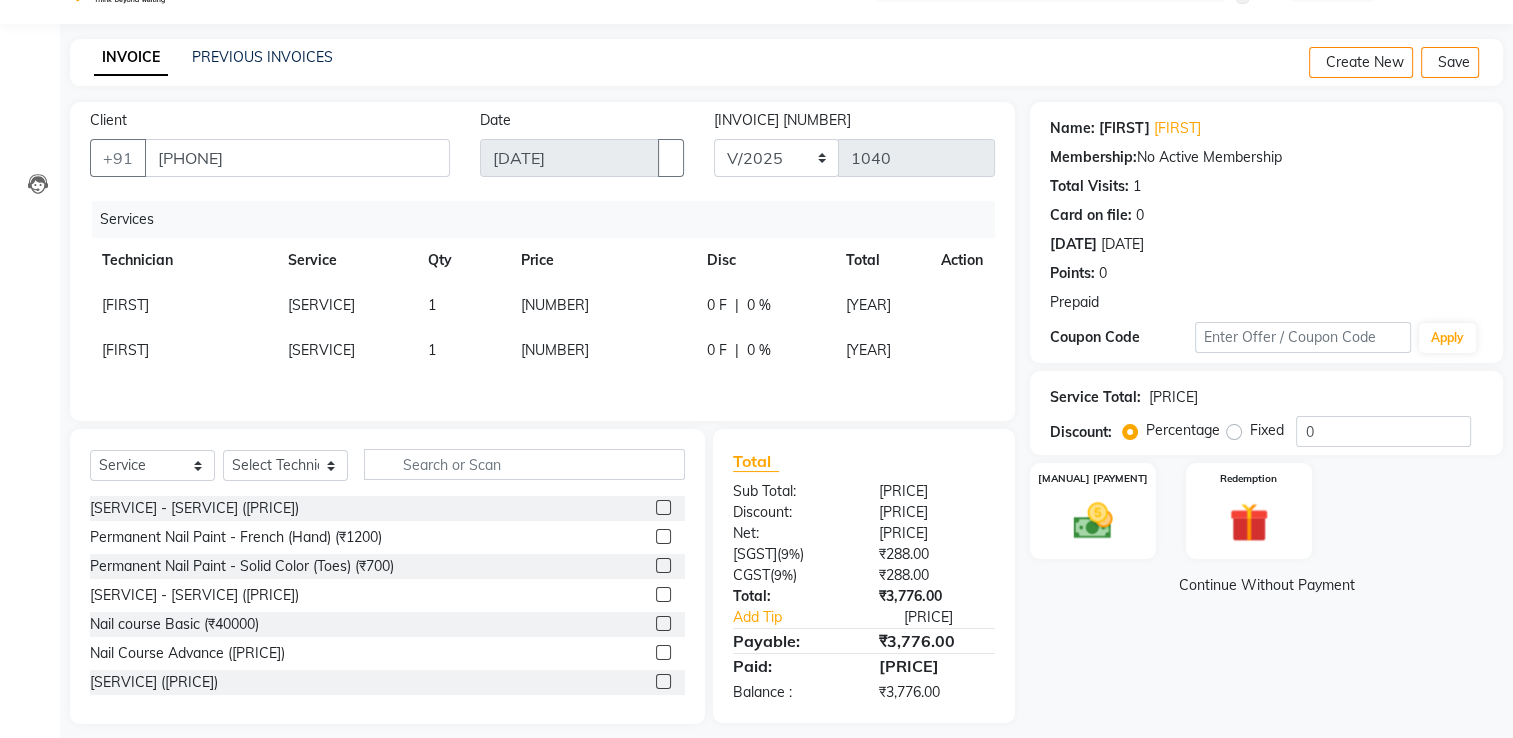 click at bounding box center [1099, 303] 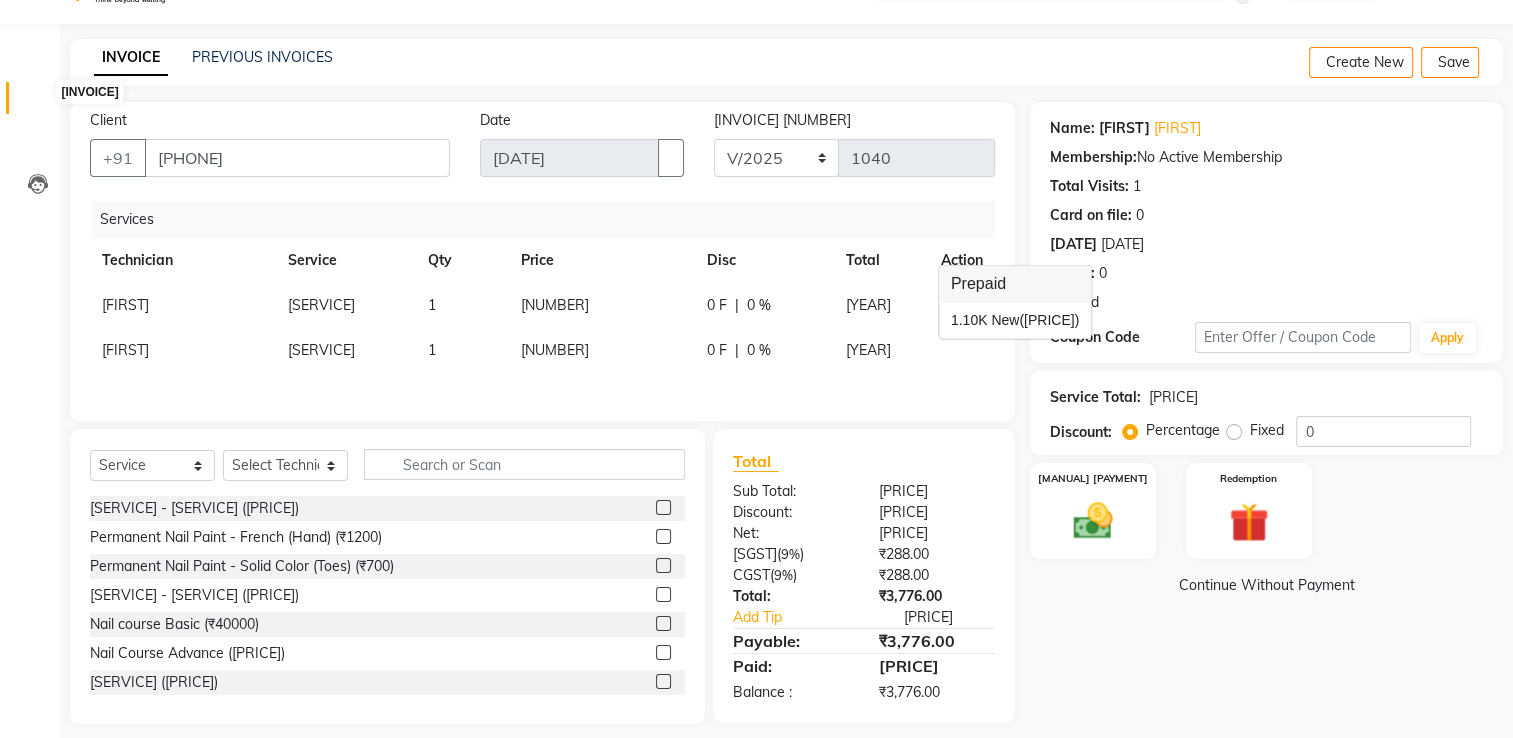 click at bounding box center (38, 103) 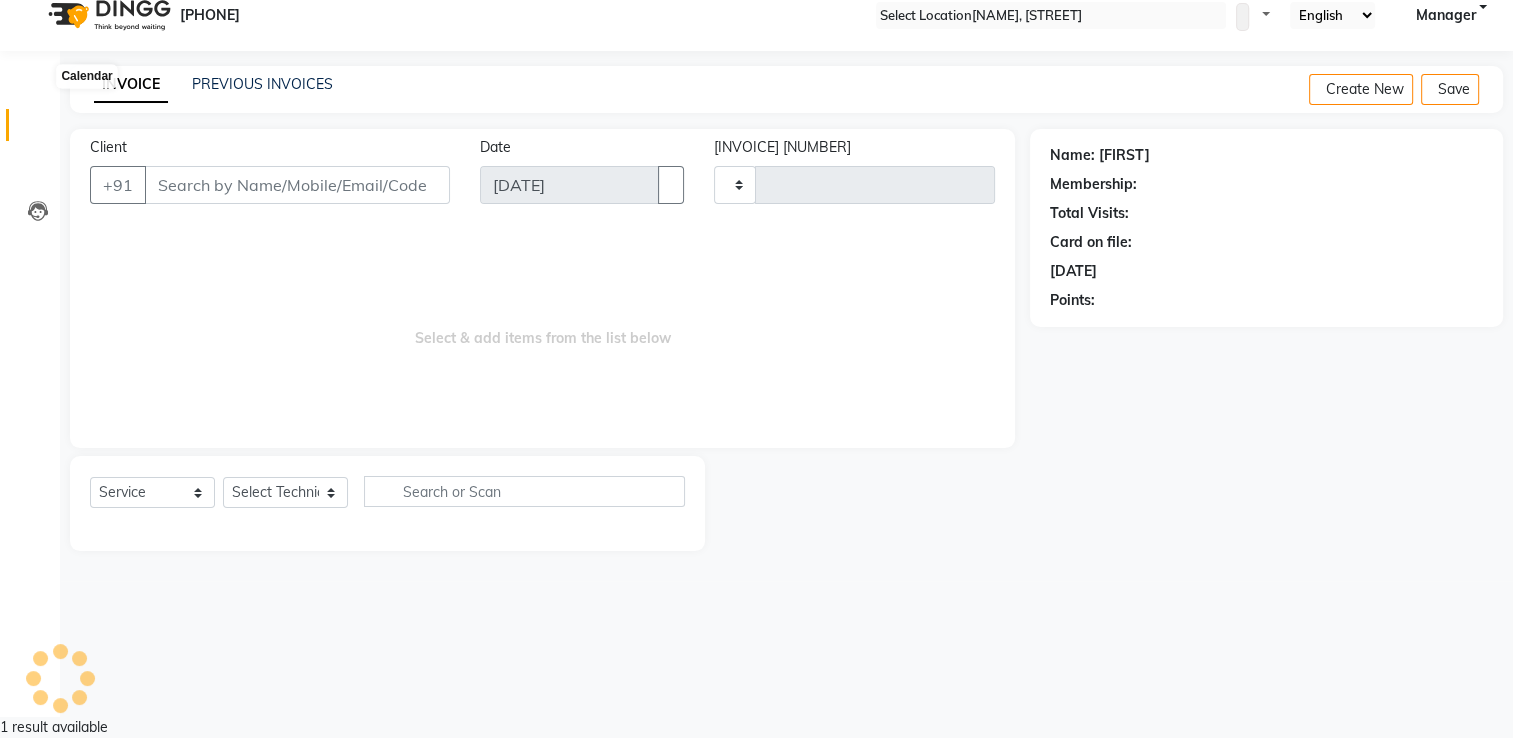 scroll, scrollTop: 0, scrollLeft: 0, axis: both 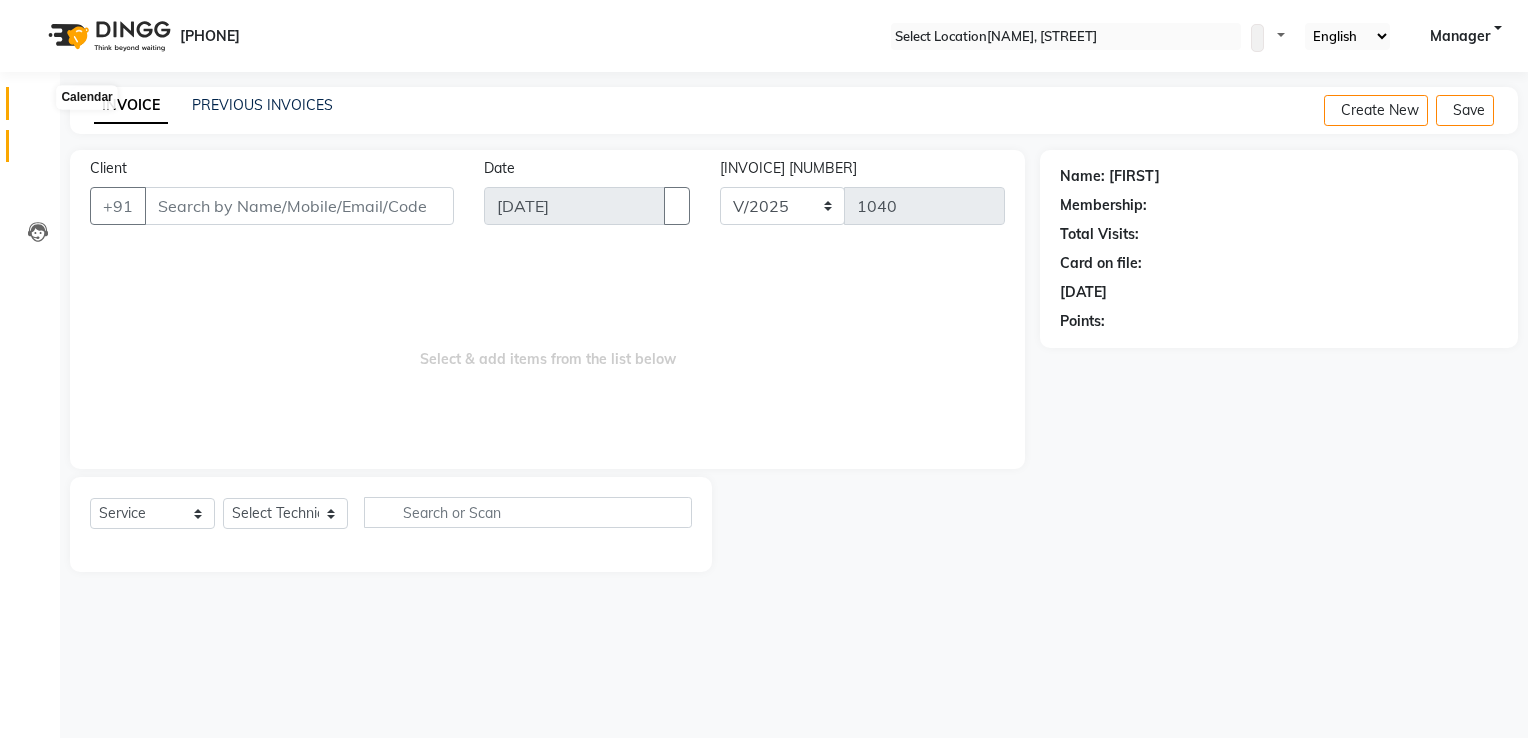 click at bounding box center [38, 108] 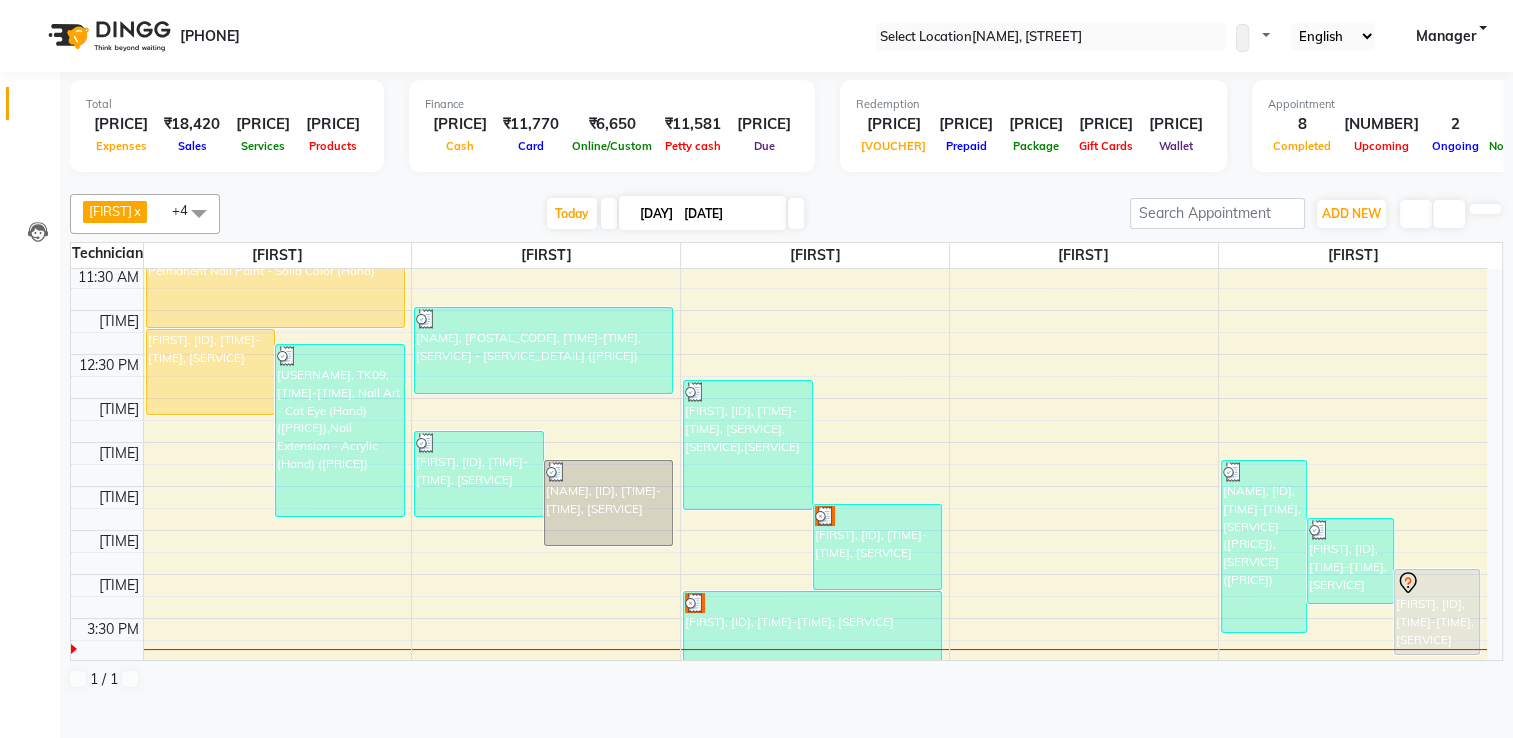scroll, scrollTop: 312, scrollLeft: 0, axis: vertical 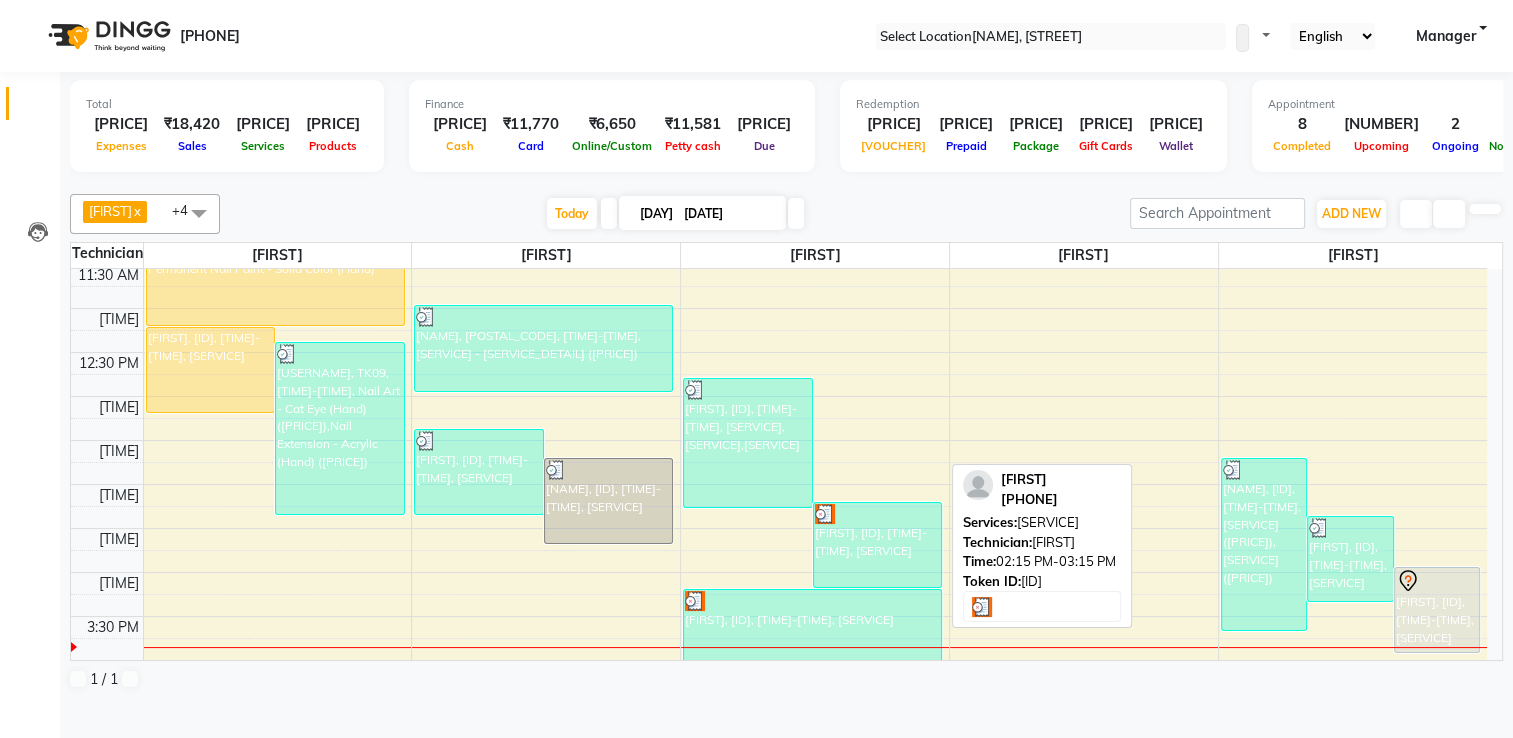 click on "[FIRST], [ID], [TIME]-[TIME], [SERVICE]" at bounding box center [211, 370] 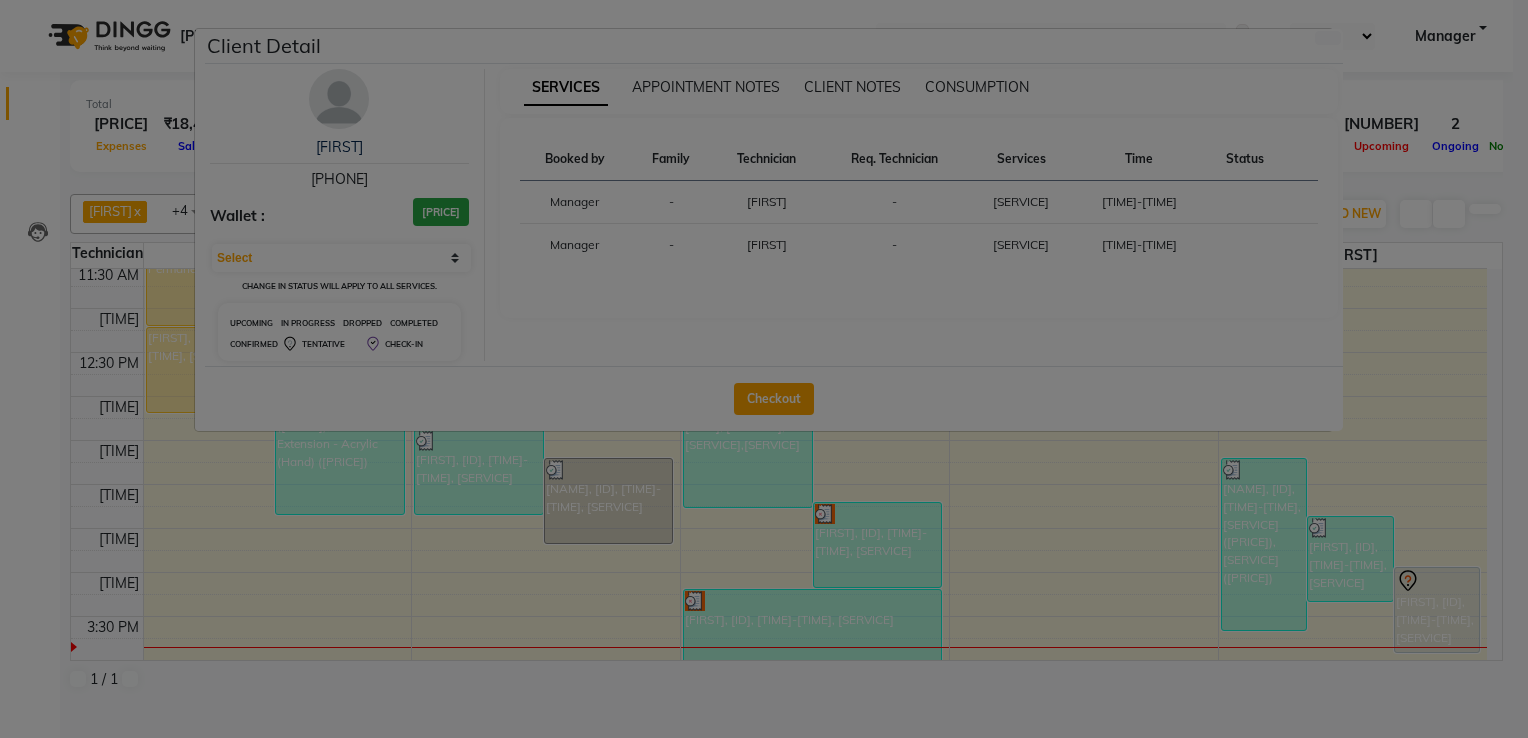 click on "[PHONE]" at bounding box center [339, 179] 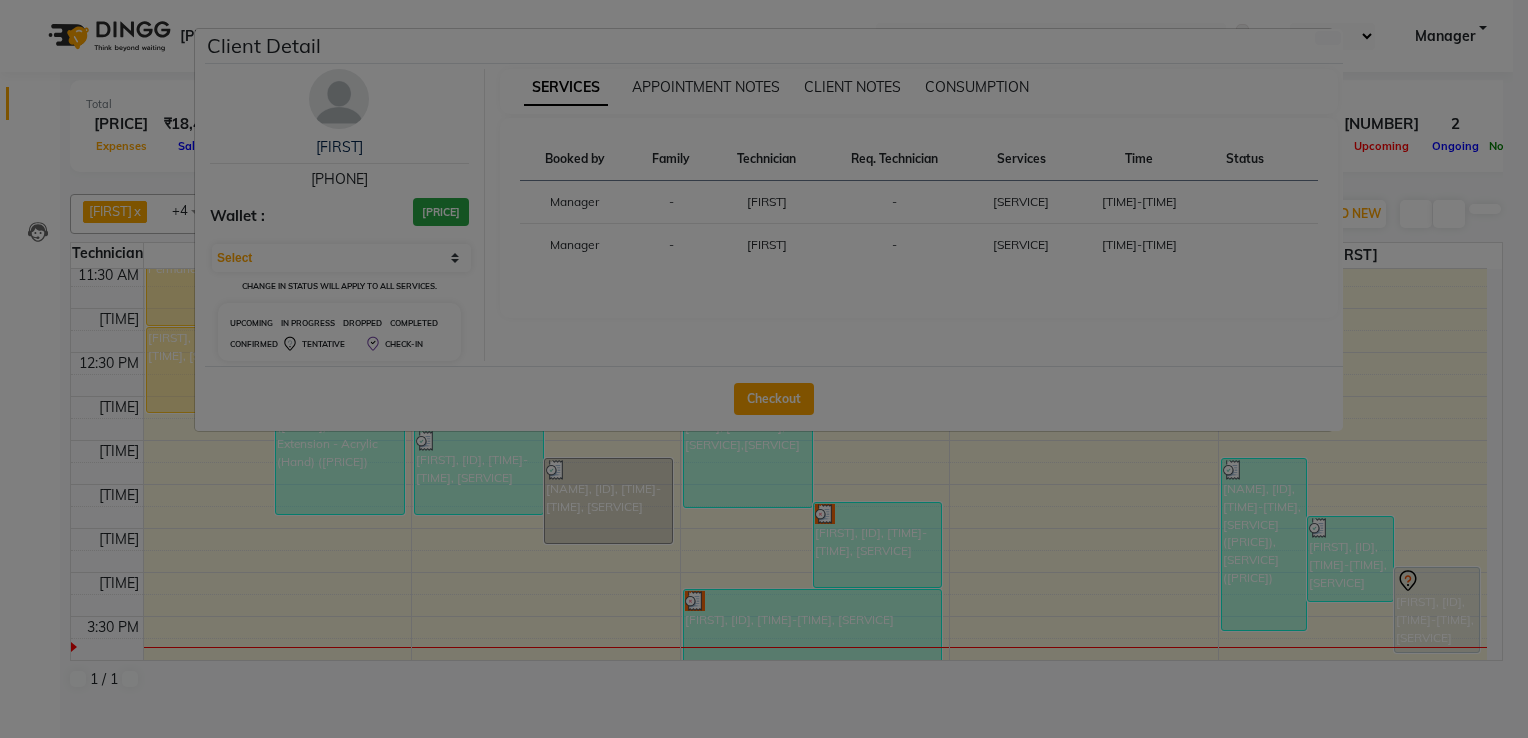 click on "[PHONE]" at bounding box center (339, 179) 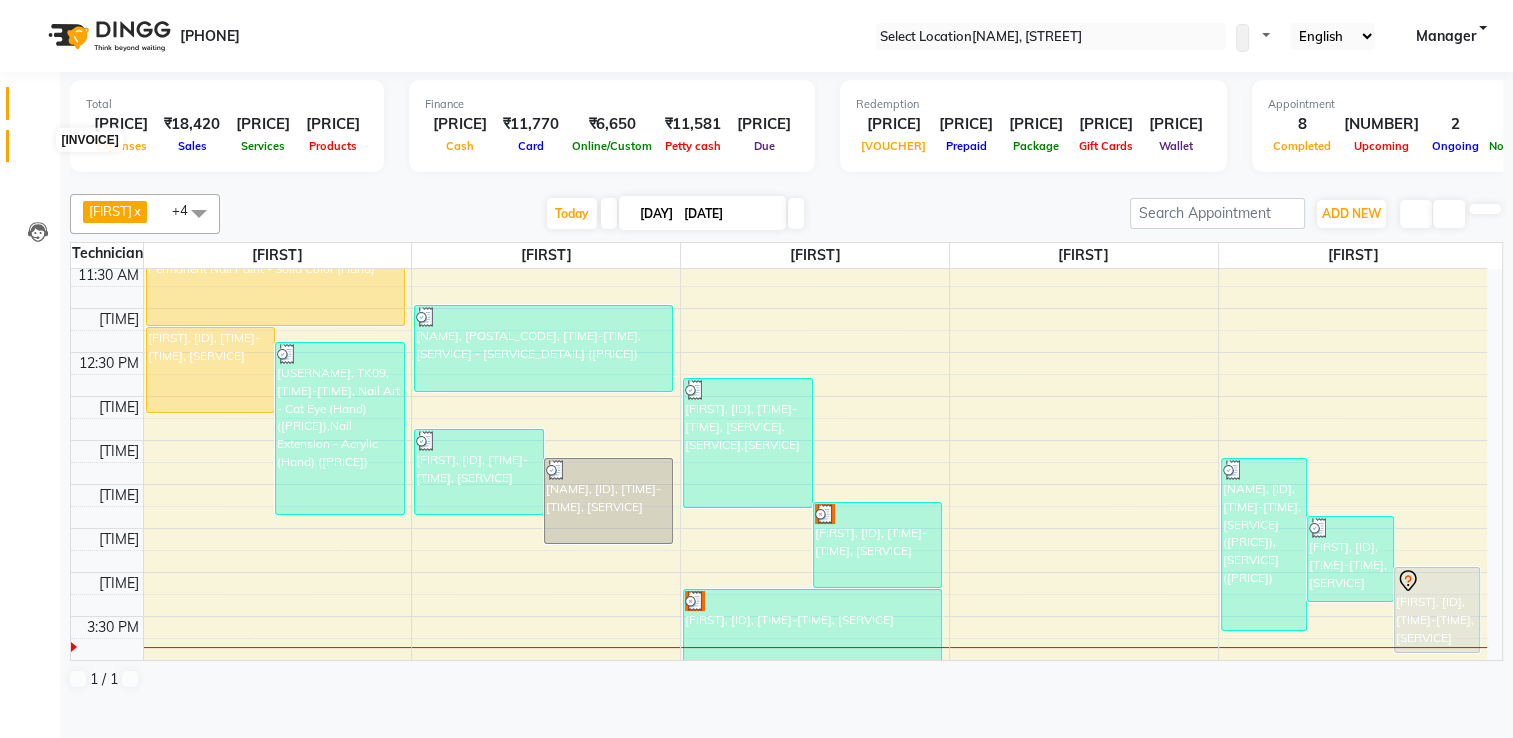 click at bounding box center (38, 151) 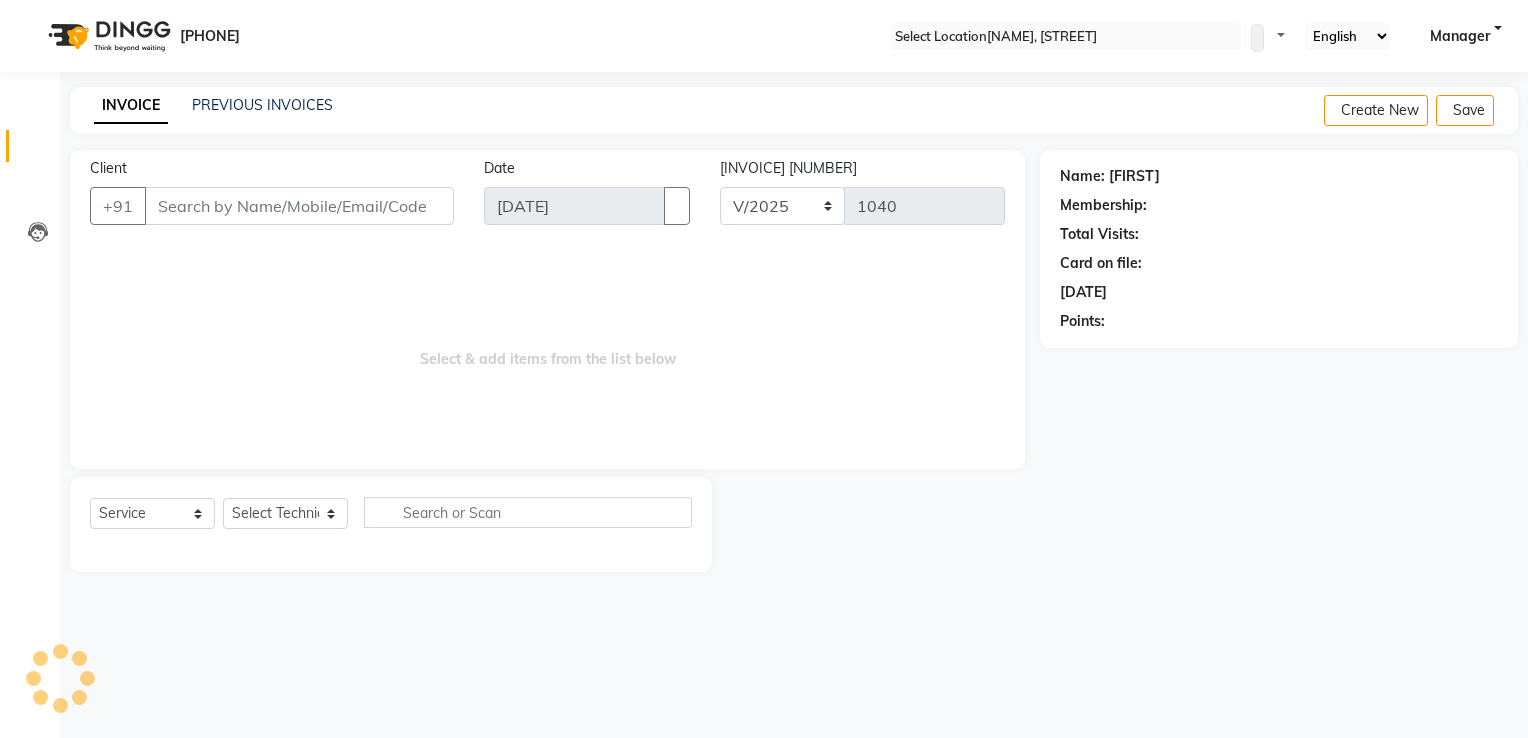 click on "Client" at bounding box center [299, 206] 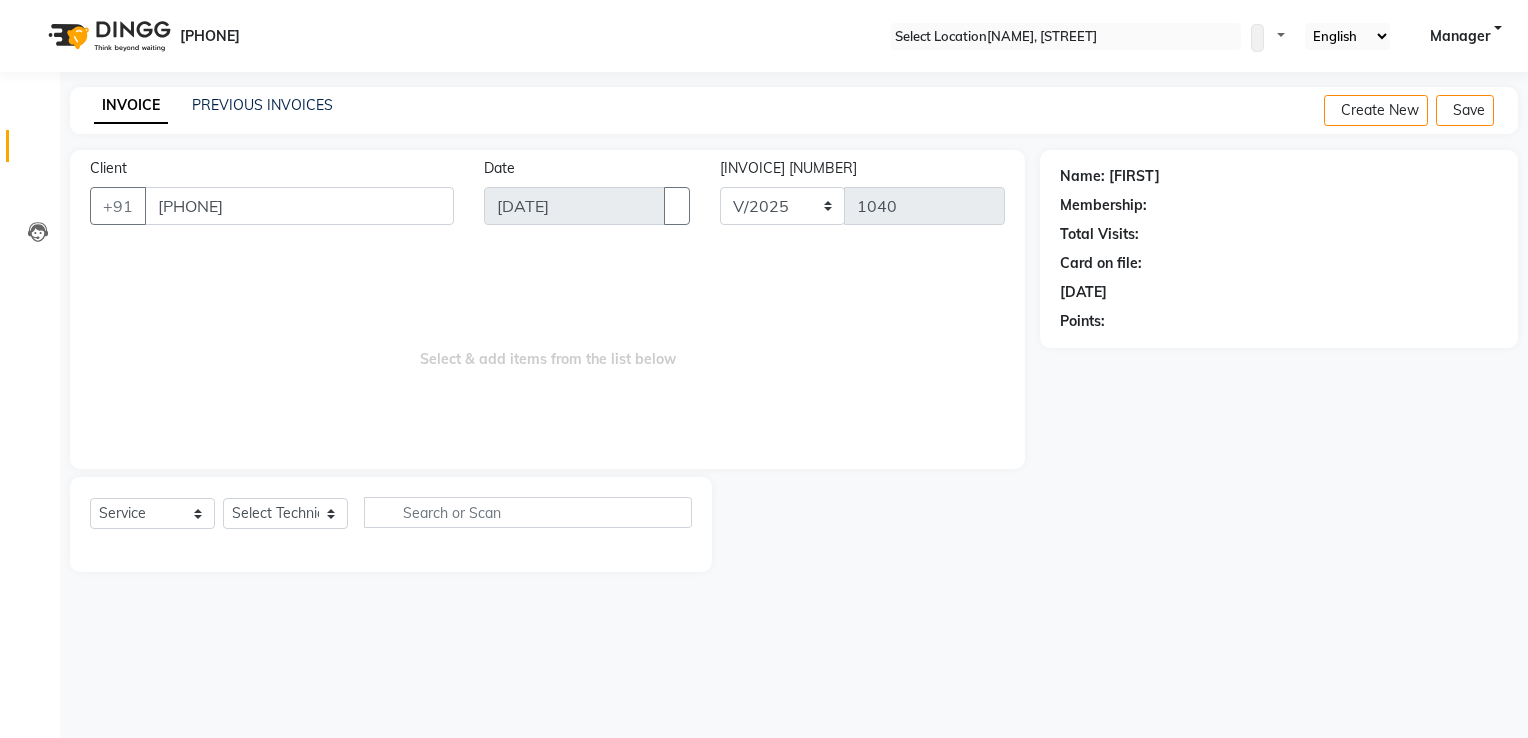type on "[PHONE]" 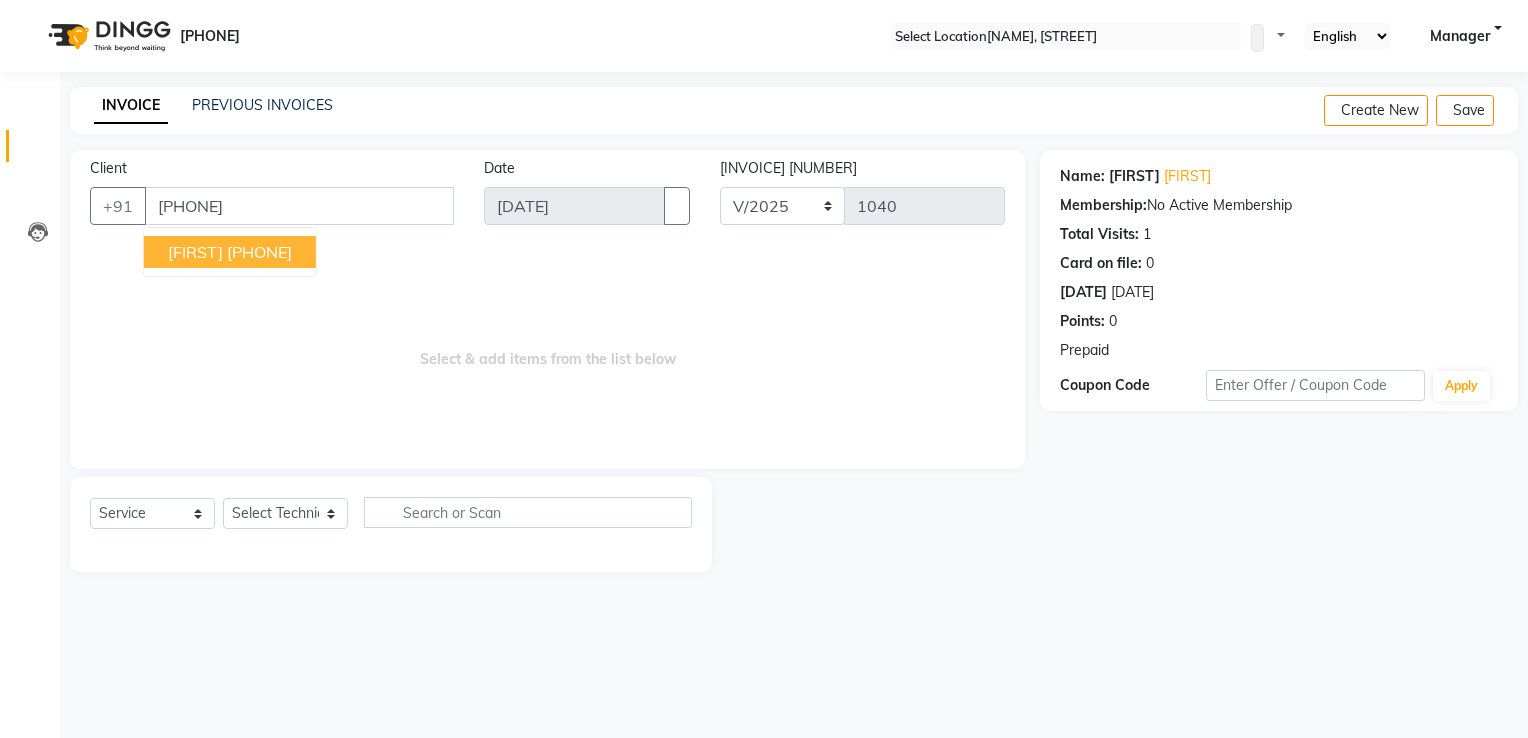 click at bounding box center [1109, 351] 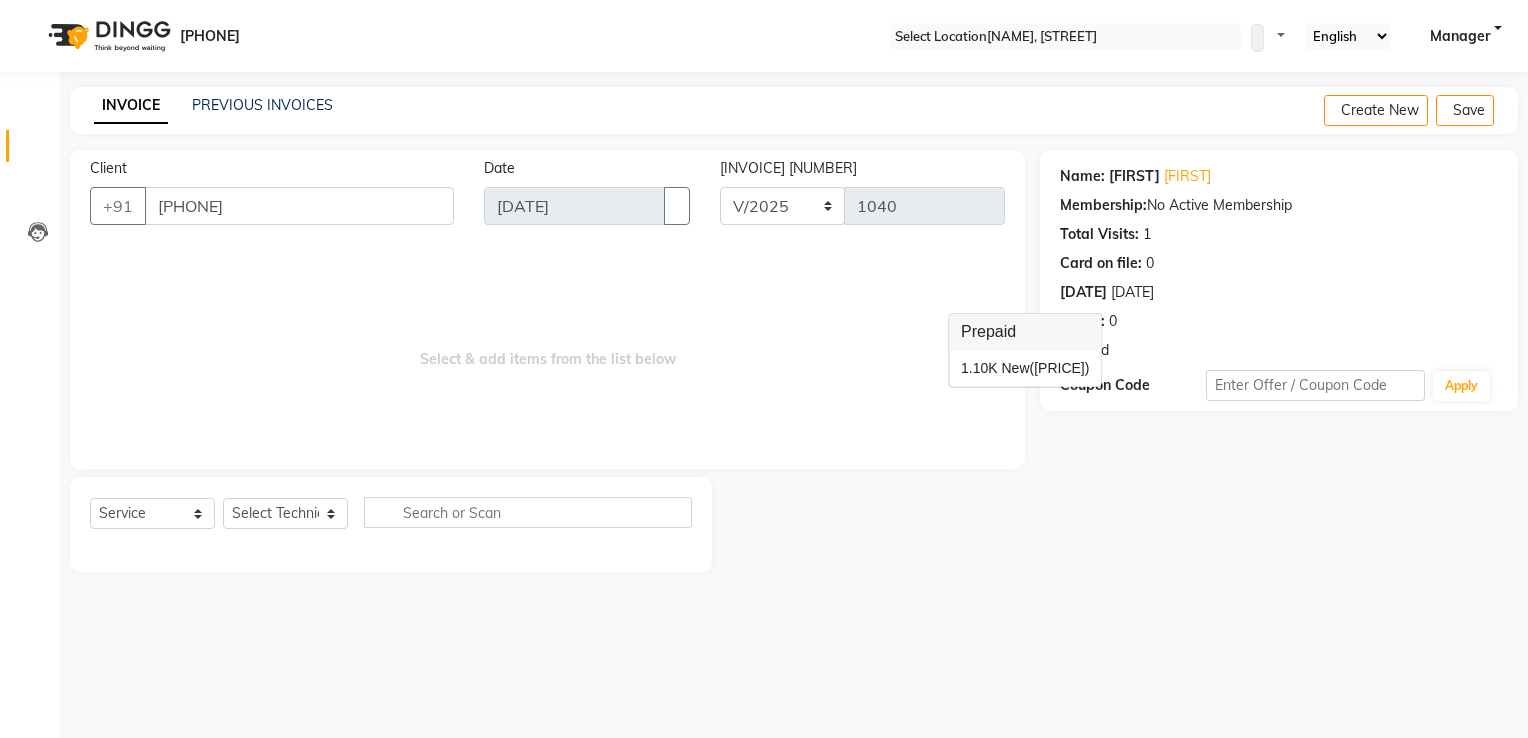 click at bounding box center [876, 524] 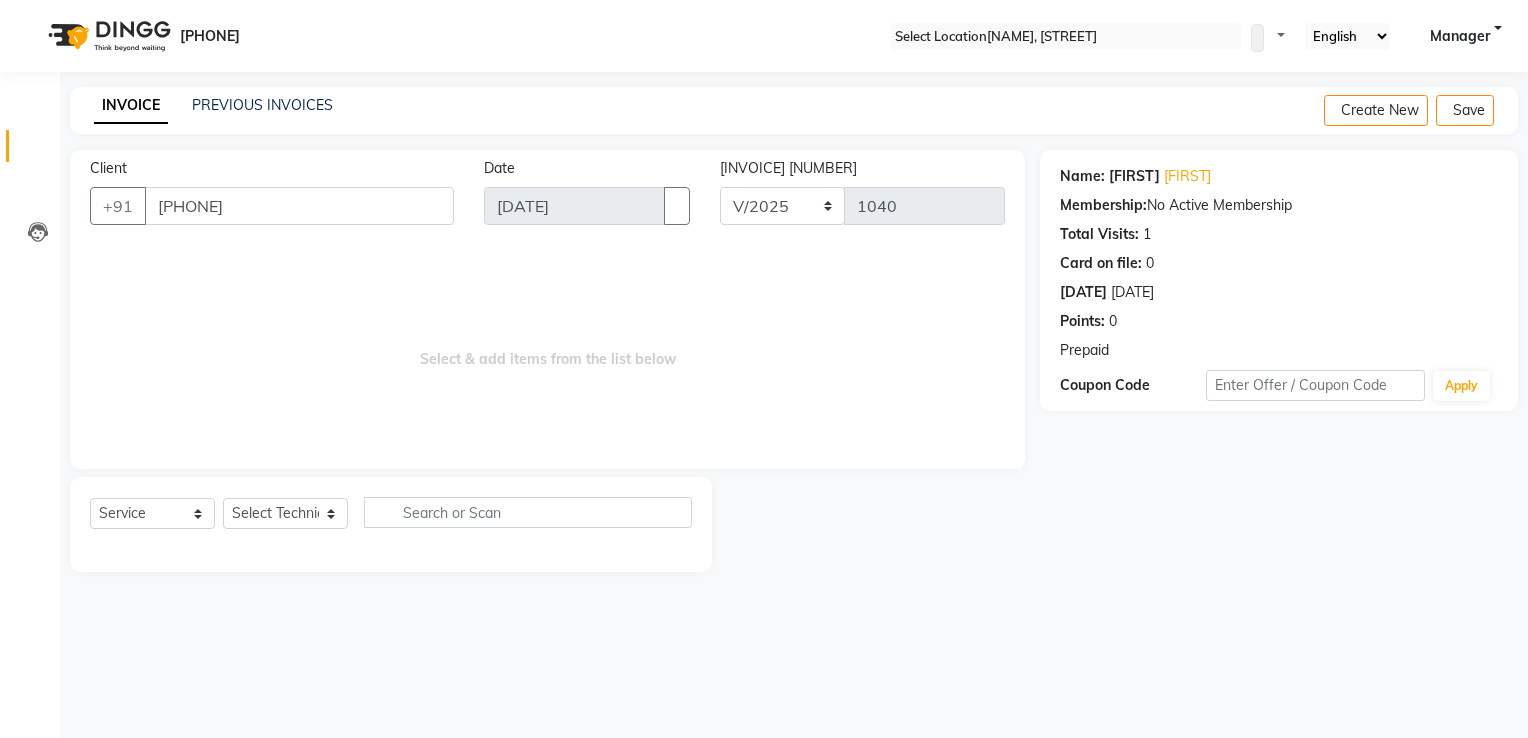 click at bounding box center (1109, 351) 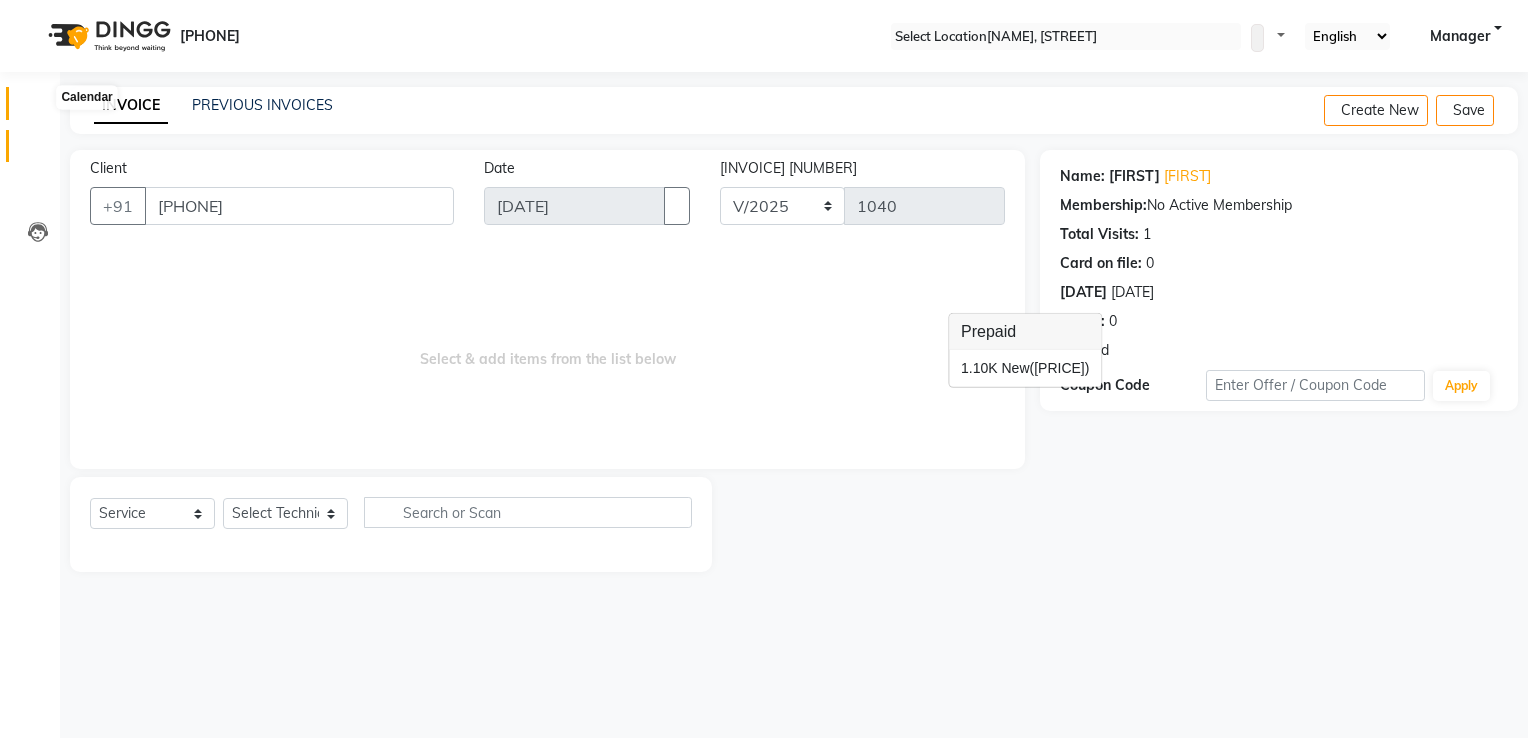 click at bounding box center (38, 108) 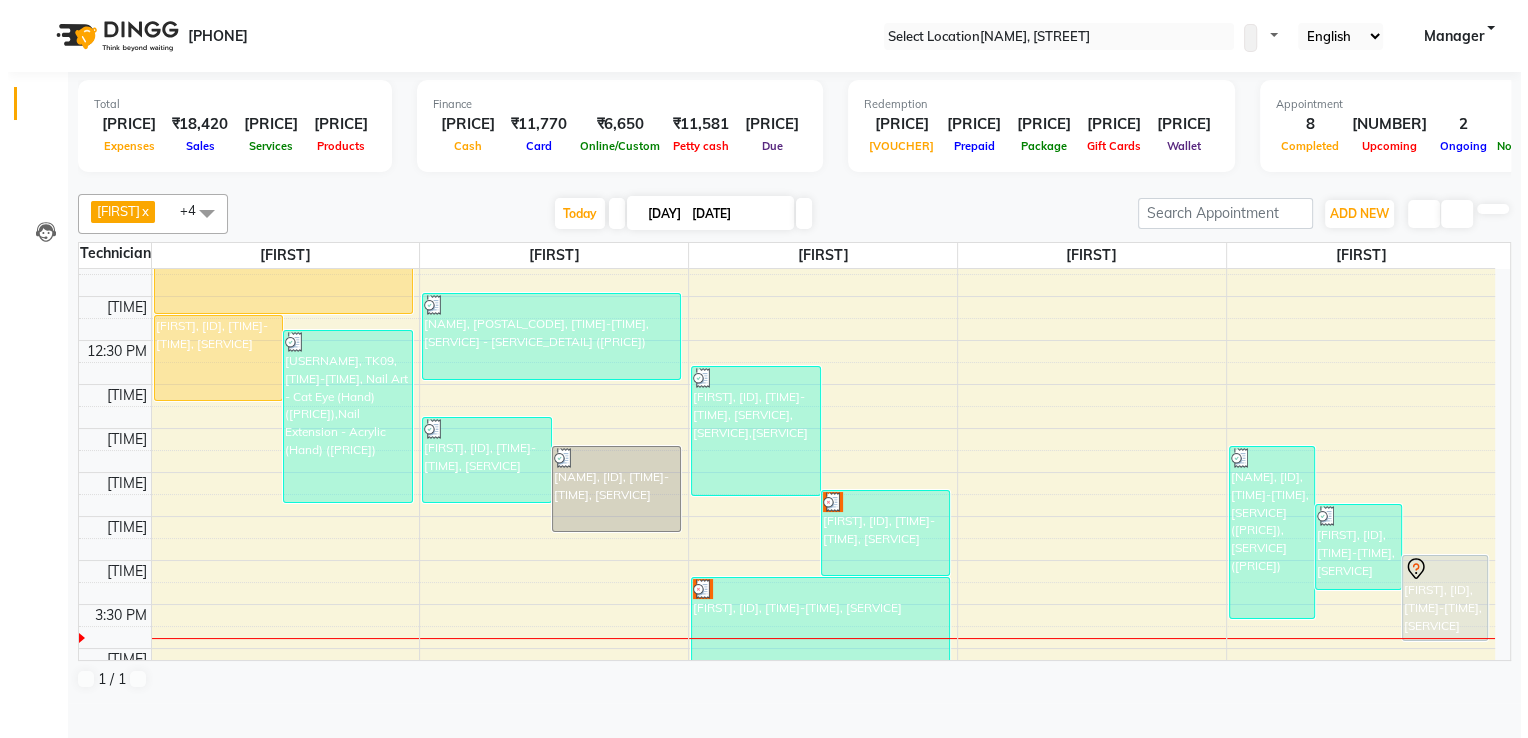 scroll, scrollTop: 332, scrollLeft: 0, axis: vertical 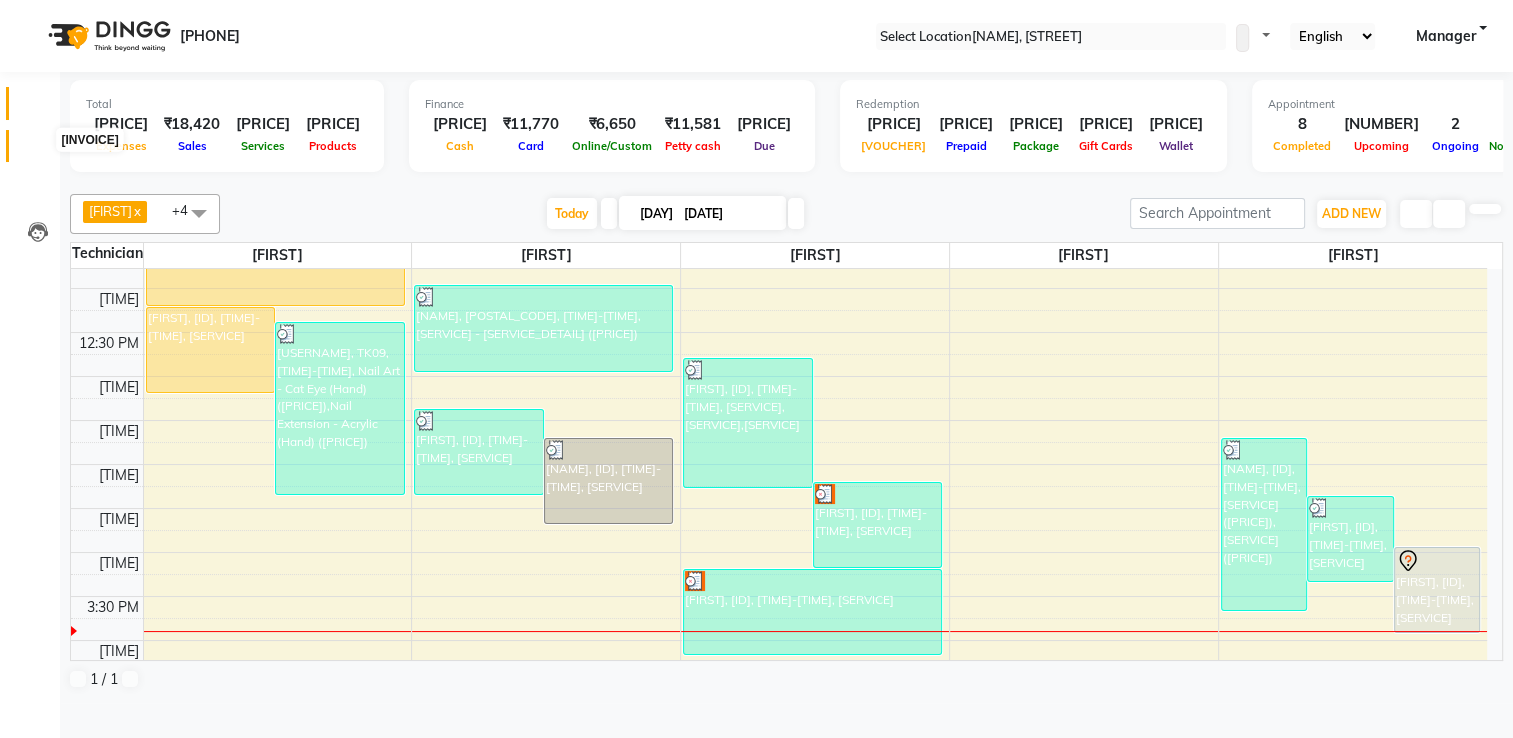 click at bounding box center (38, 151) 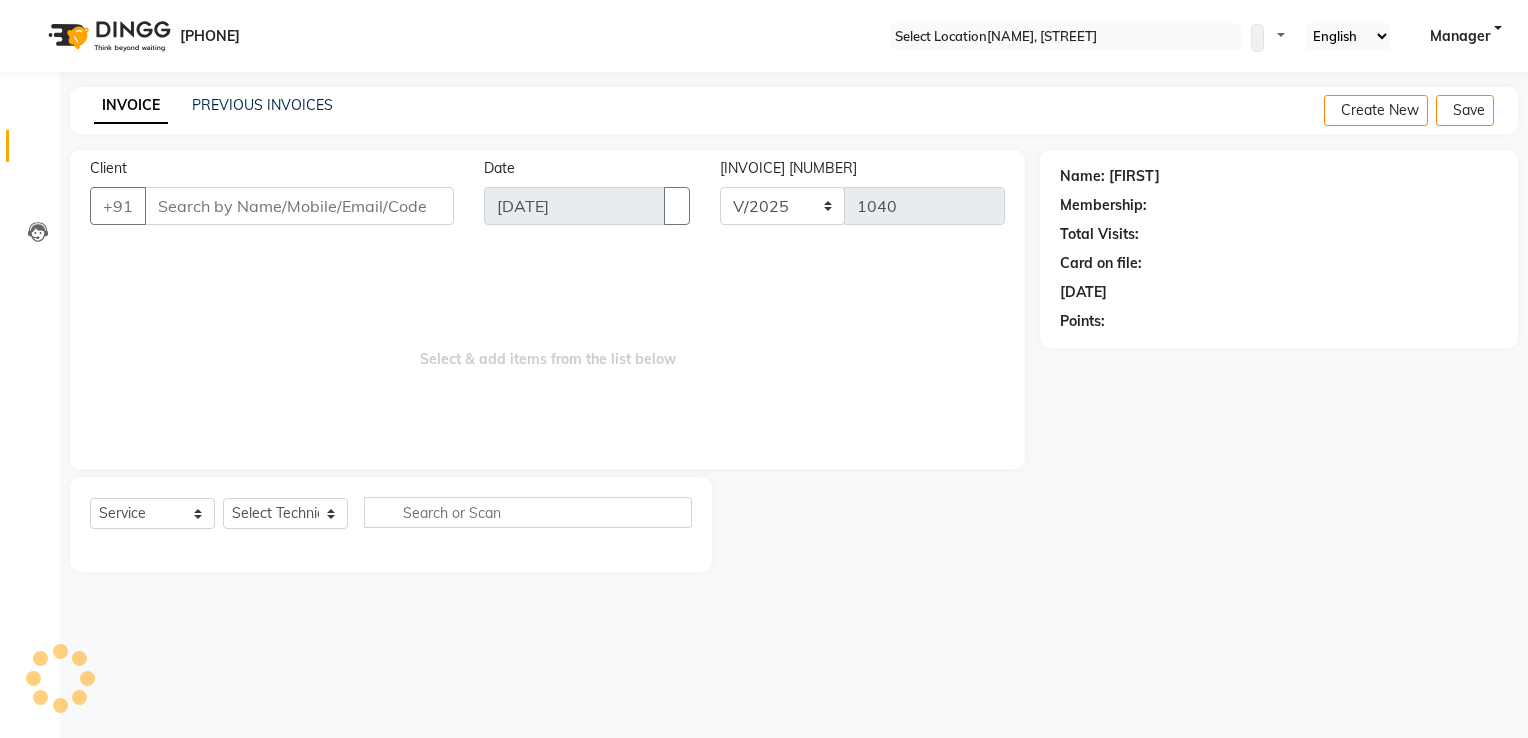 click on "Client" at bounding box center [299, 206] 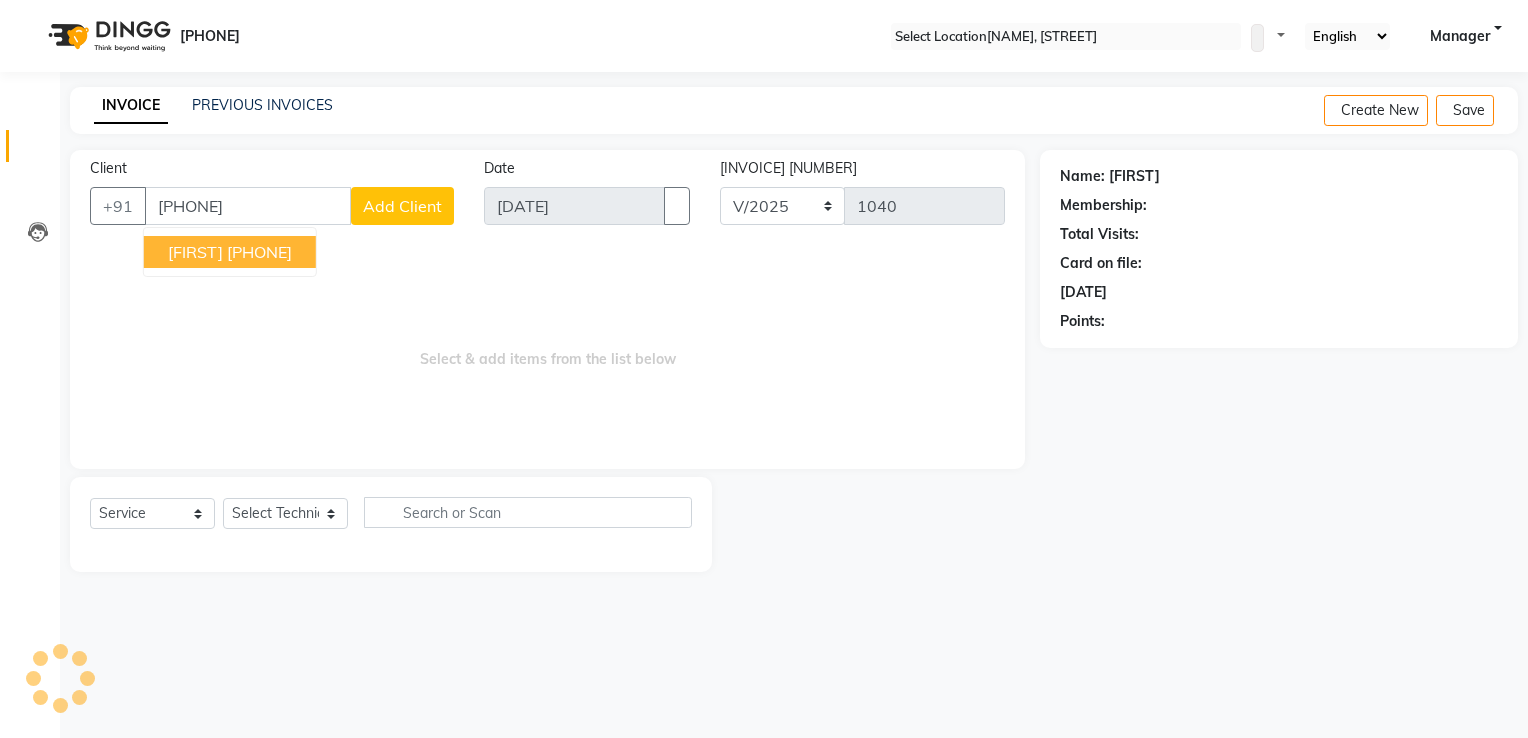 type on "[PHONE]" 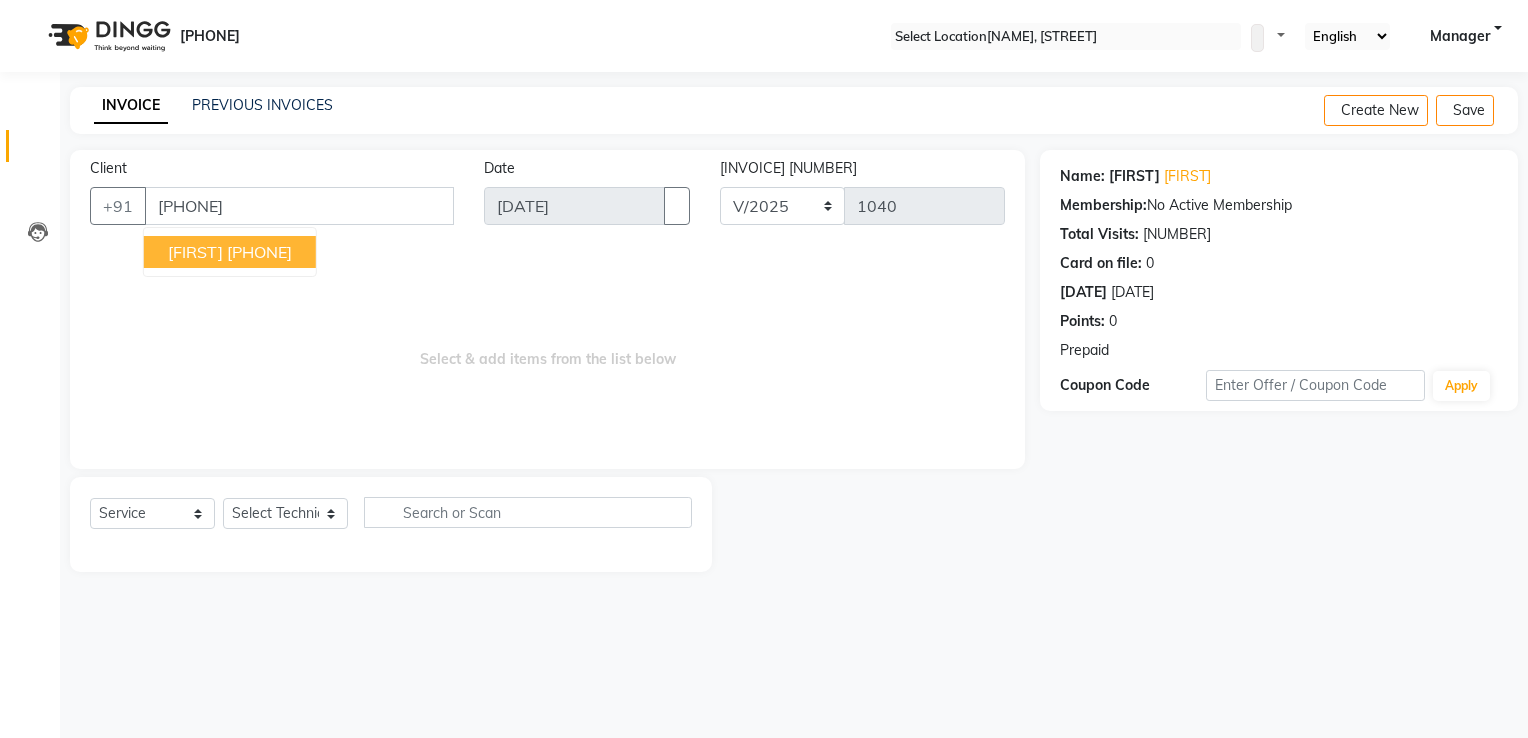click on "[PHONE]" at bounding box center [259, 252] 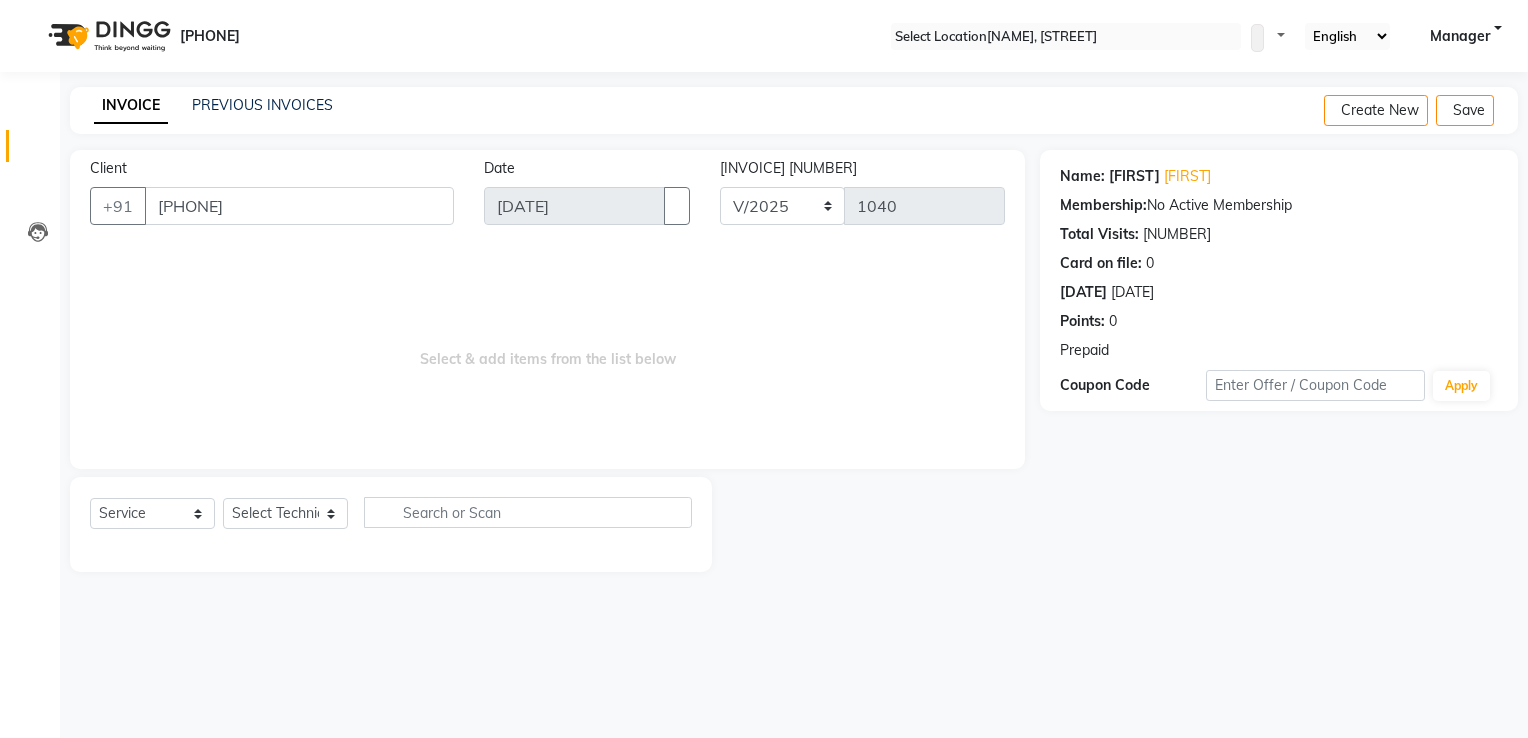 click at bounding box center (1109, 351) 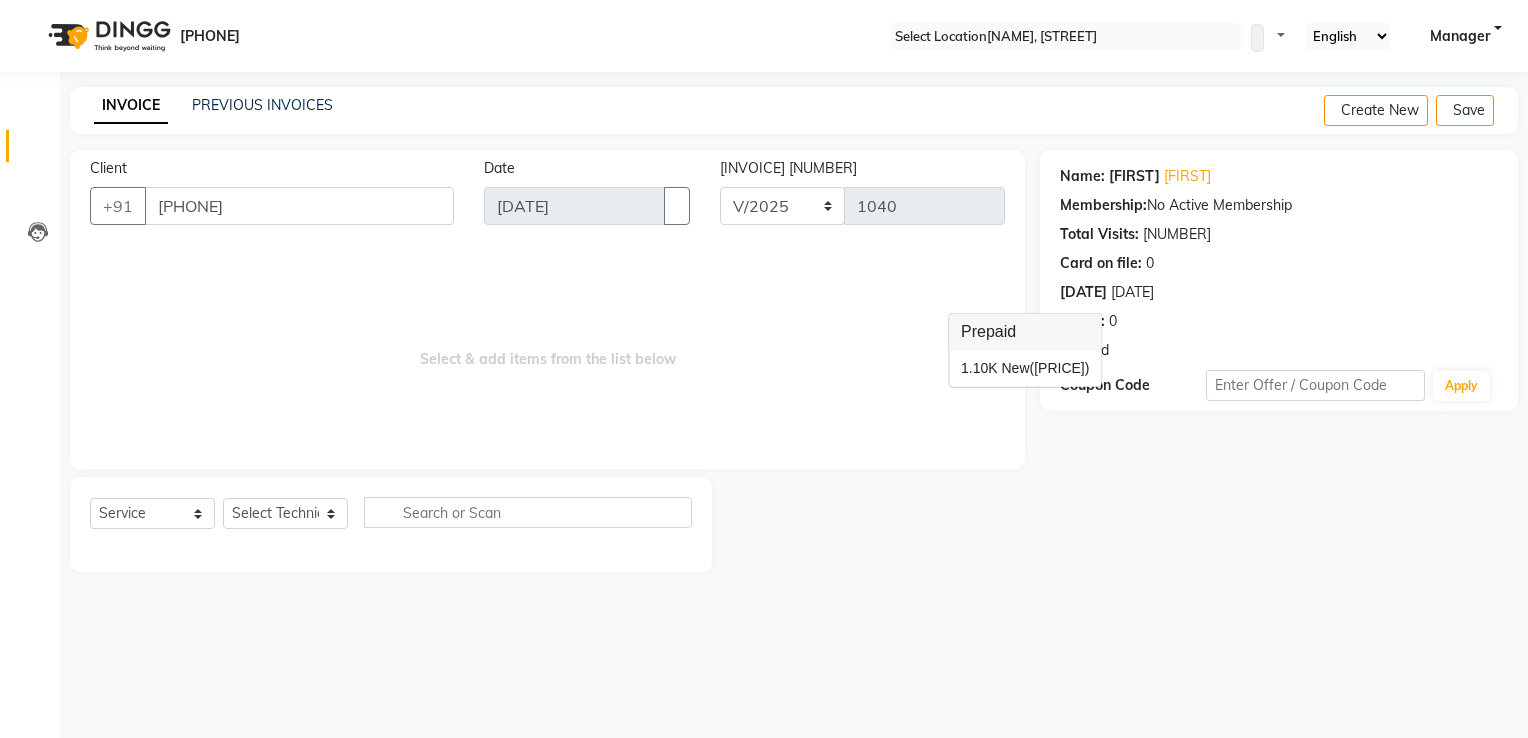 click on "Name: [FIRST]  Membership:  No Active Membership  Total Visits:  3 Card on file:  0 Last Visit:   [DATE] Points:   0  Prepaid Coupon Code Apply" at bounding box center (1286, 361) 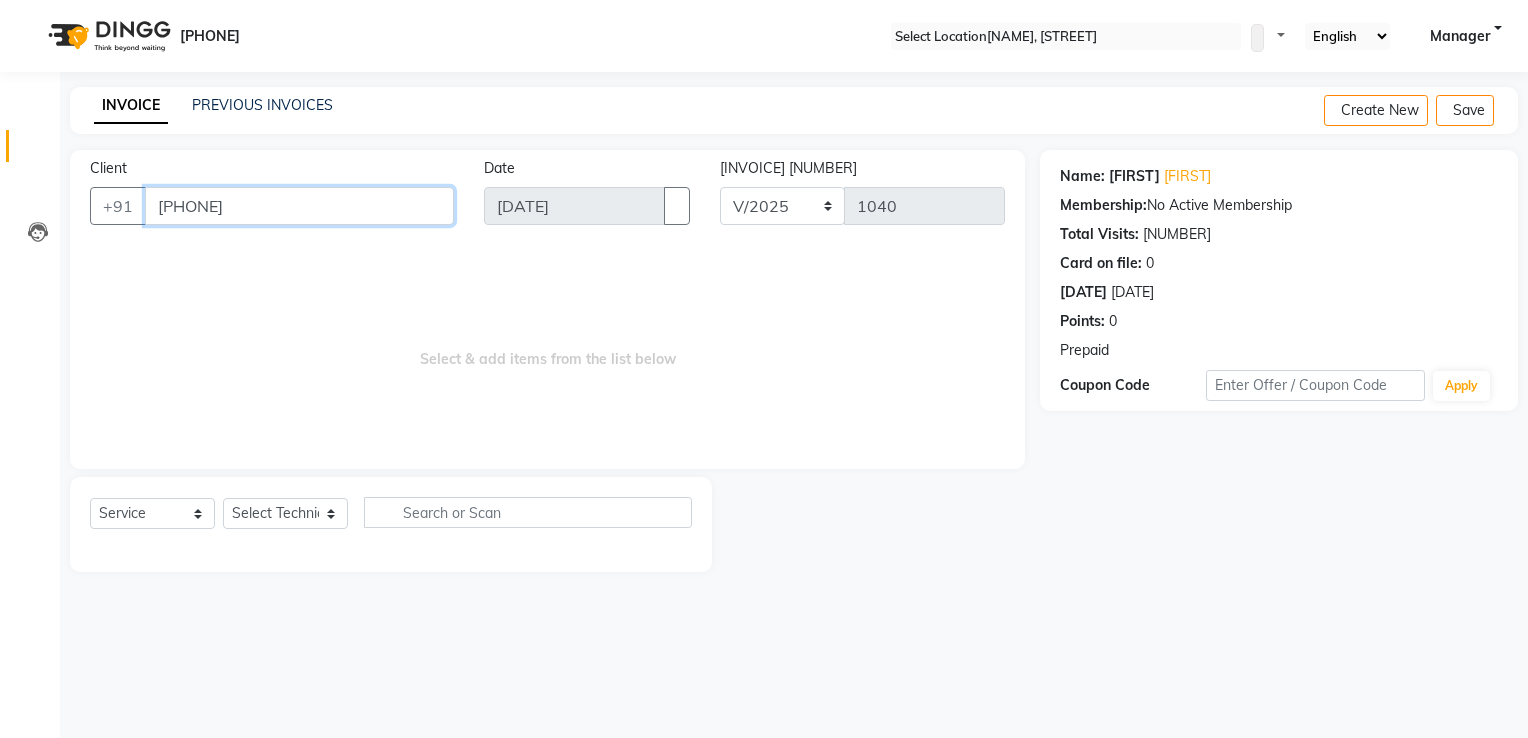 click on "[PHONE]" at bounding box center (299, 206) 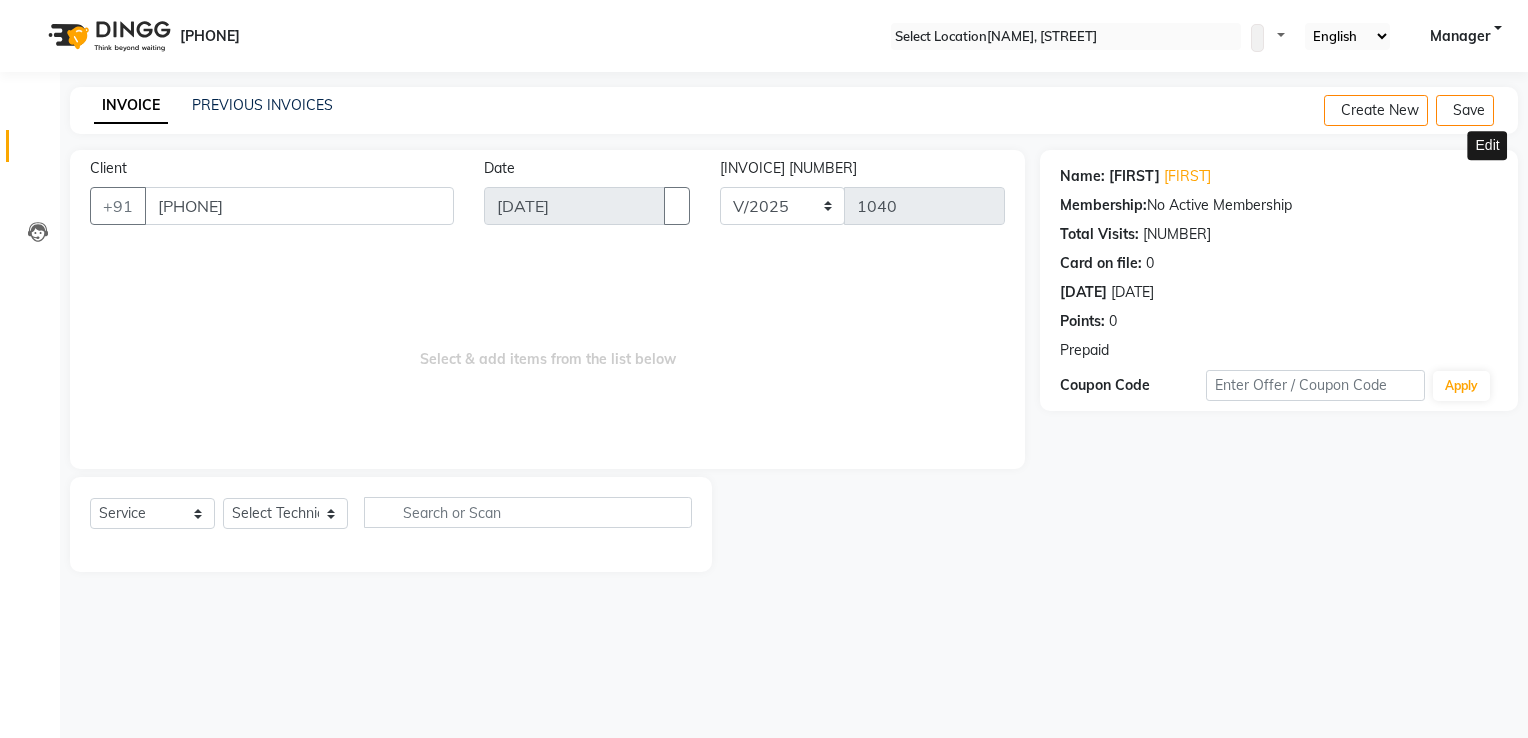 click at bounding box center (1490, 176) 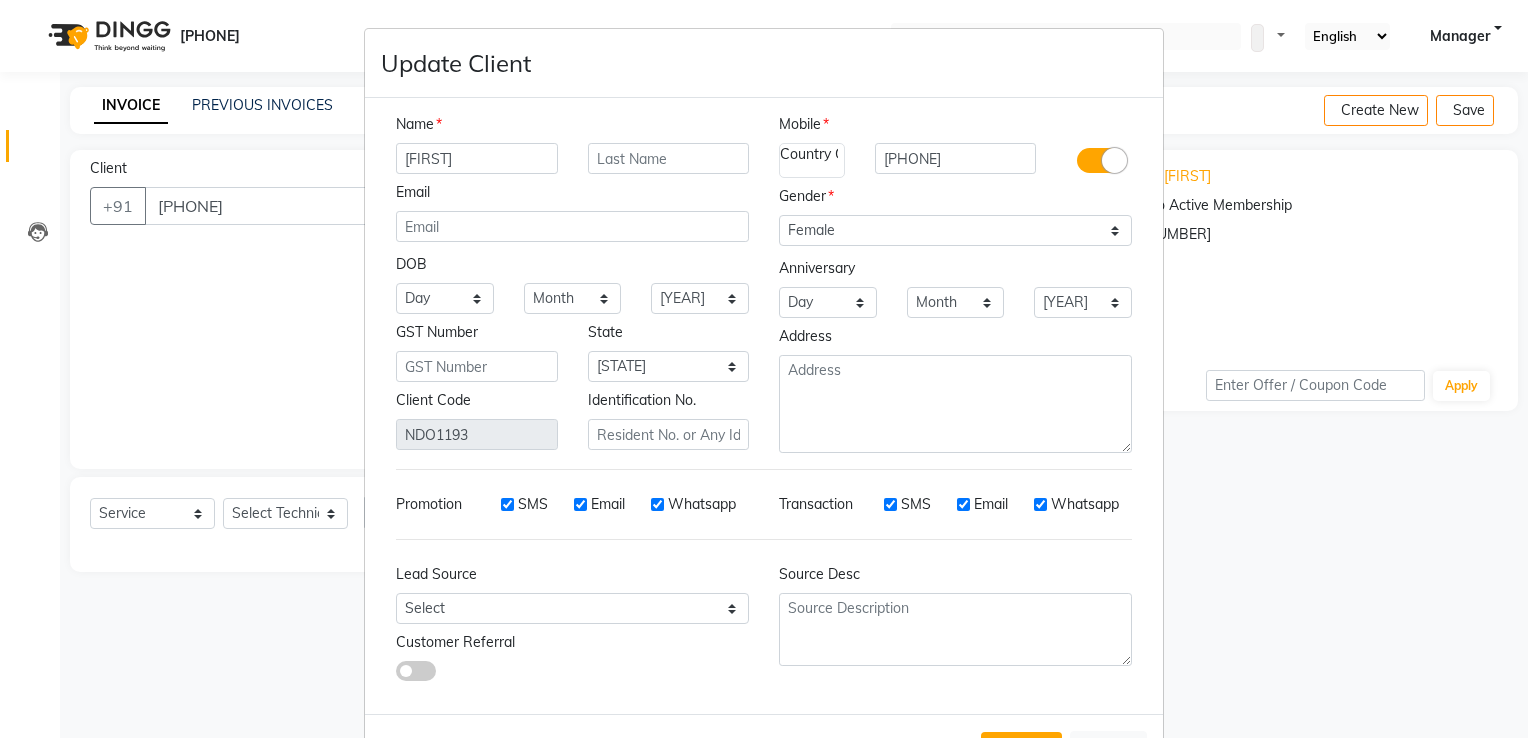 scroll, scrollTop: 83, scrollLeft: 0, axis: vertical 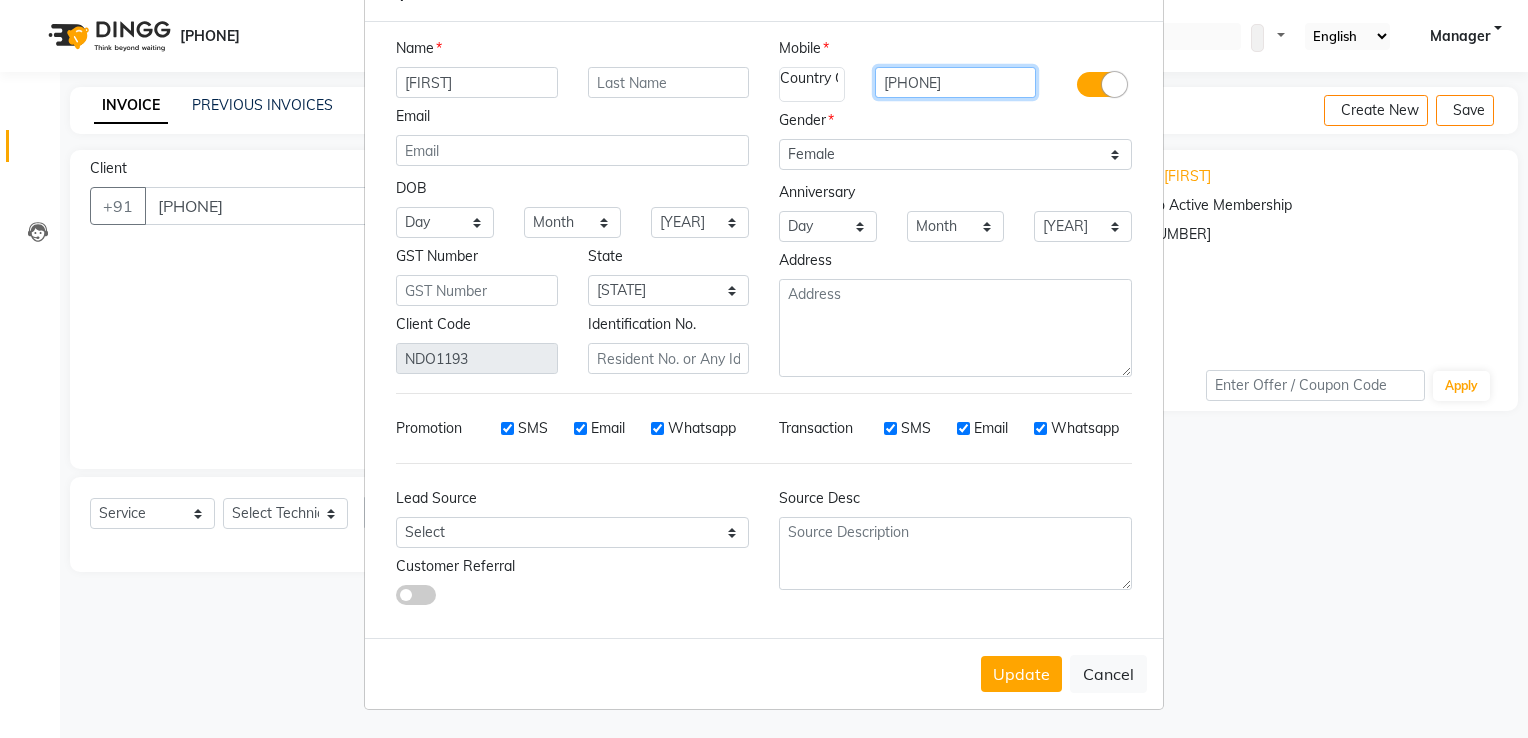 click on "[PHONE]" at bounding box center (956, 82) 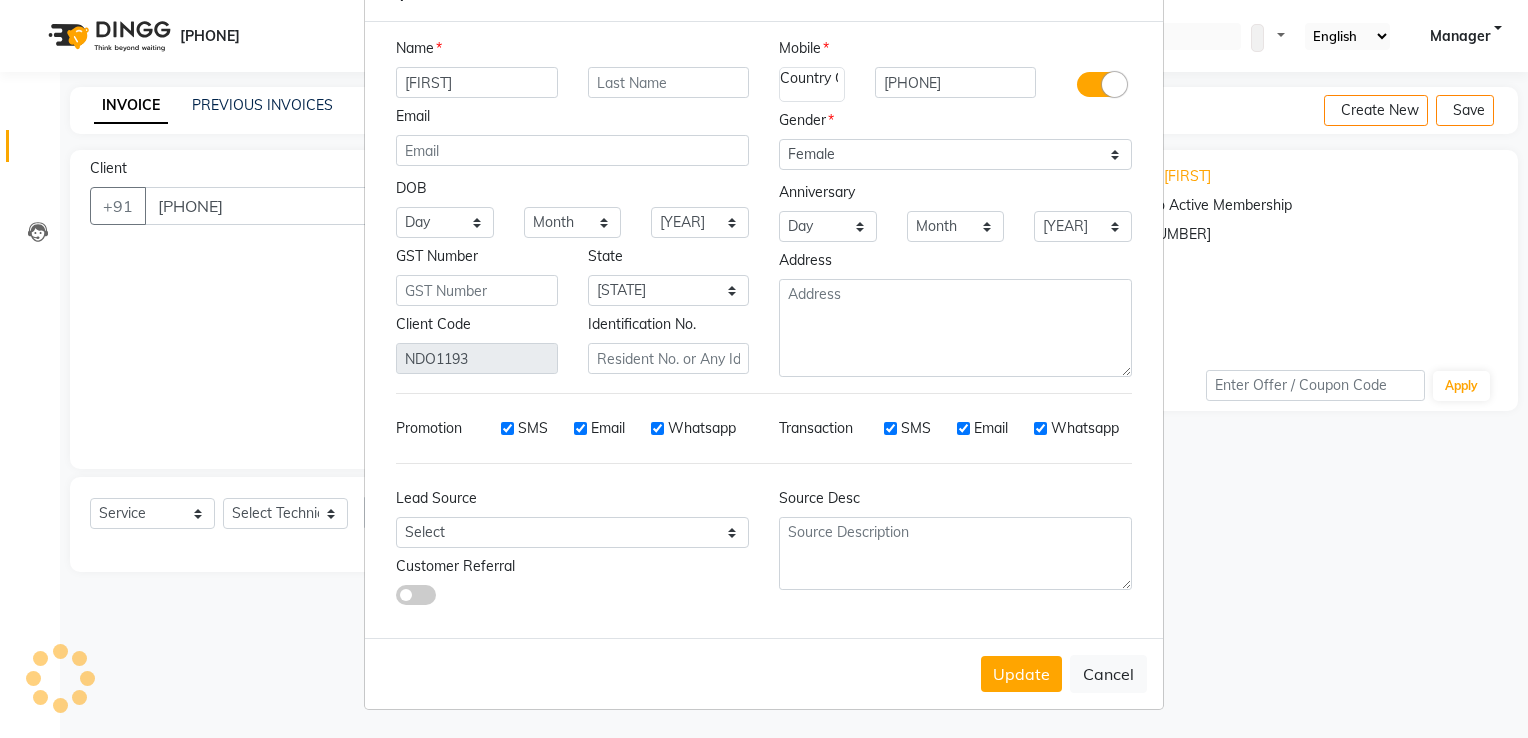 click on "[PHONE]" at bounding box center [956, 84] 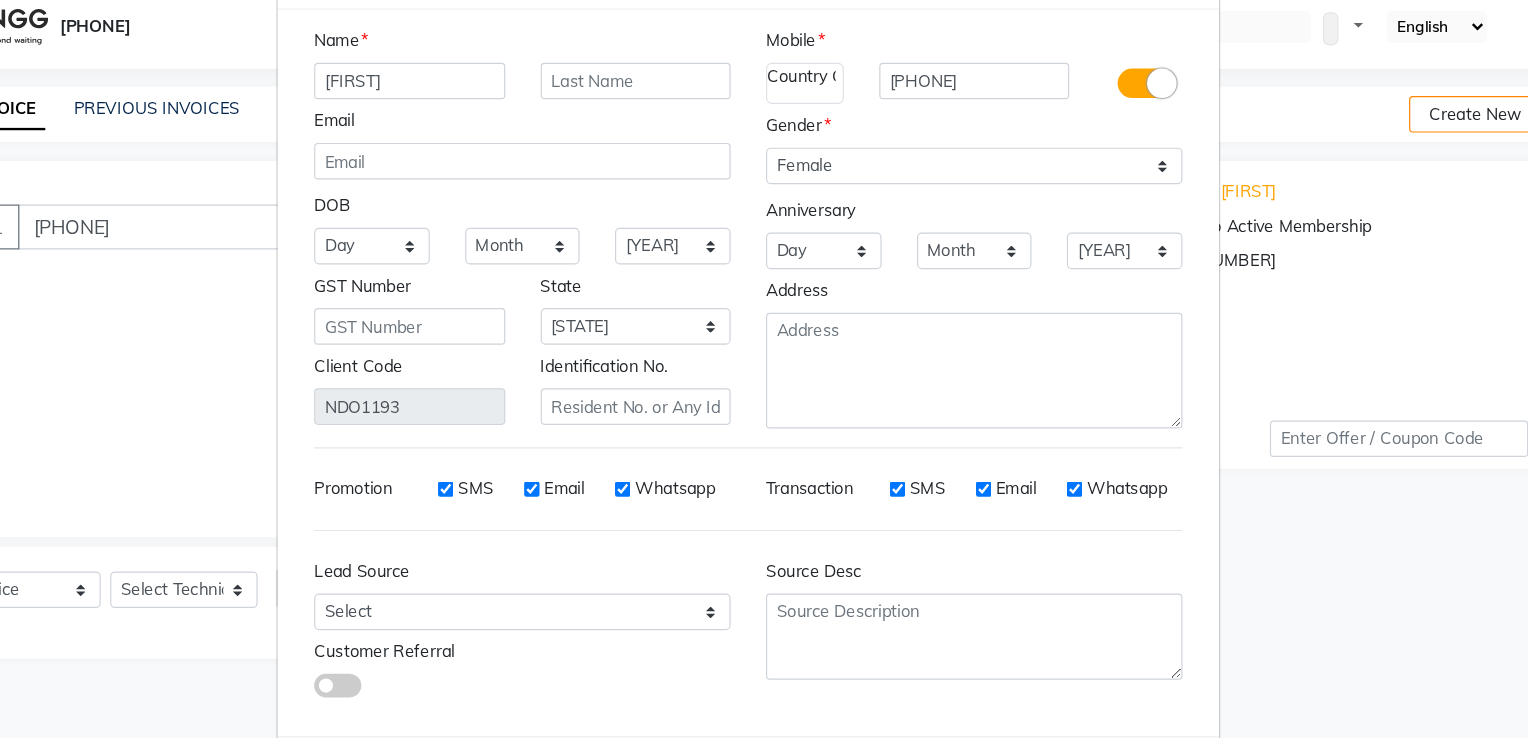 click on "Mobile" at bounding box center (572, 52) 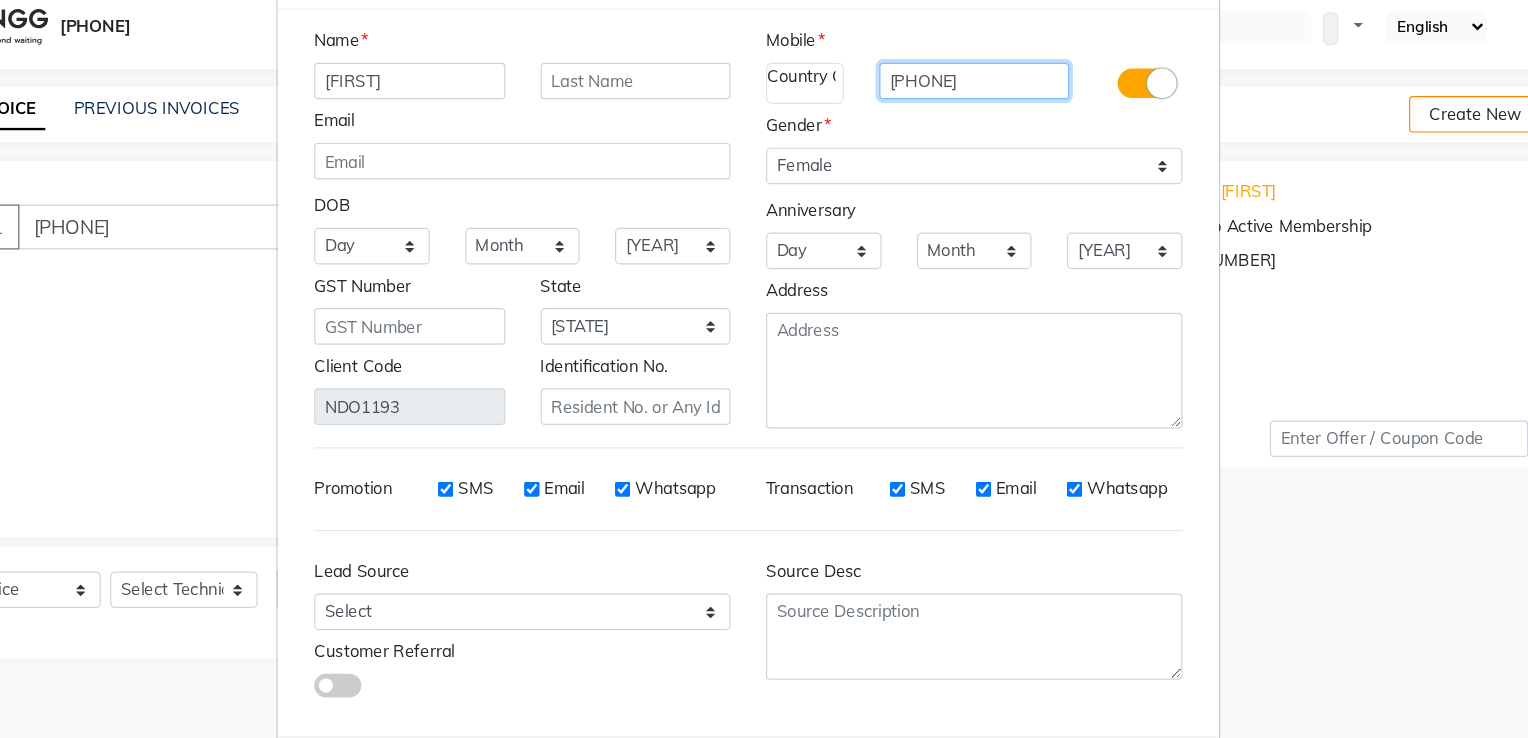 click on "[PHONE]" at bounding box center [956, 82] 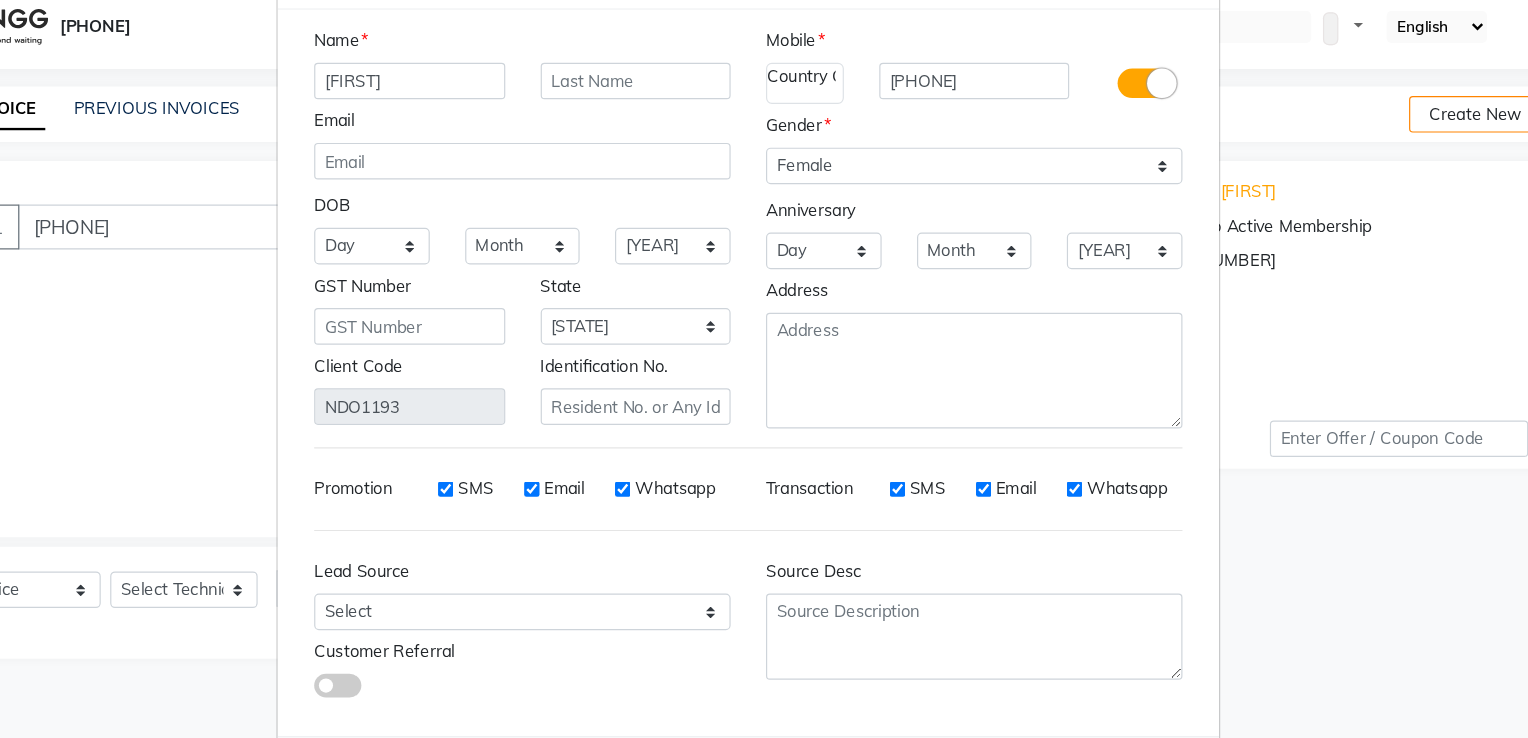 click on "Update Client Name [FIRST] Email DOB Day 01 02 03 04 05 06 07 08 09 10 11 12 13 14 15 16 17 18 19 20 21 22 23 24 25 26 27 28 29 30 31 Month January February March April May June July August September October November December 1940 1941 1942 1943 1944 1945 1946 1947 1948 1949 1950 1951 1952 1953 1954 1955 1956 1957 1958 1959 1960 1961 1962 1963 1964 1965 1966 1967 1968 1969 1970 1971 1972 1973 1974 1975 1976 1977 1978 1979 1980 1981 1982 1983 1984 1985 1986 1987 1988 1989 1990 1991 1992 1993 1994 1995 1996 1997 1998 1999 2000 2001 2002 2003 2004 2005 2006 2007 2008 2009 2010 2011 2012 2013 2014 2015 2016 2017 2018 2019 2020 2021 2022 2023 2024 GST Number State Select Andaman and Nicobar Islands Andhra Pradesh Arunachal Pradesh Assam Bihar Chandigarh Chhattisgarh Dadra and Nagar Haveli Daman and Diu Delhi Goa Gujarat Haryana Himachal Pradesh Jammu and Kashmir Jharkhand Karnataka Kerala Lakshadweep Madhya Pradesh Maharashtra Manipur Meghalaya Mizoram Nagaland Odisha Pondicherry Punjab Rajasthan Sikkim Telangana" at bounding box center (764, 369) 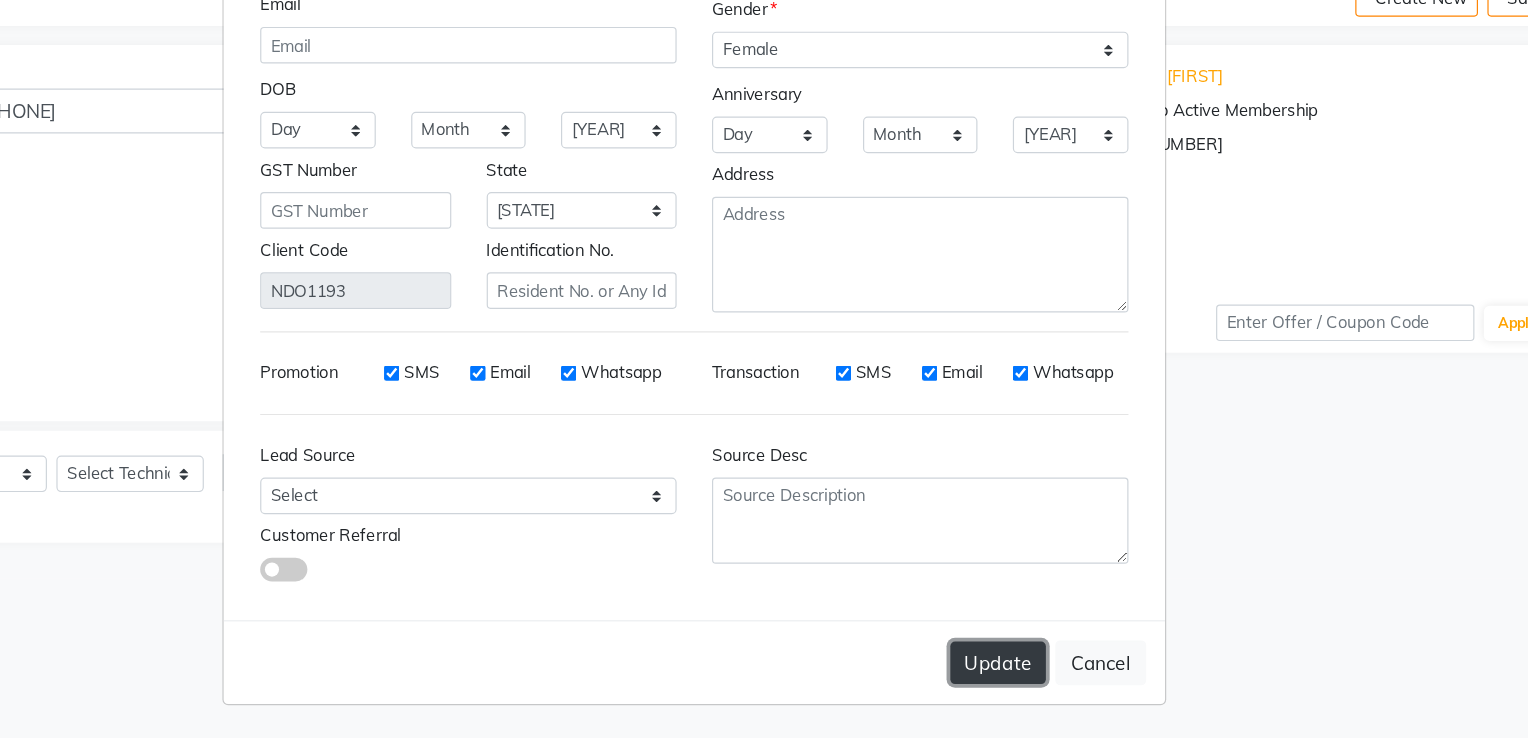 click on "Update" at bounding box center [1021, 674] 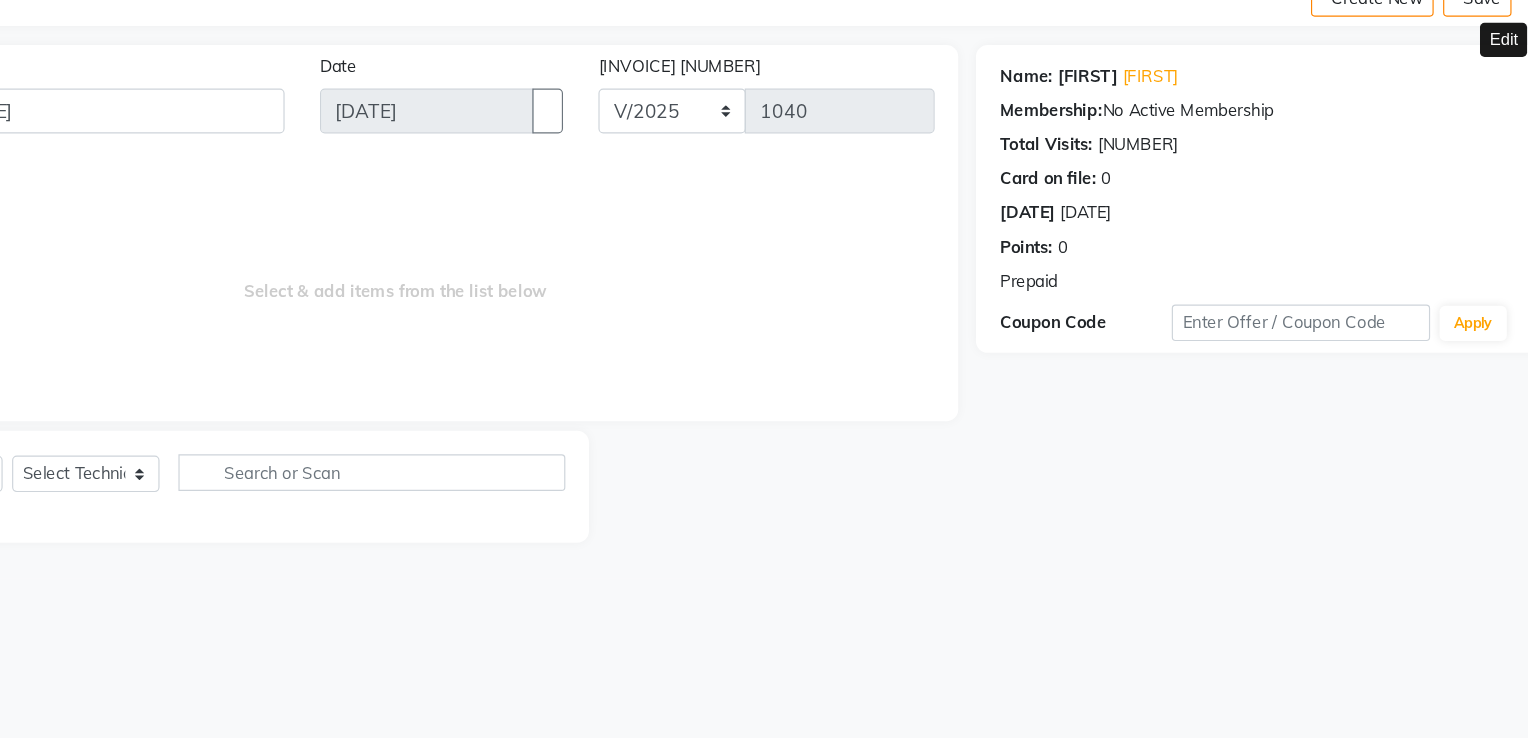 scroll, scrollTop: 0, scrollLeft: 0, axis: both 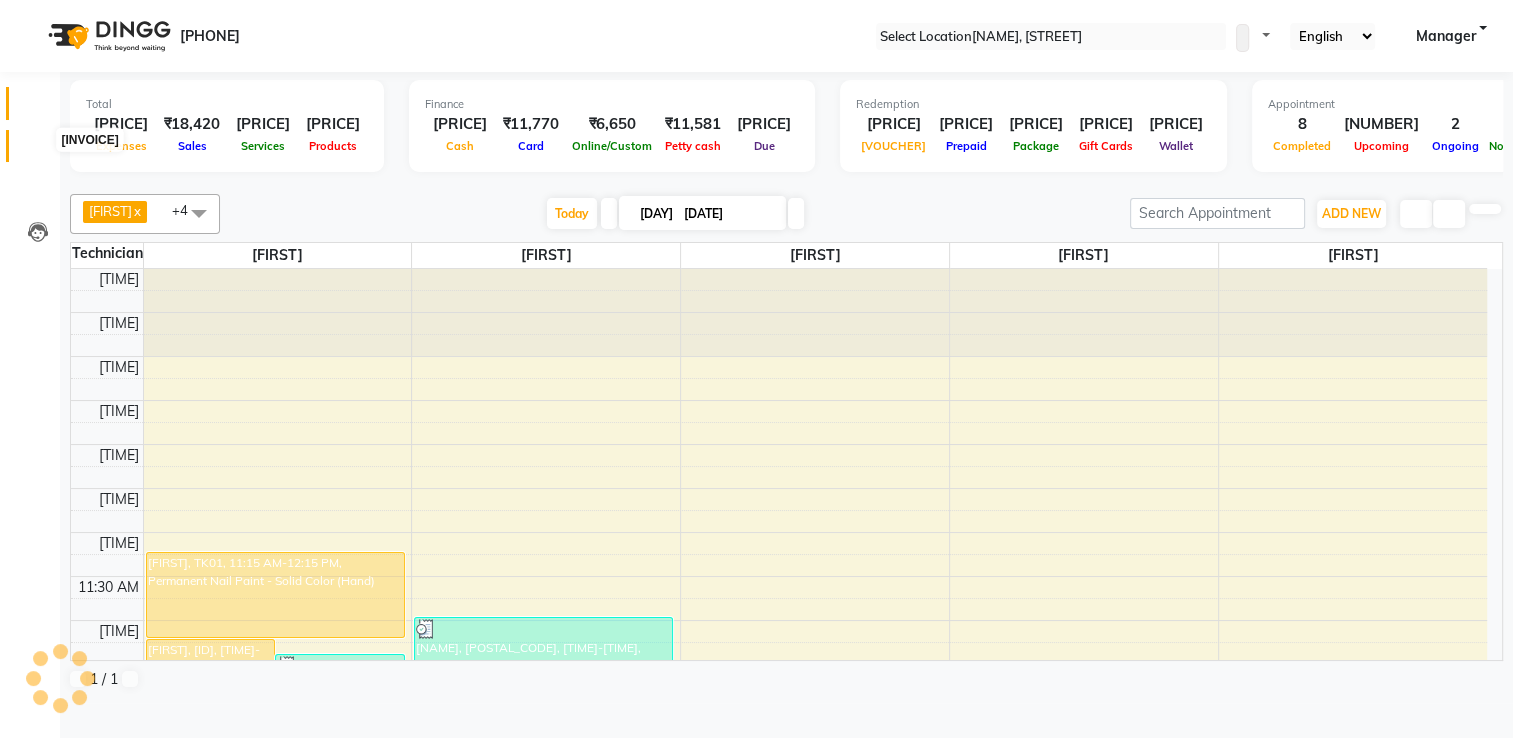click at bounding box center (38, 151) 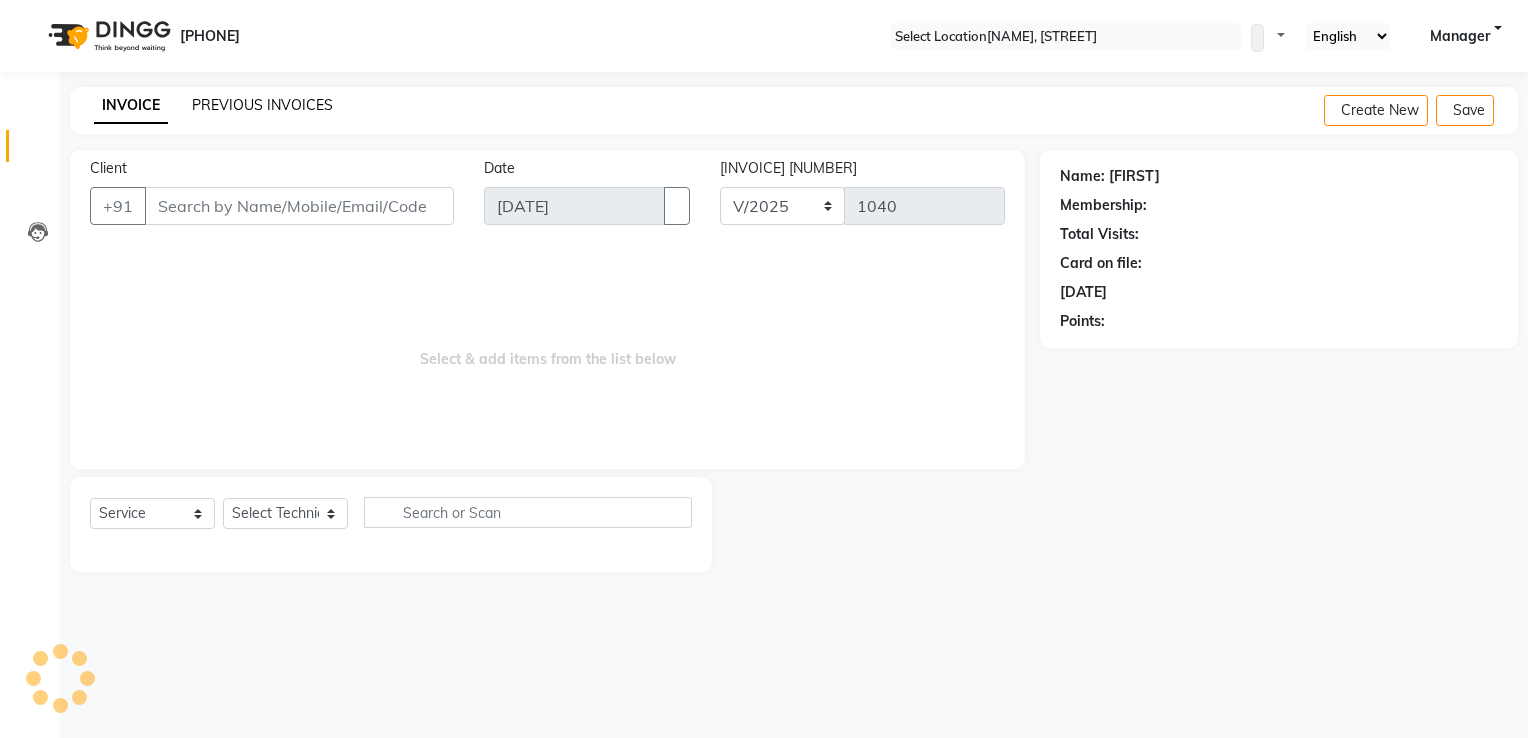 click on "PREVIOUS INVOICES" at bounding box center (262, 105) 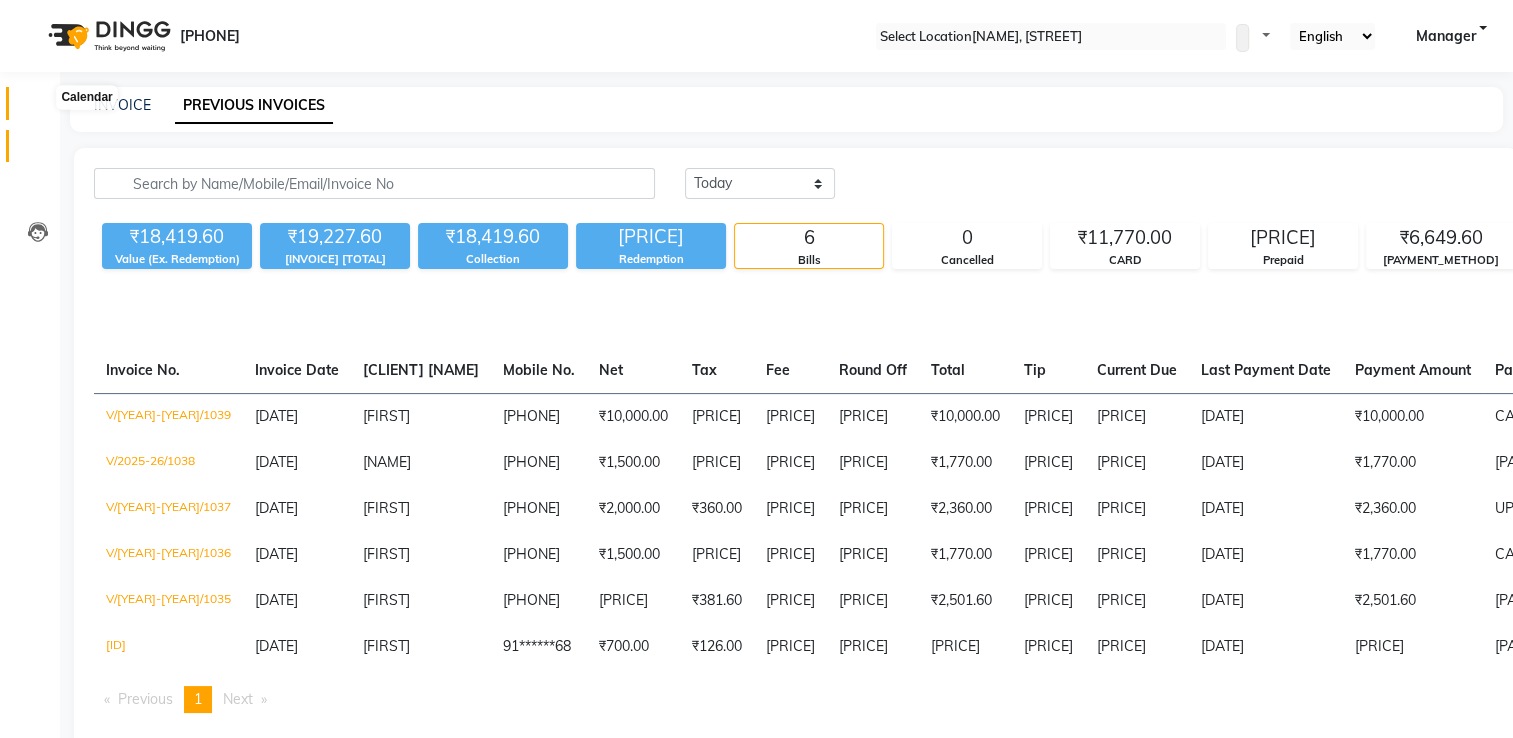 click at bounding box center [38, 108] 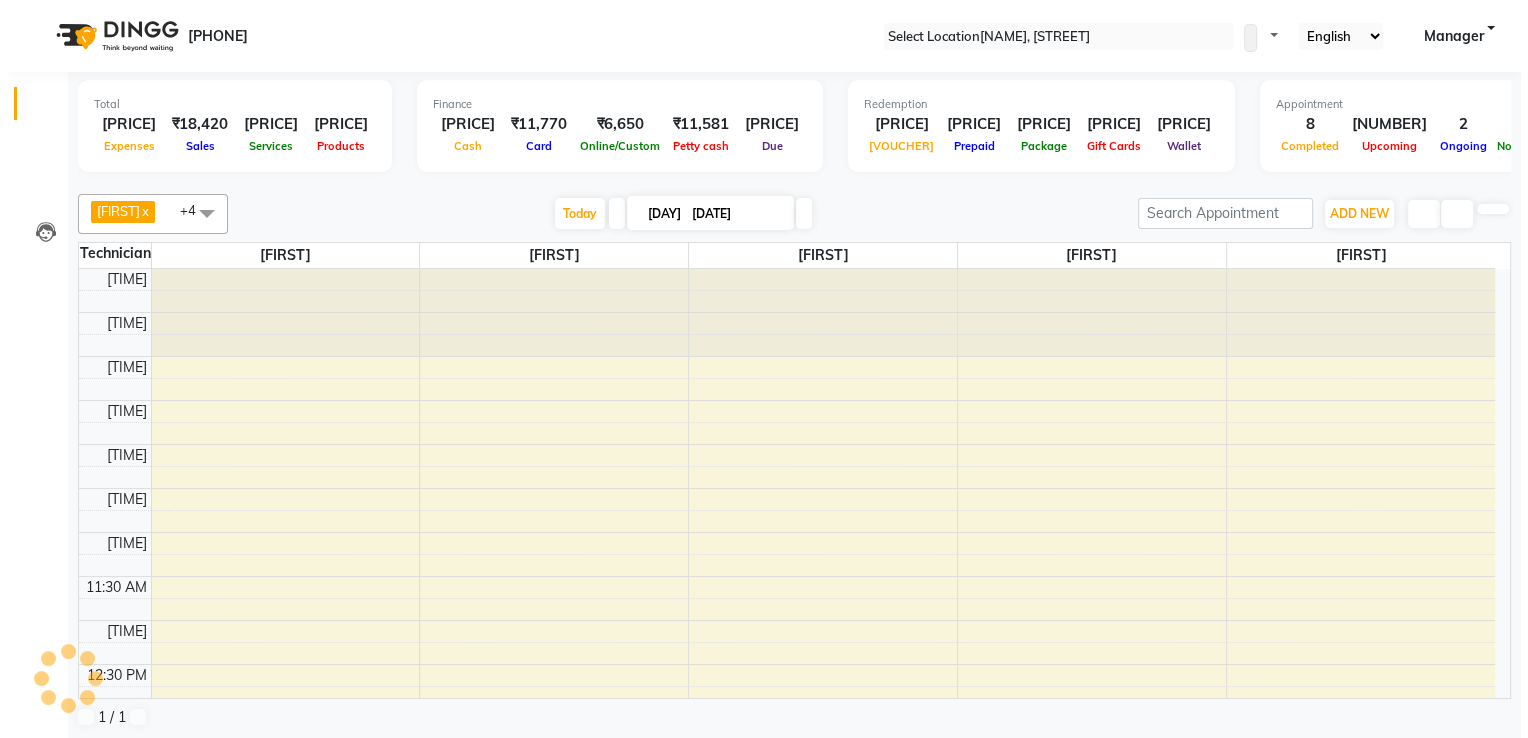 scroll, scrollTop: 0, scrollLeft: 0, axis: both 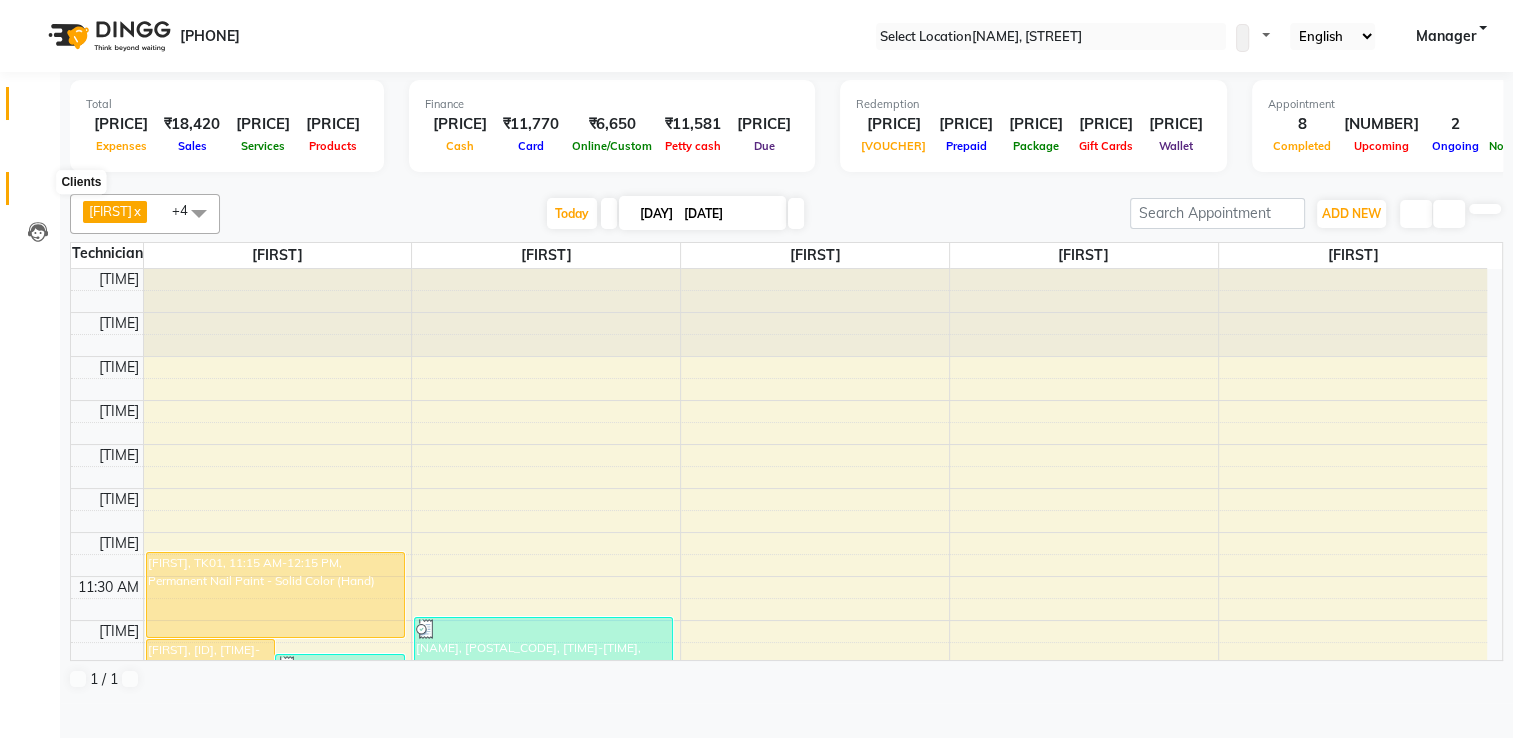 click at bounding box center (38, 193) 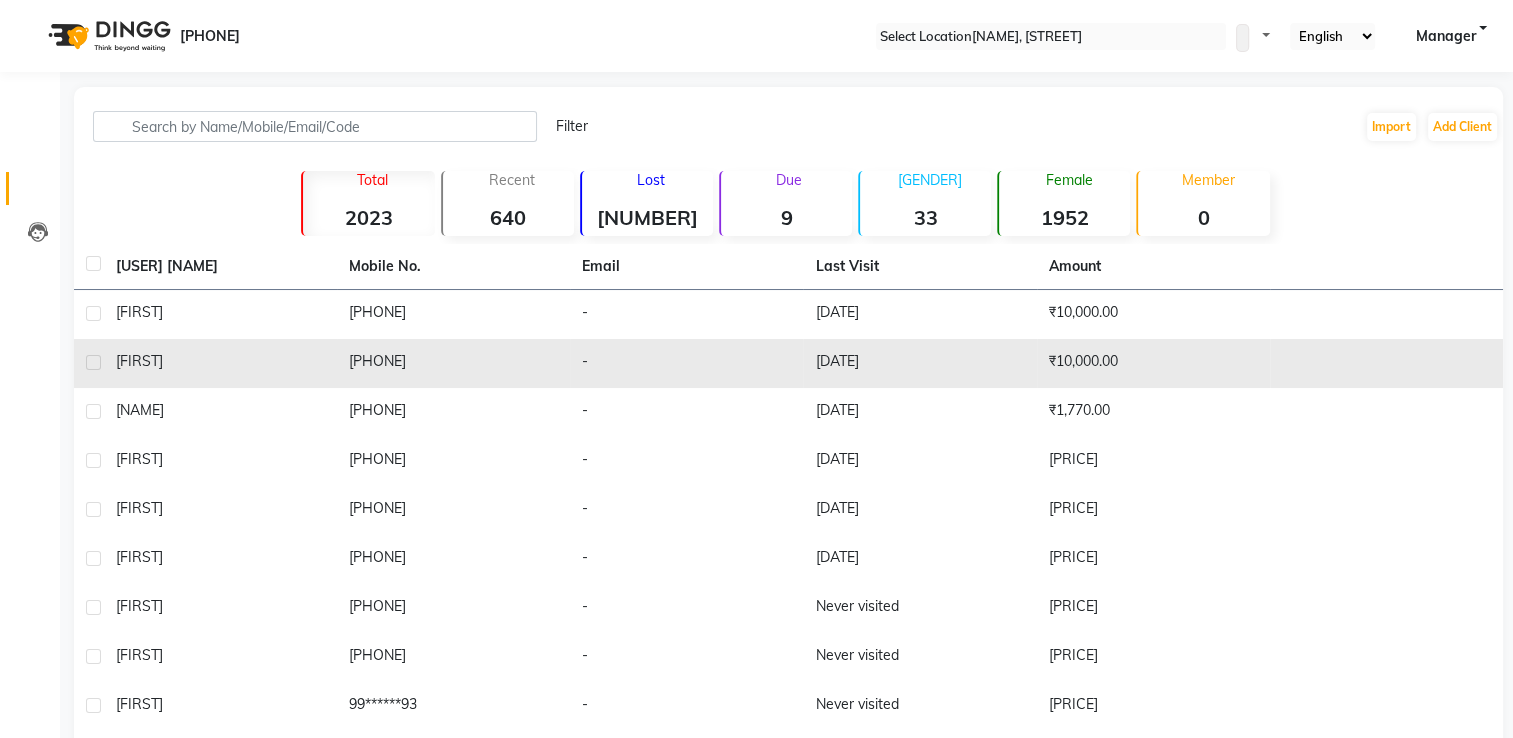 click at bounding box center [93, 362] 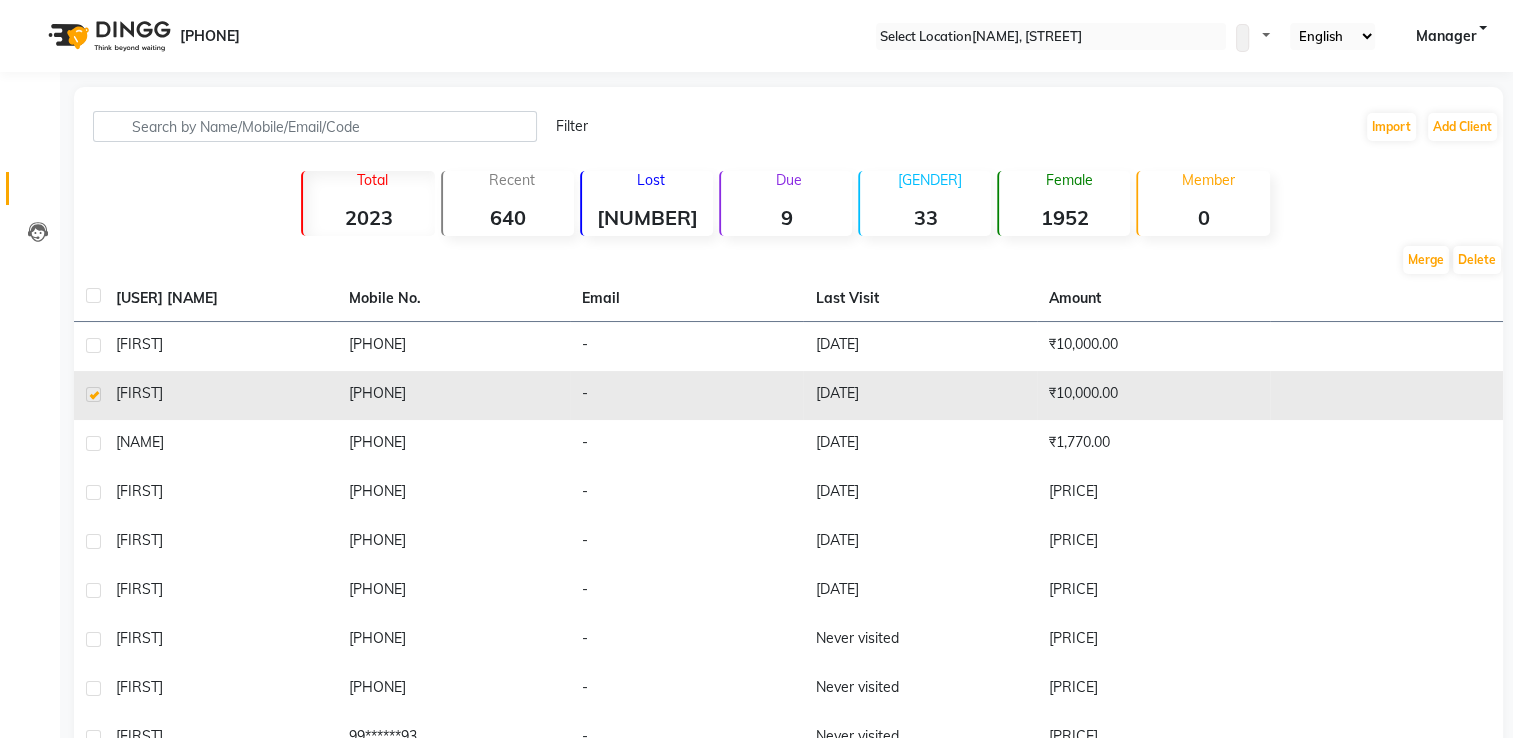 click at bounding box center [93, 394] 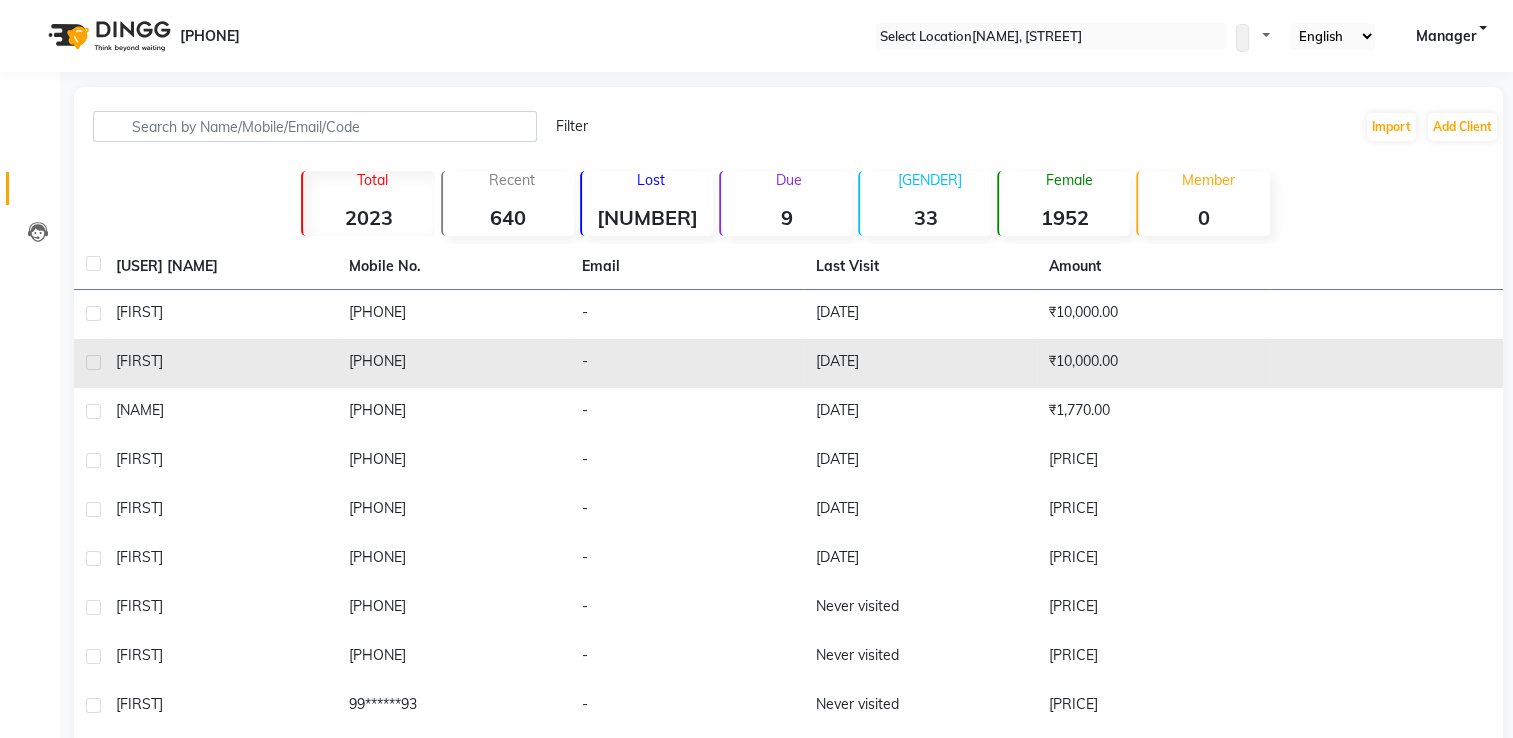 click on "[PHONE]" at bounding box center [453, 314] 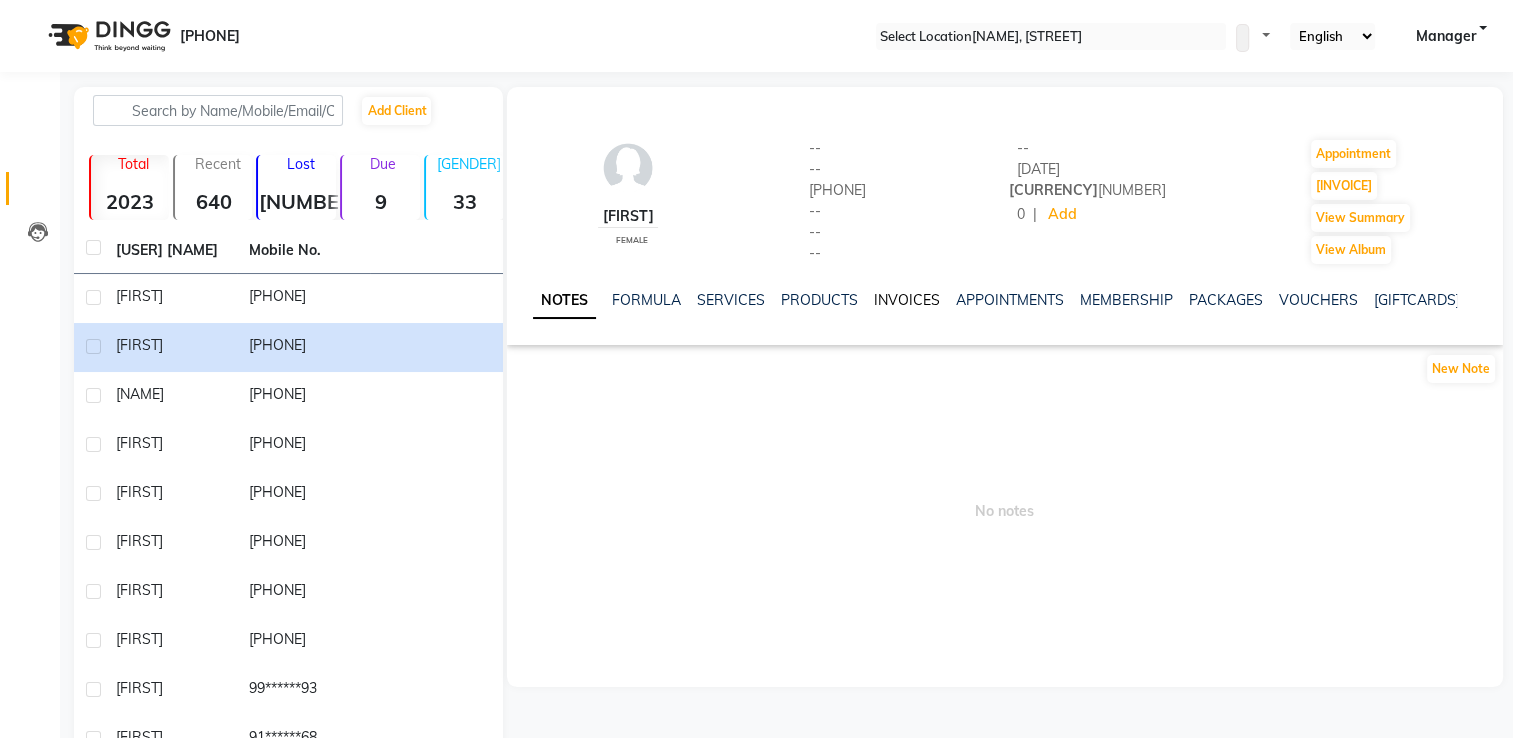 click on "INVOICES" at bounding box center [907, 300] 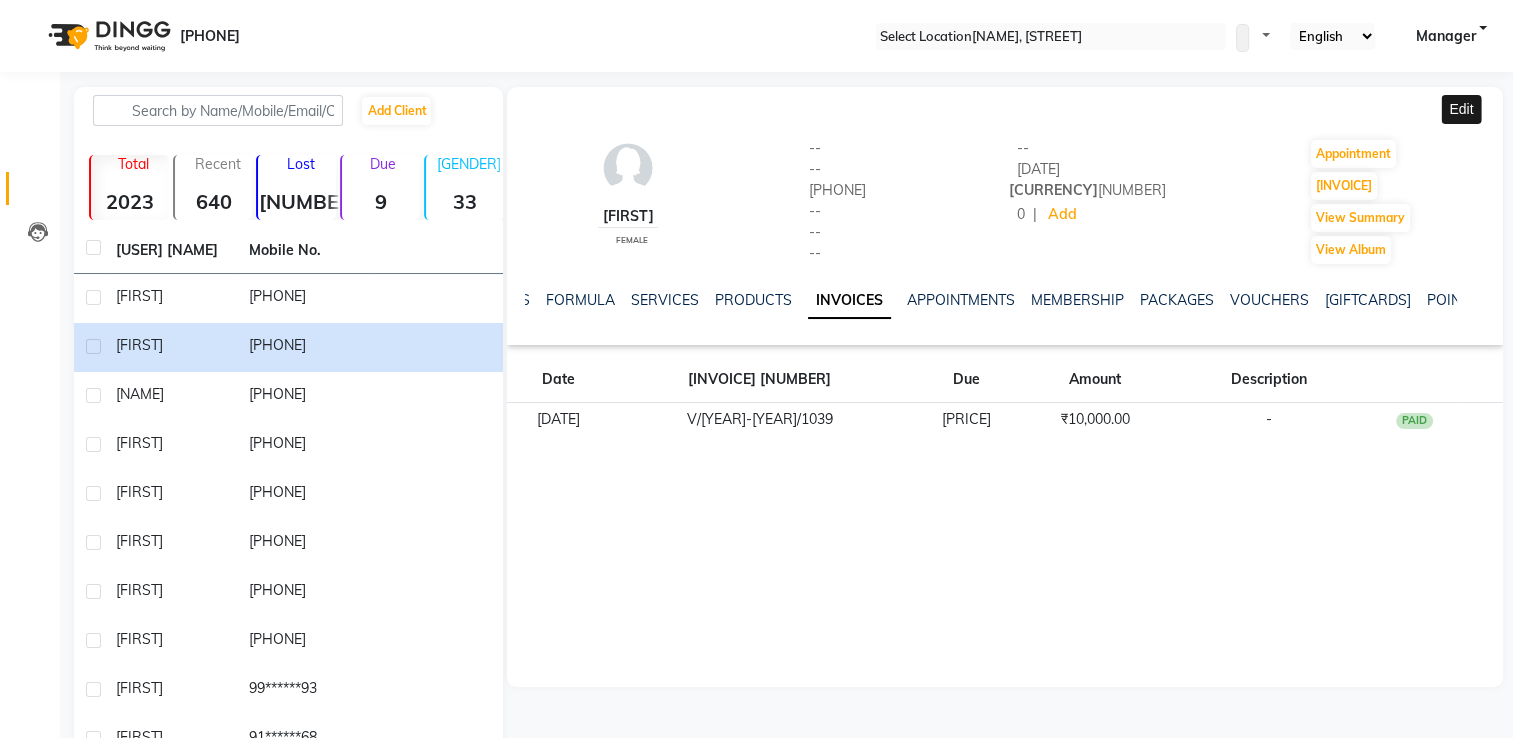click at bounding box center [1495, 107] 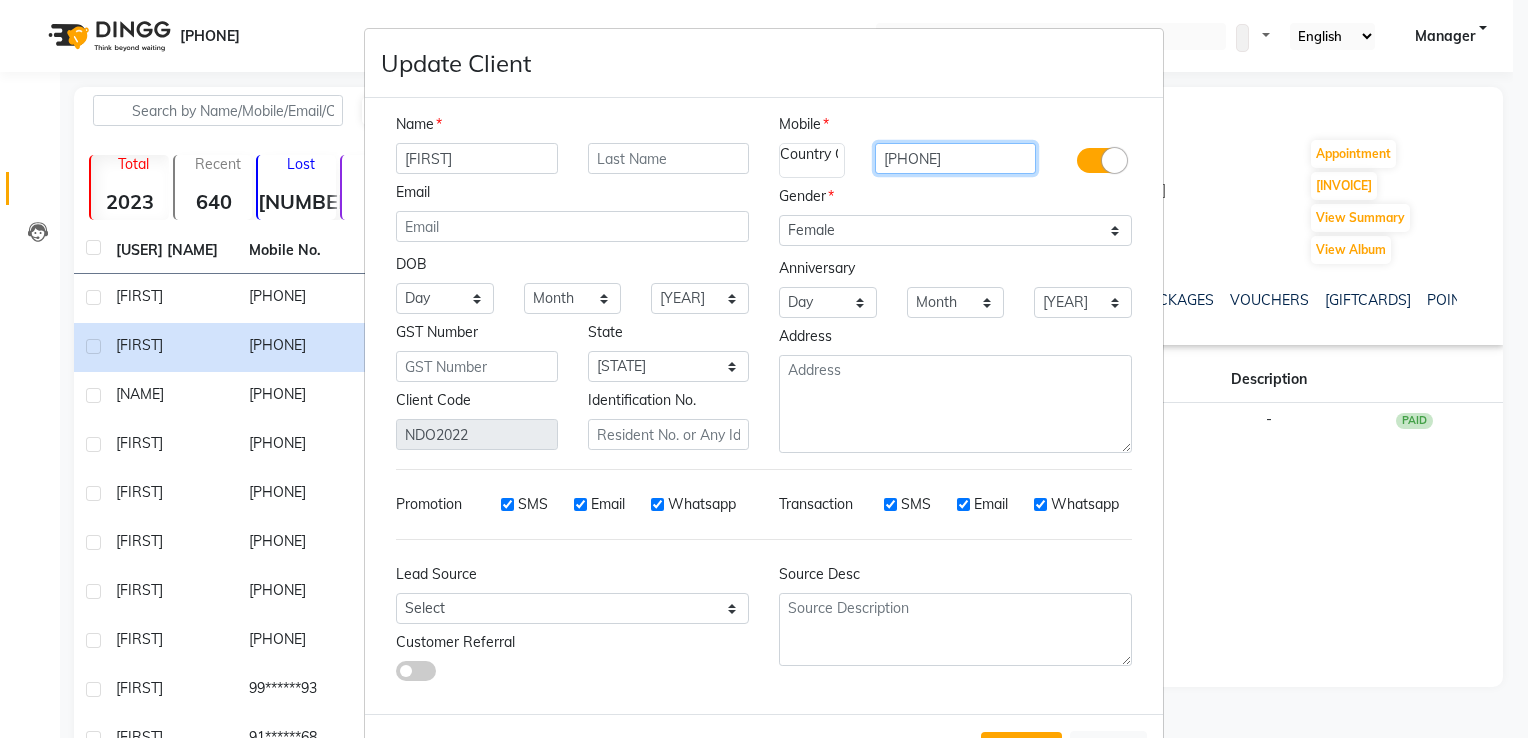 click on "[PHONE]" at bounding box center [956, 158] 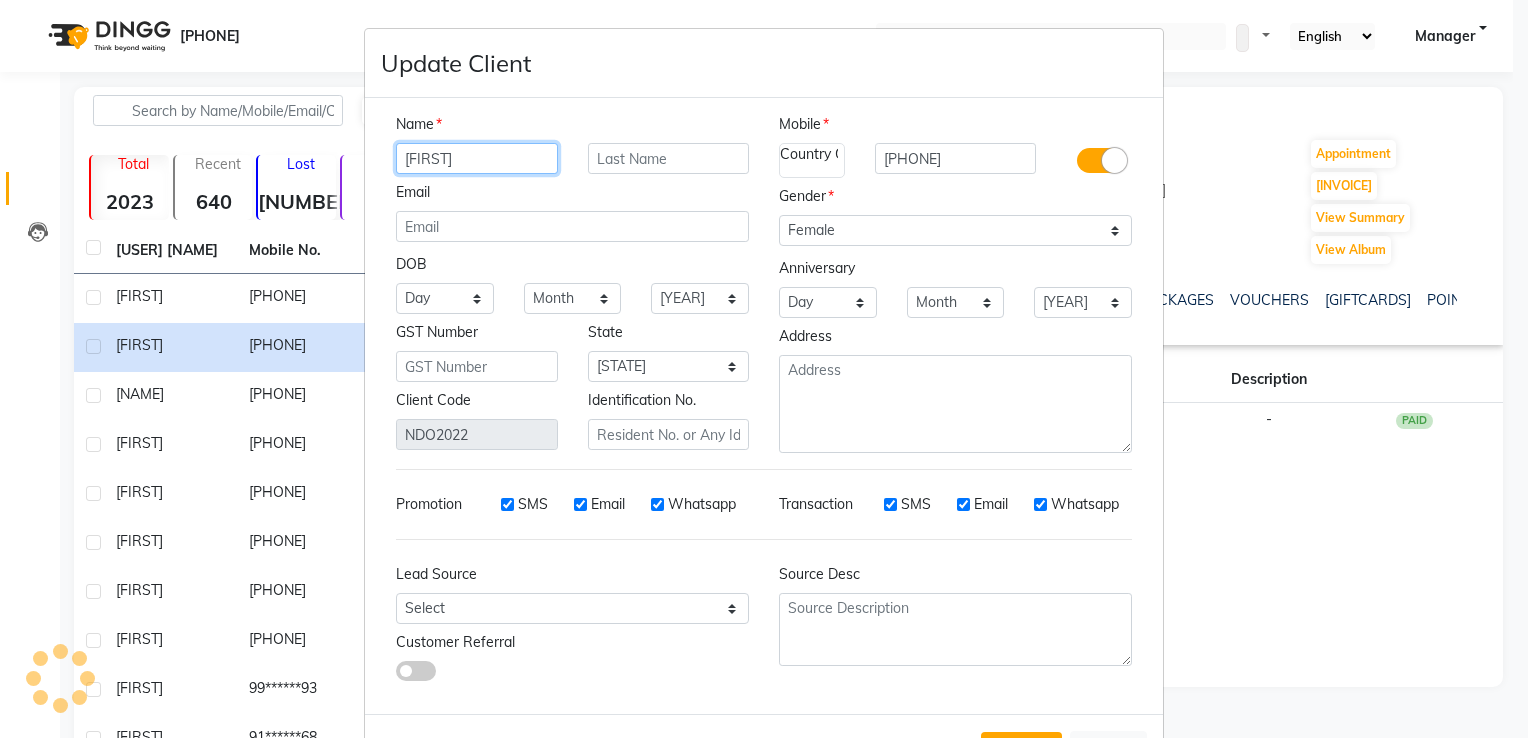 click on "[FIRST]" at bounding box center [477, 158] 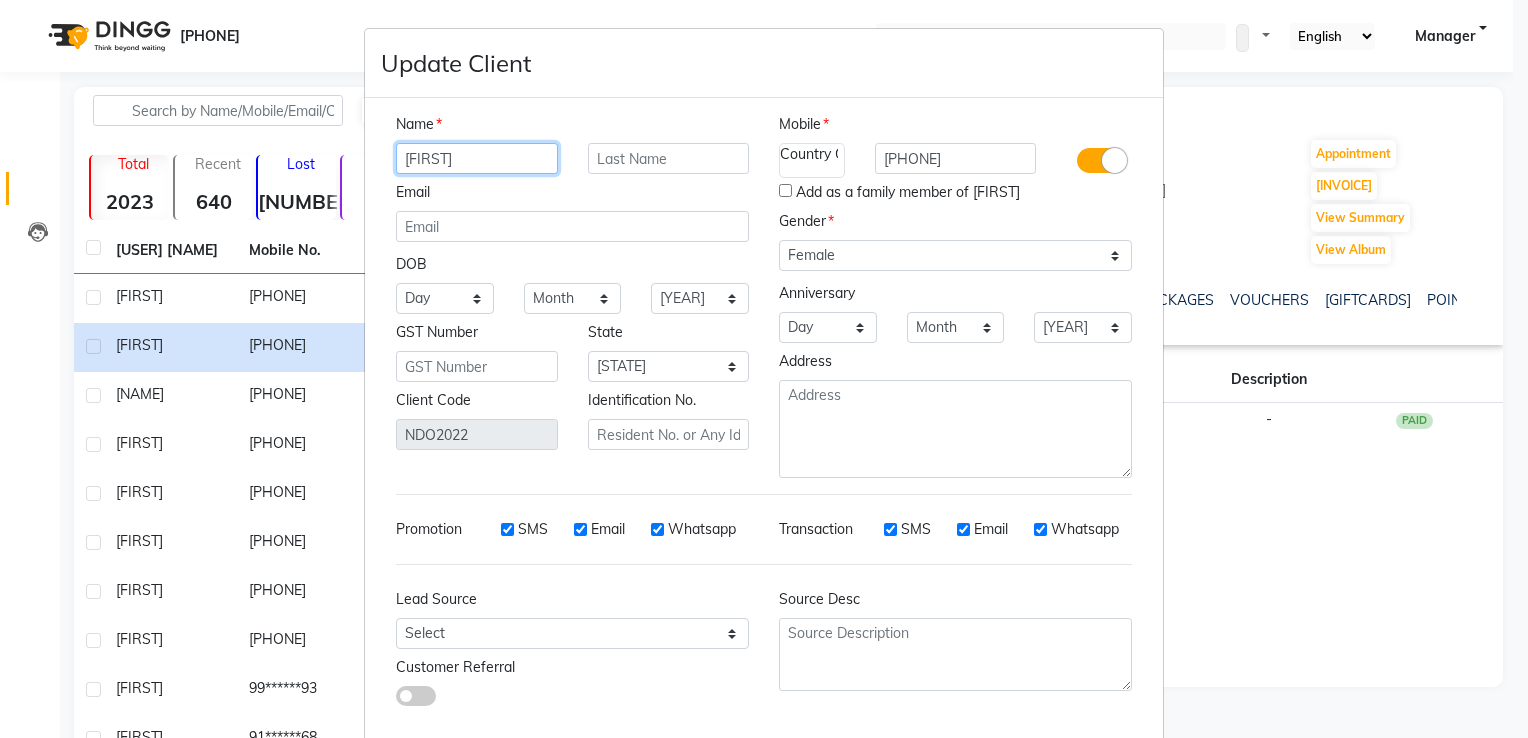 click on "[FIRST]" at bounding box center [477, 158] 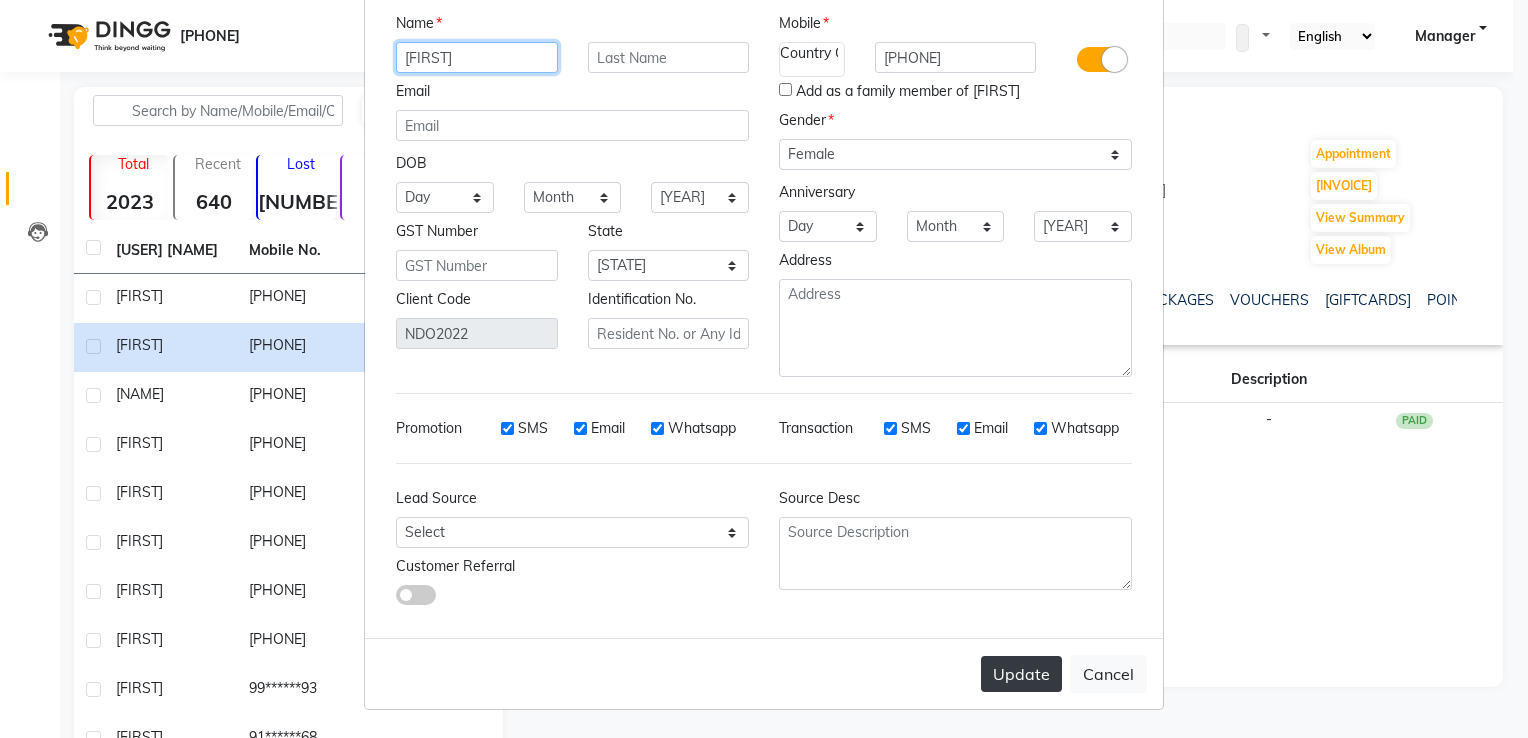 type on "[FIRST]" 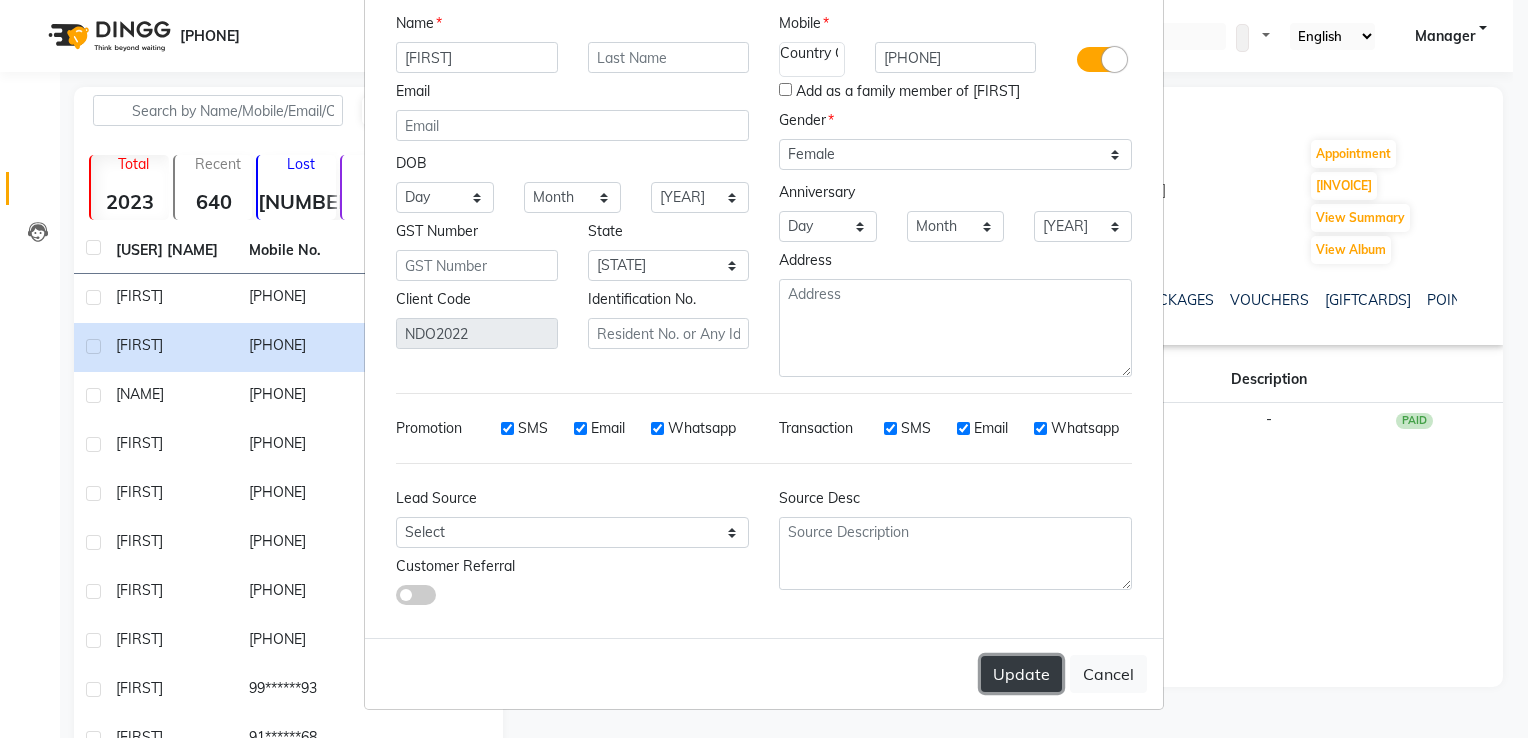 click on "Update" at bounding box center [1021, 674] 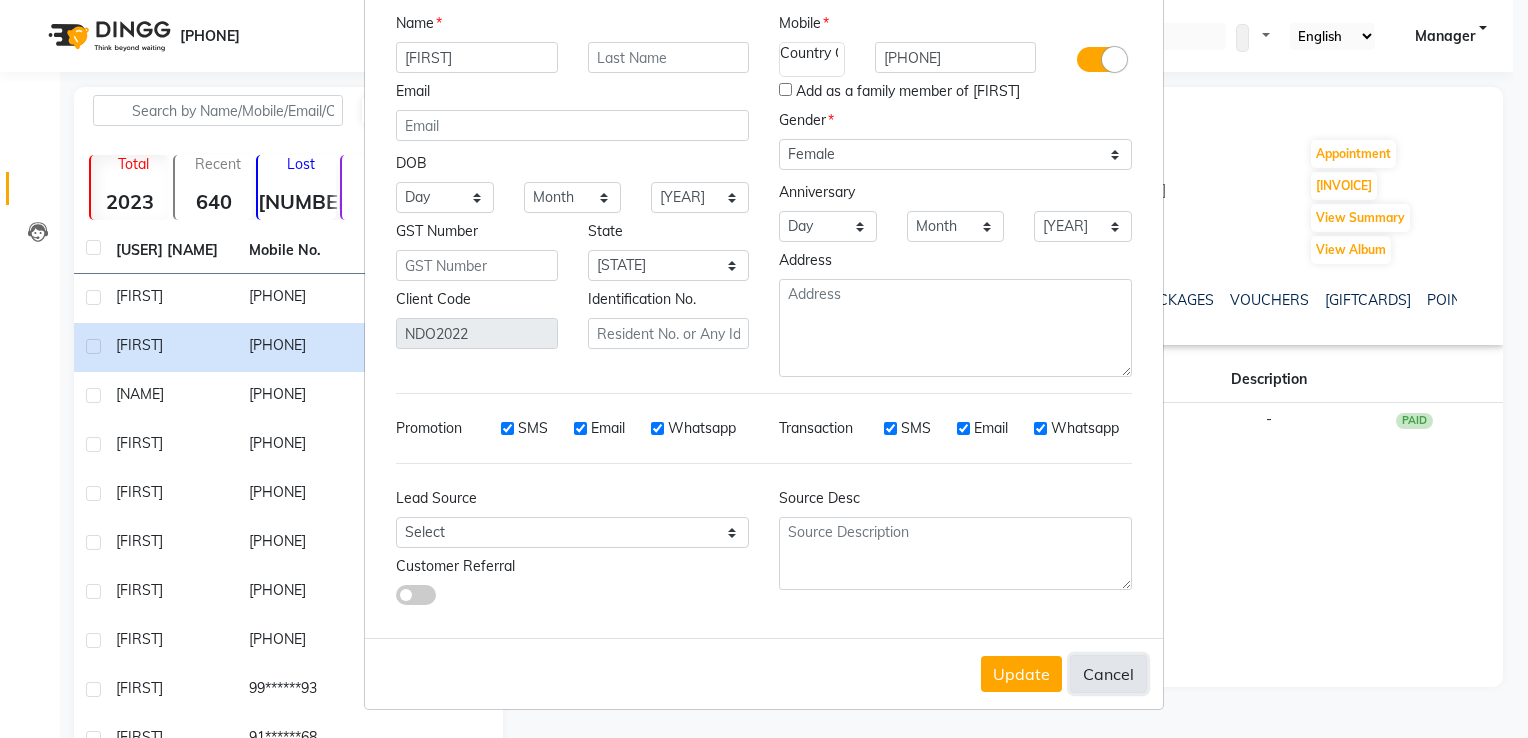 click on "Cancel" at bounding box center [1108, 674] 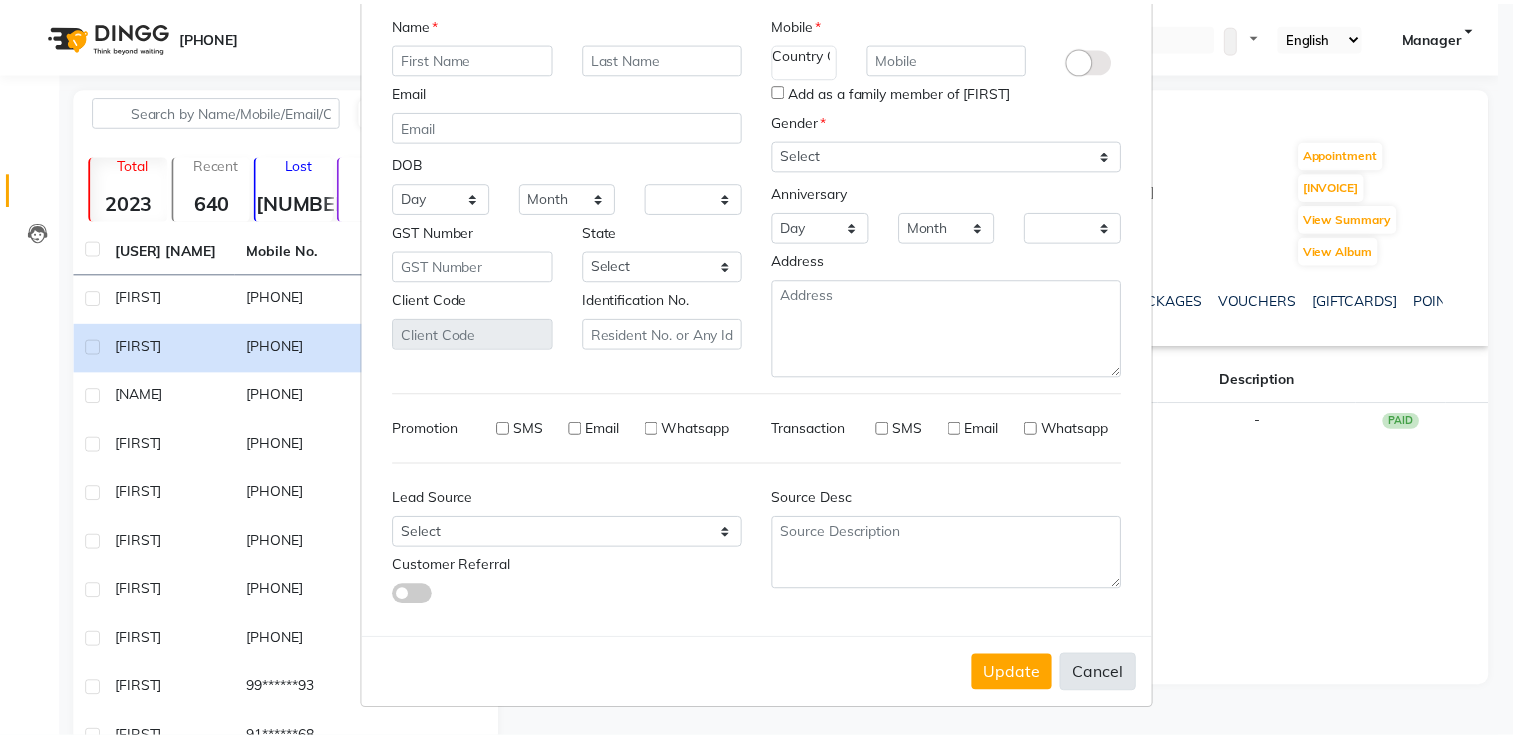 scroll, scrollTop: 104, scrollLeft: 0, axis: vertical 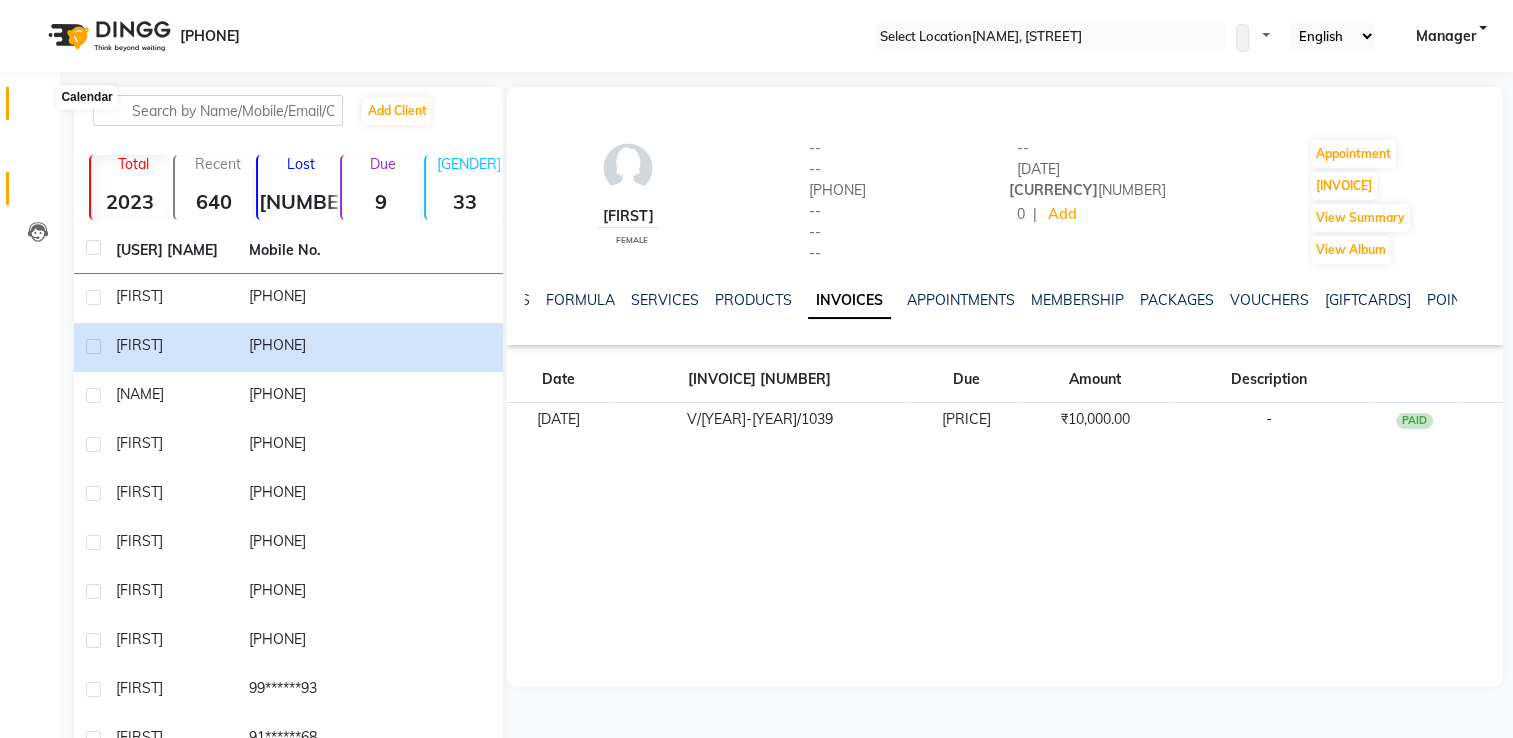 click at bounding box center [38, 108] 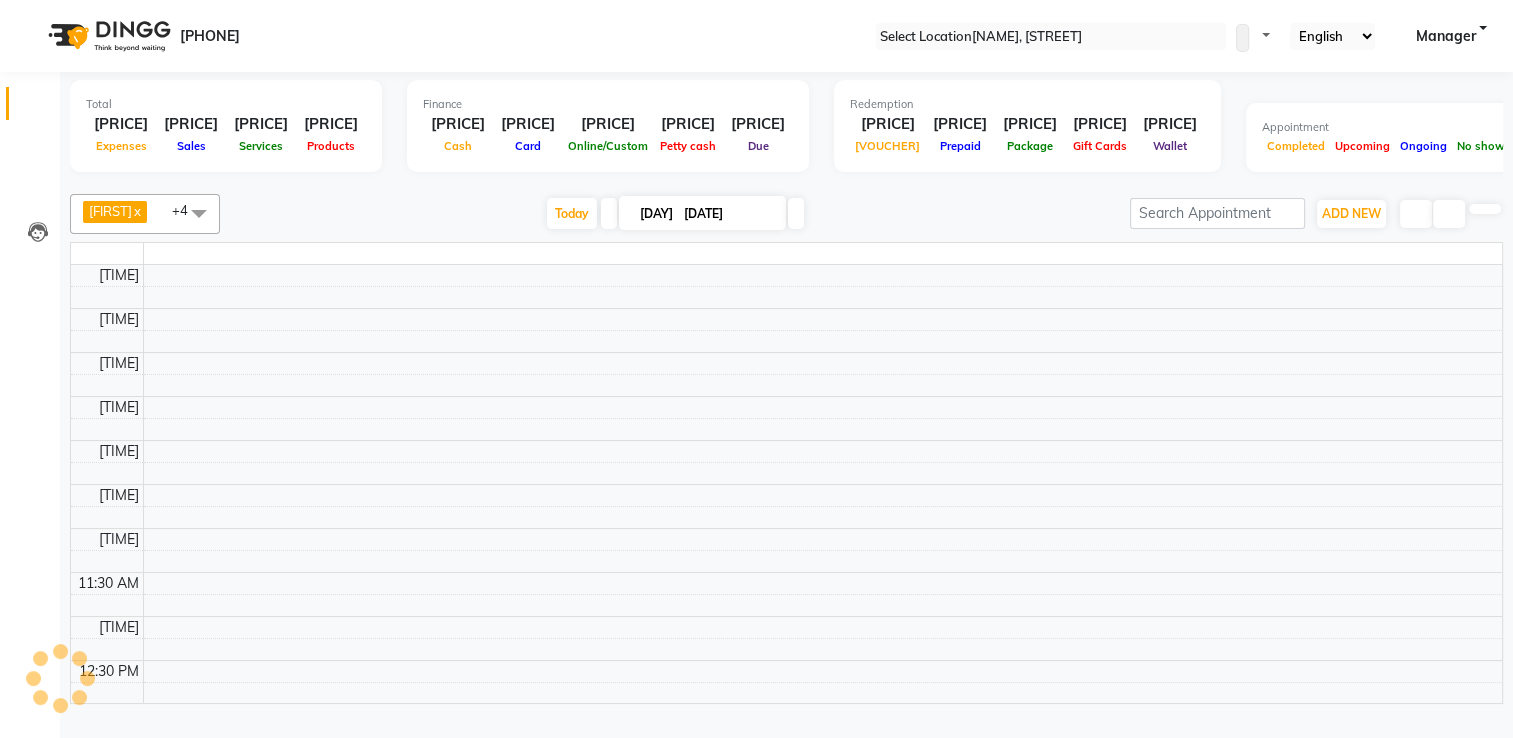 scroll, scrollTop: 0, scrollLeft: 0, axis: both 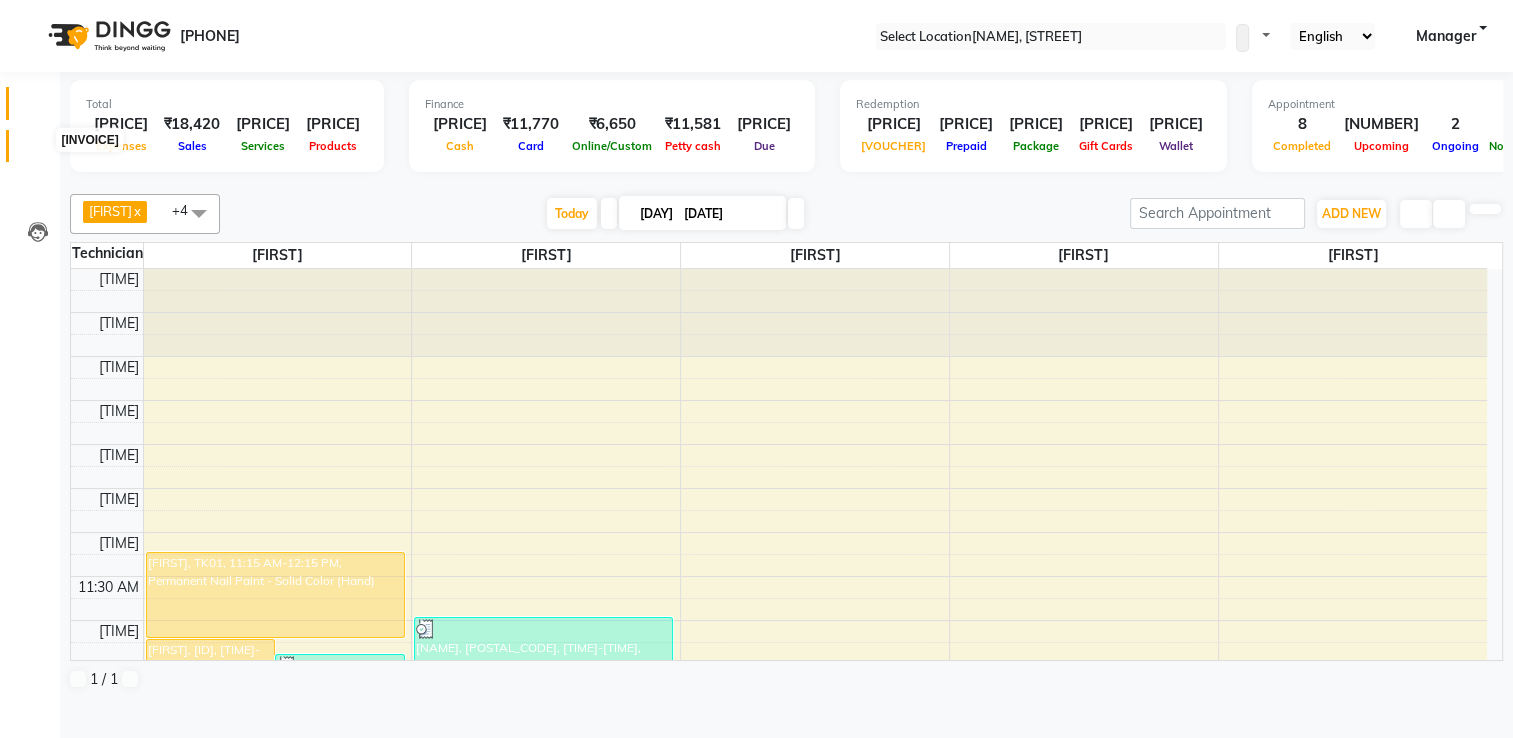 click at bounding box center [37, 151] 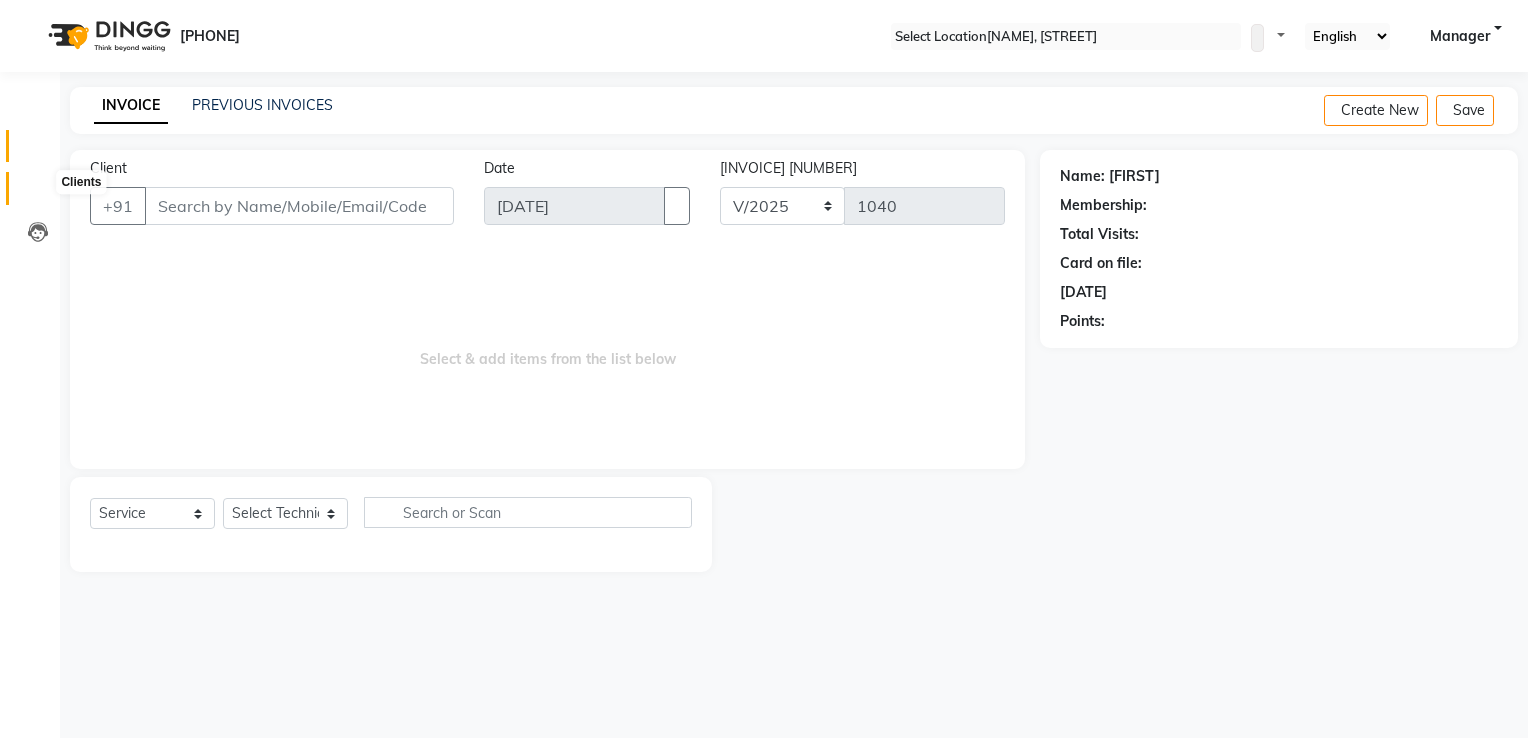 click at bounding box center [38, 193] 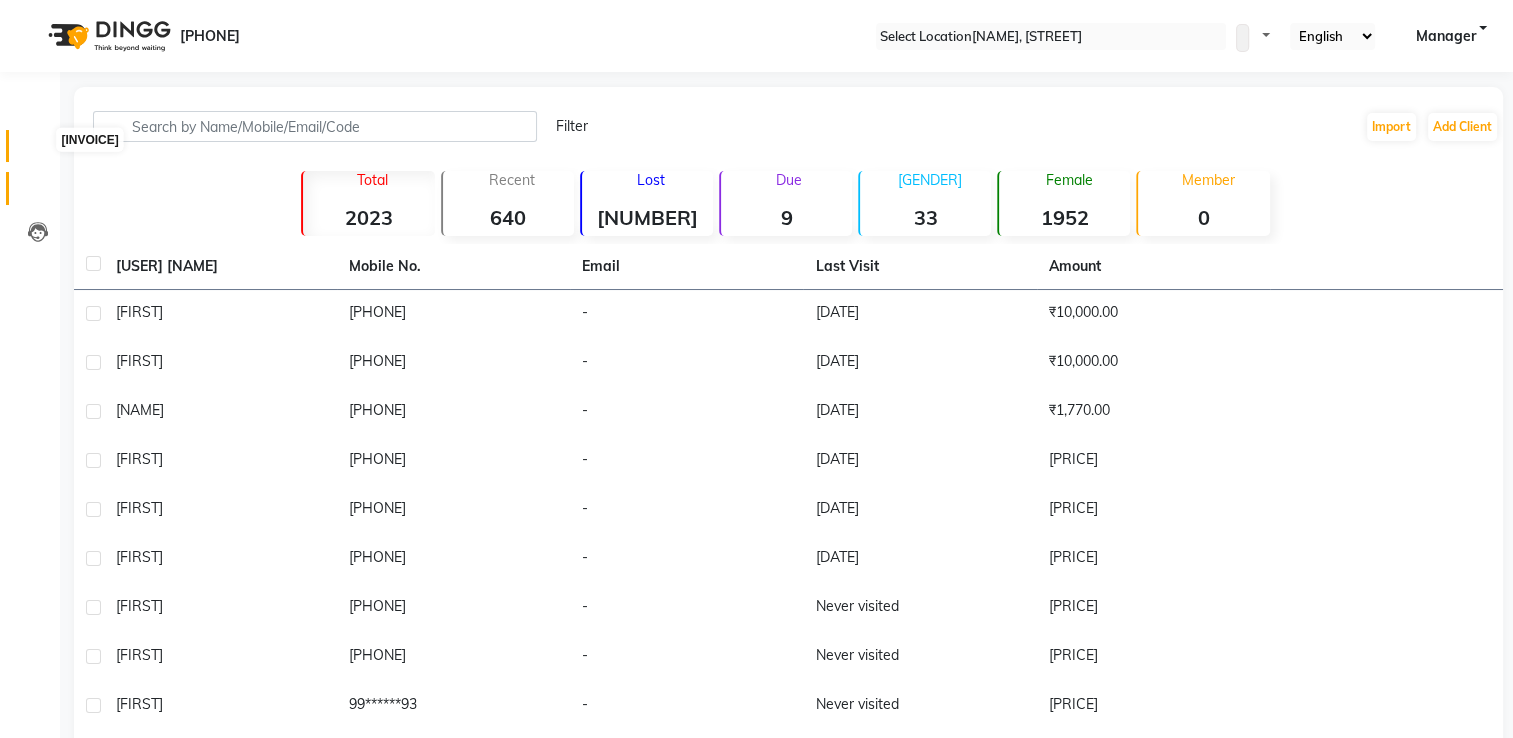 click at bounding box center (38, 151) 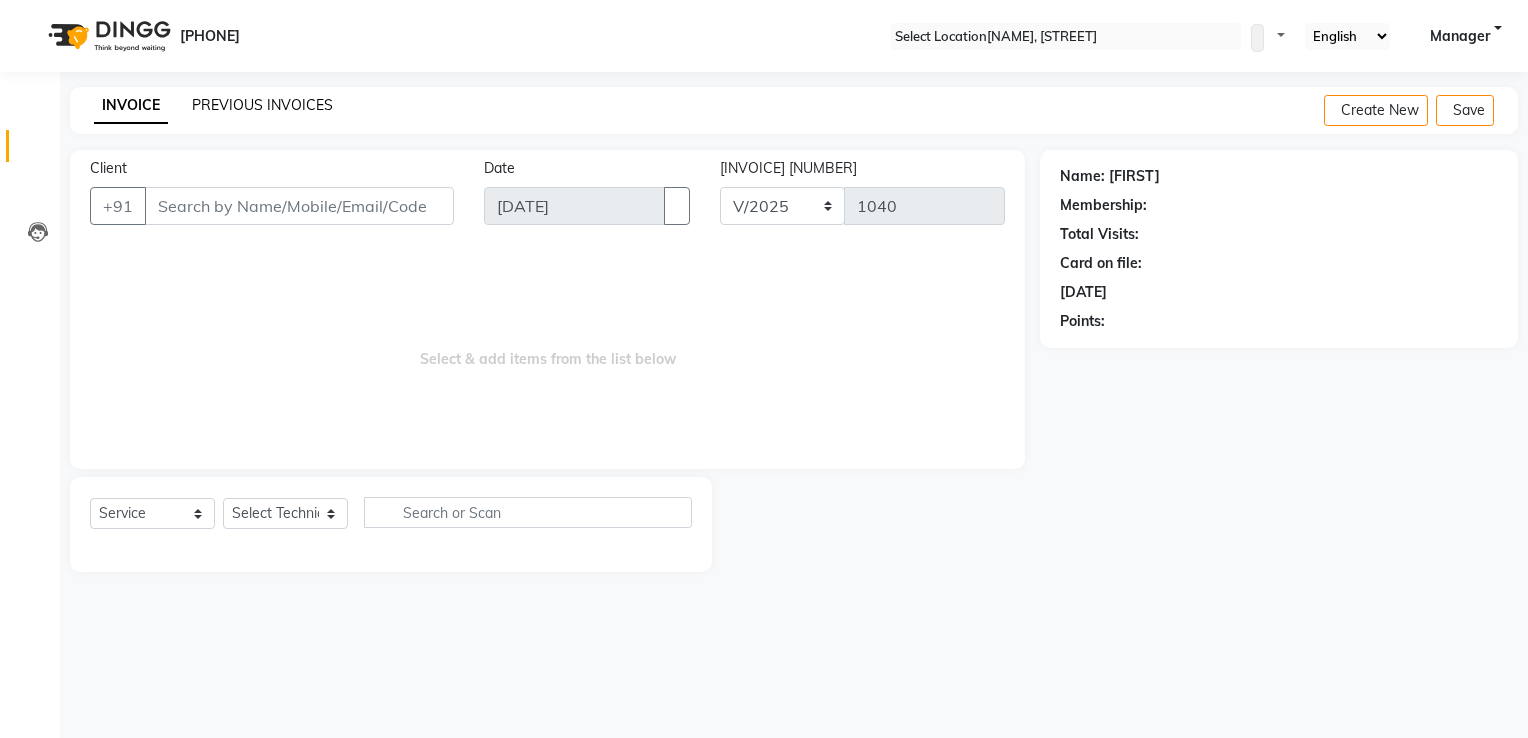 click on "PREVIOUS INVOICES" at bounding box center [262, 105] 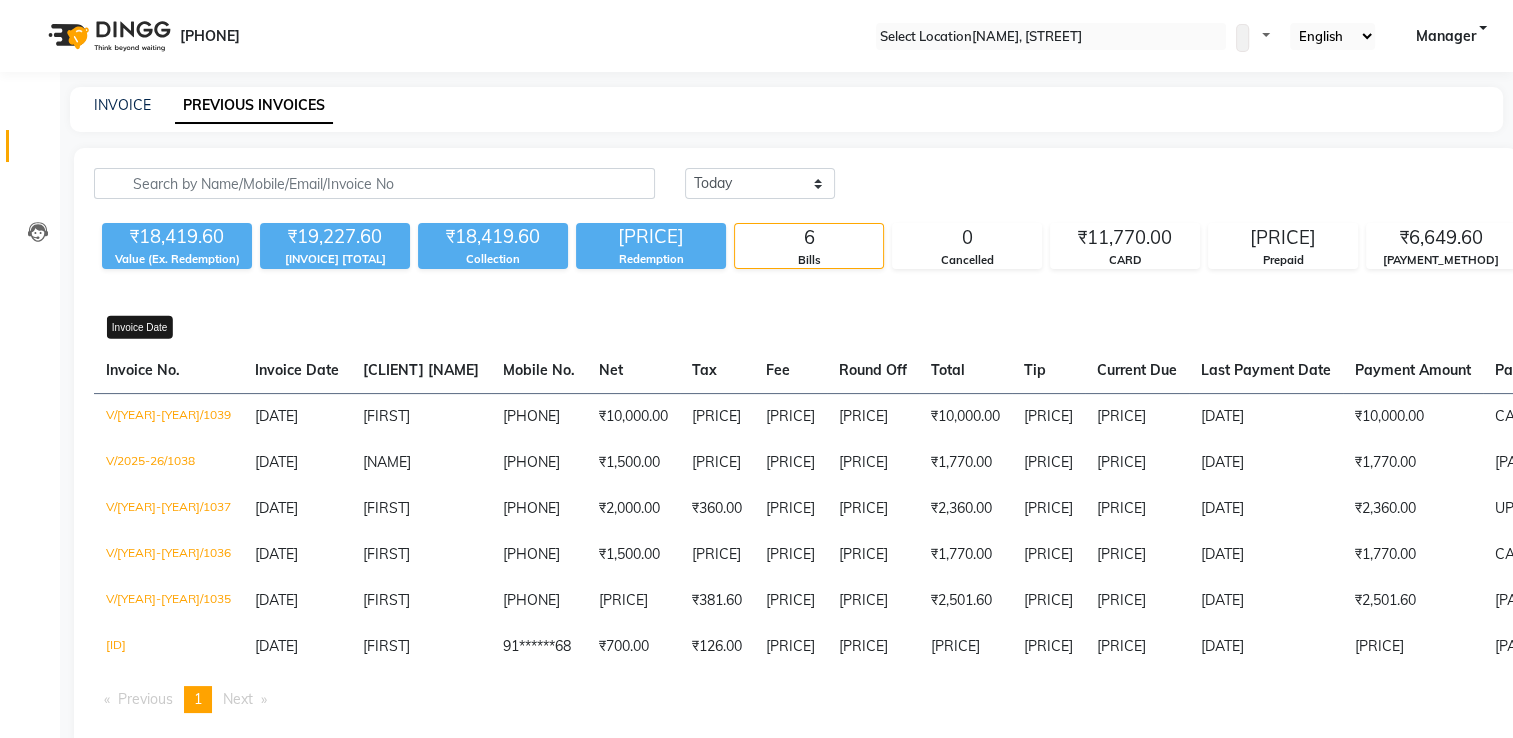scroll, scrollTop: 0, scrollLeft: 136, axis: horizontal 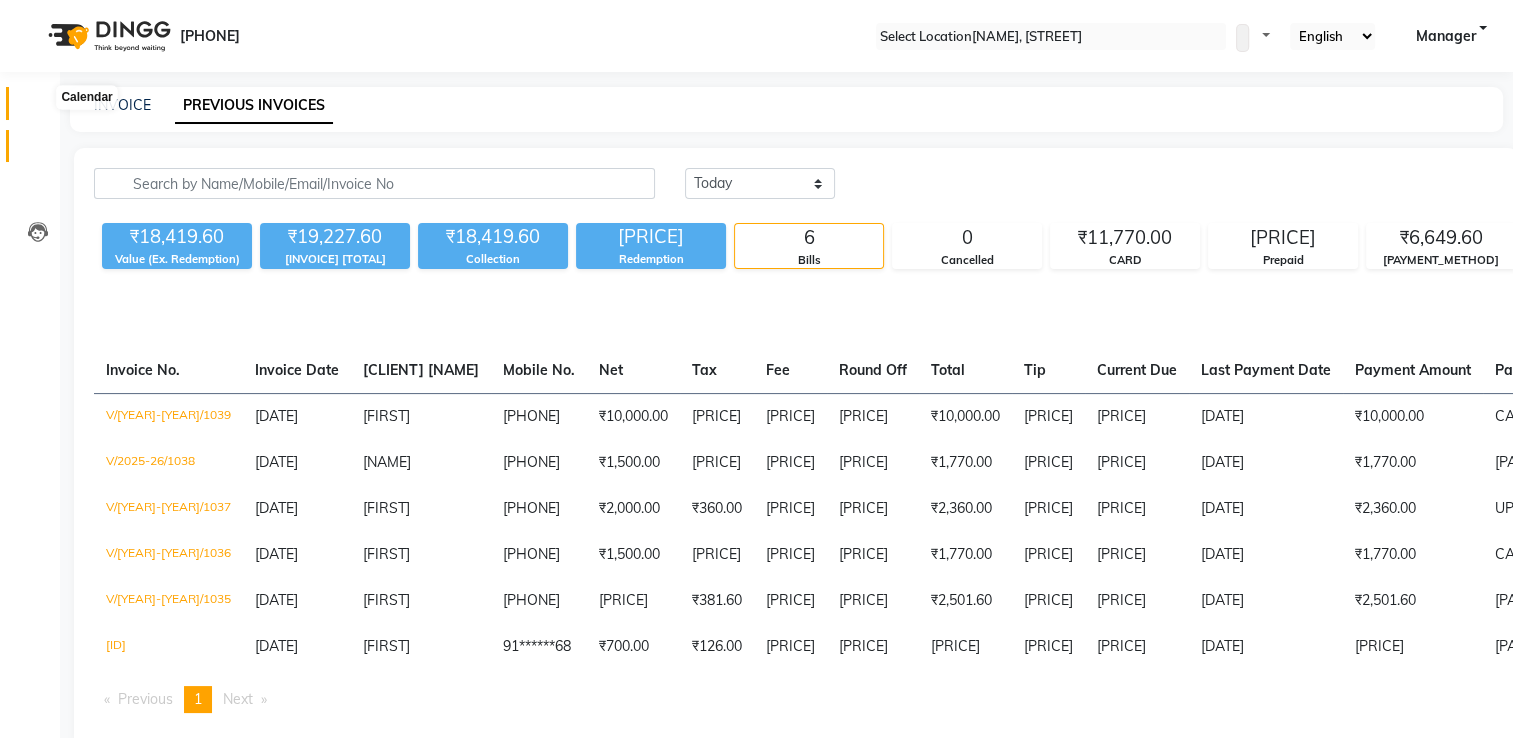 click at bounding box center [38, 108] 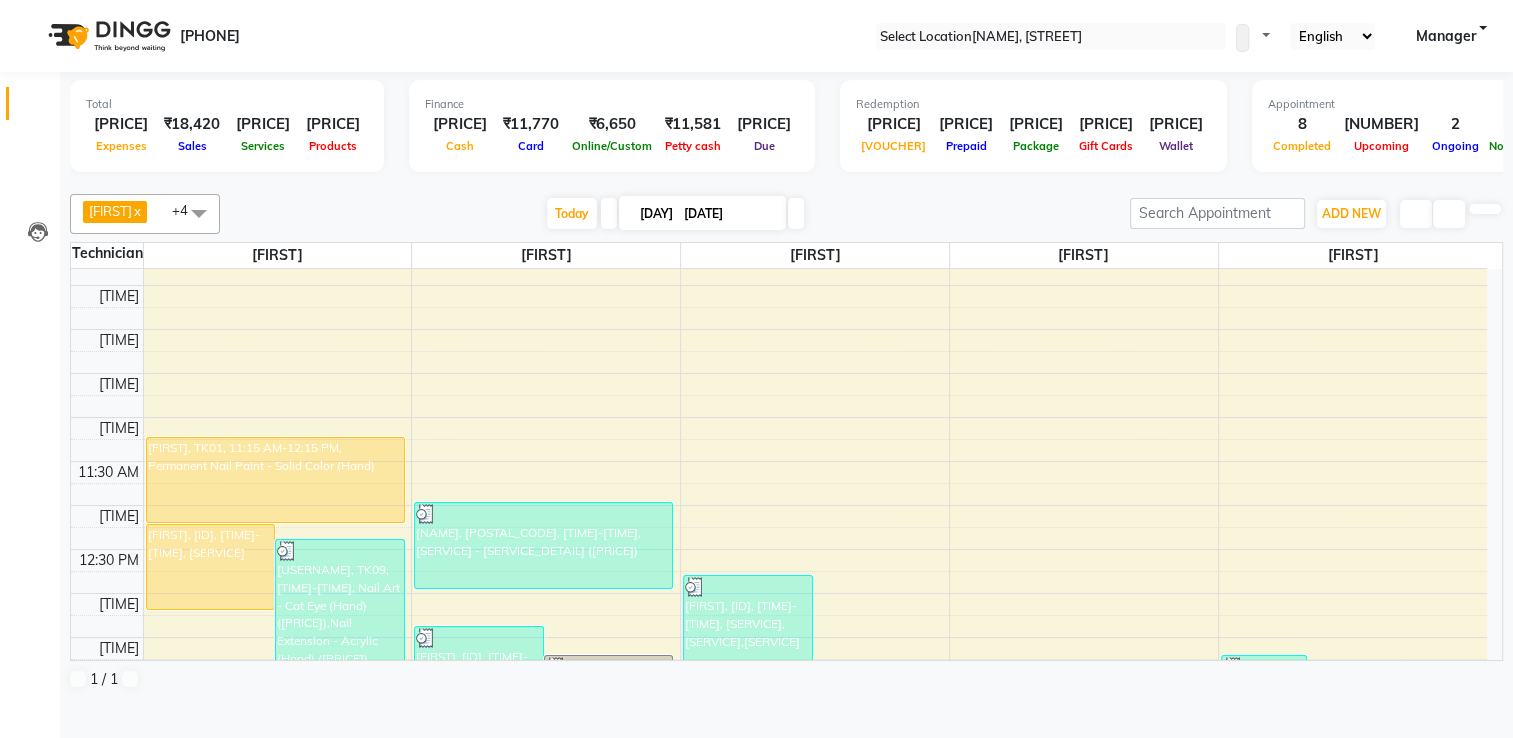 scroll, scrollTop: 0, scrollLeft: 0, axis: both 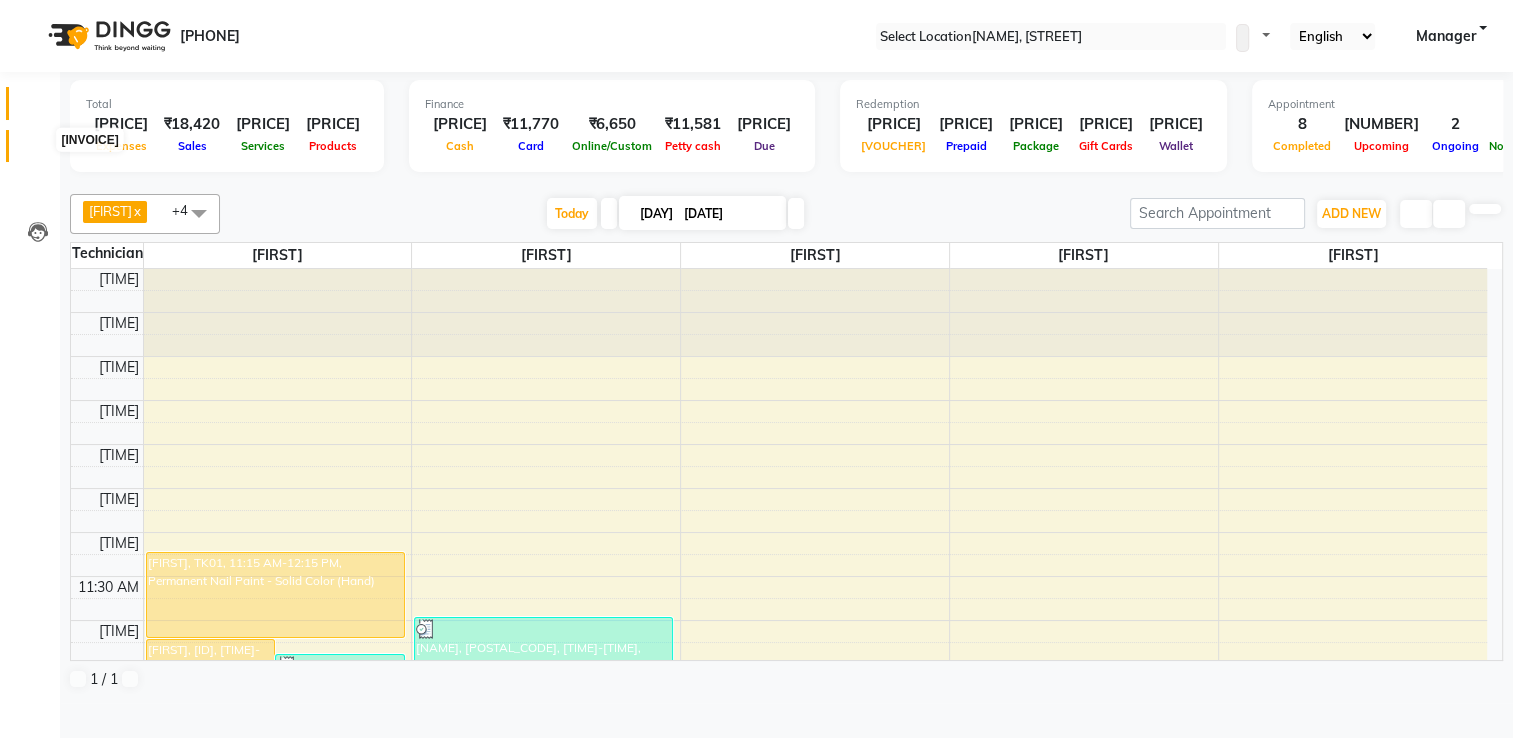 click at bounding box center [38, 151] 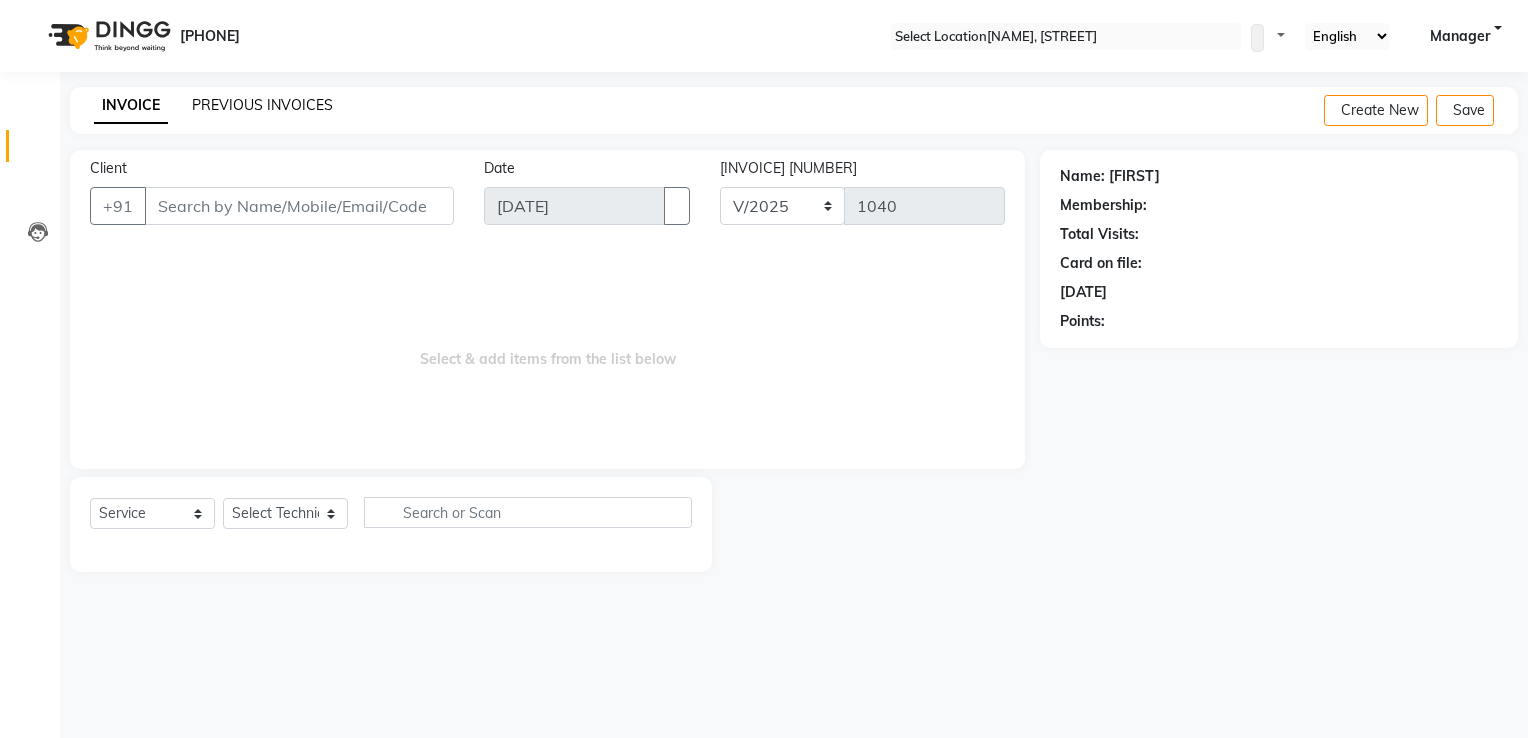 click on "PREVIOUS INVOICES" at bounding box center [262, 105] 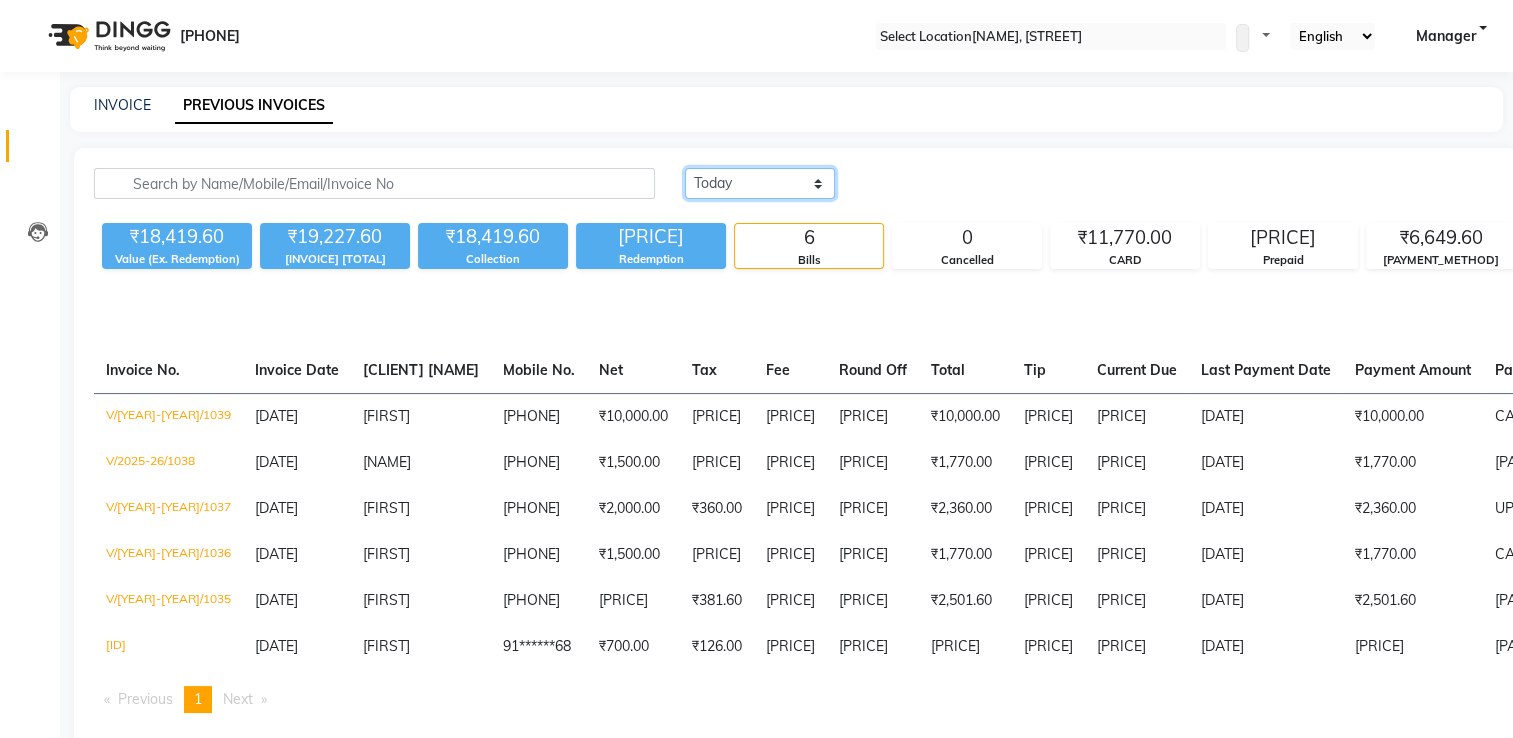 click on "Today Yesterday Custom Range" at bounding box center [760, 183] 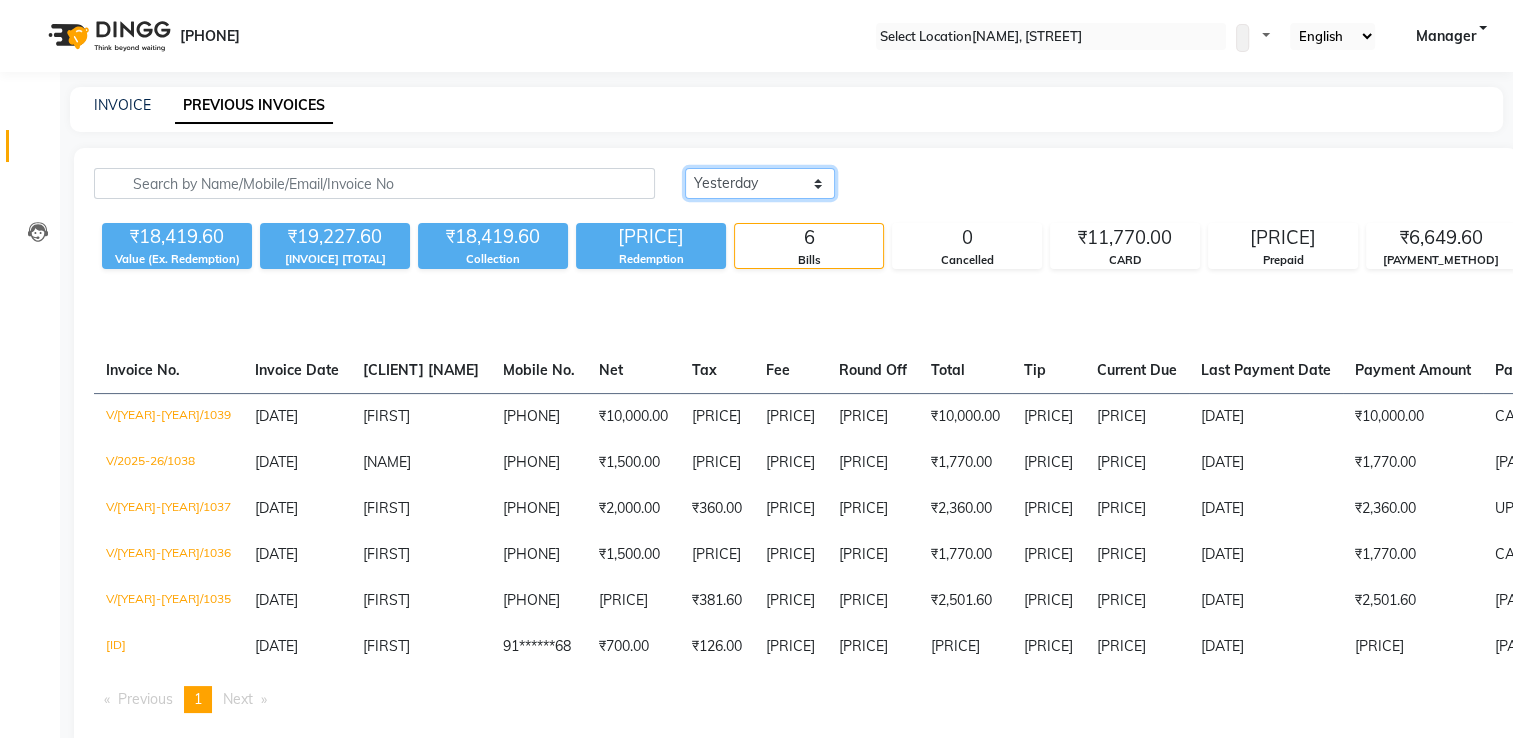 click on "Today Yesterday Custom Range" at bounding box center (760, 183) 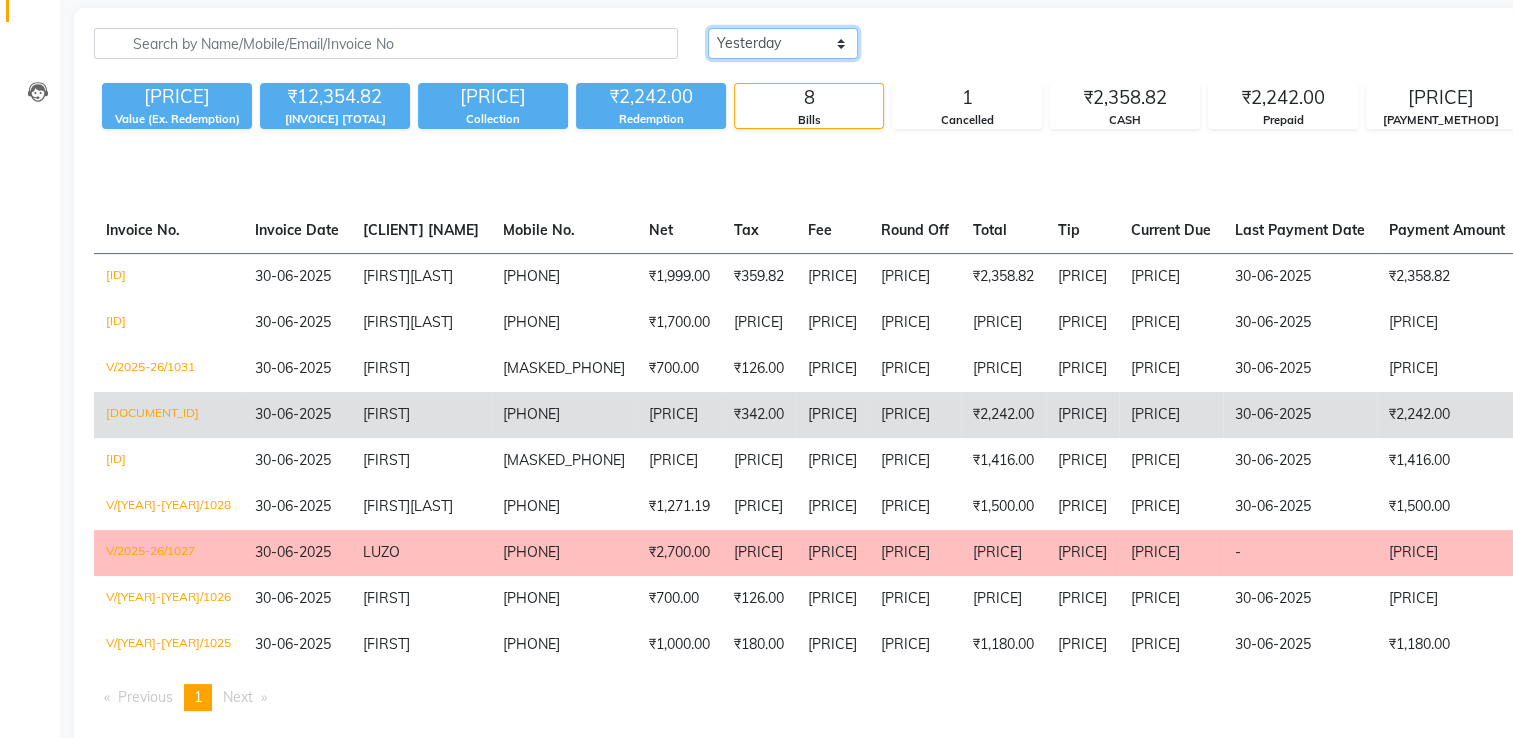 scroll, scrollTop: 0, scrollLeft: 0, axis: both 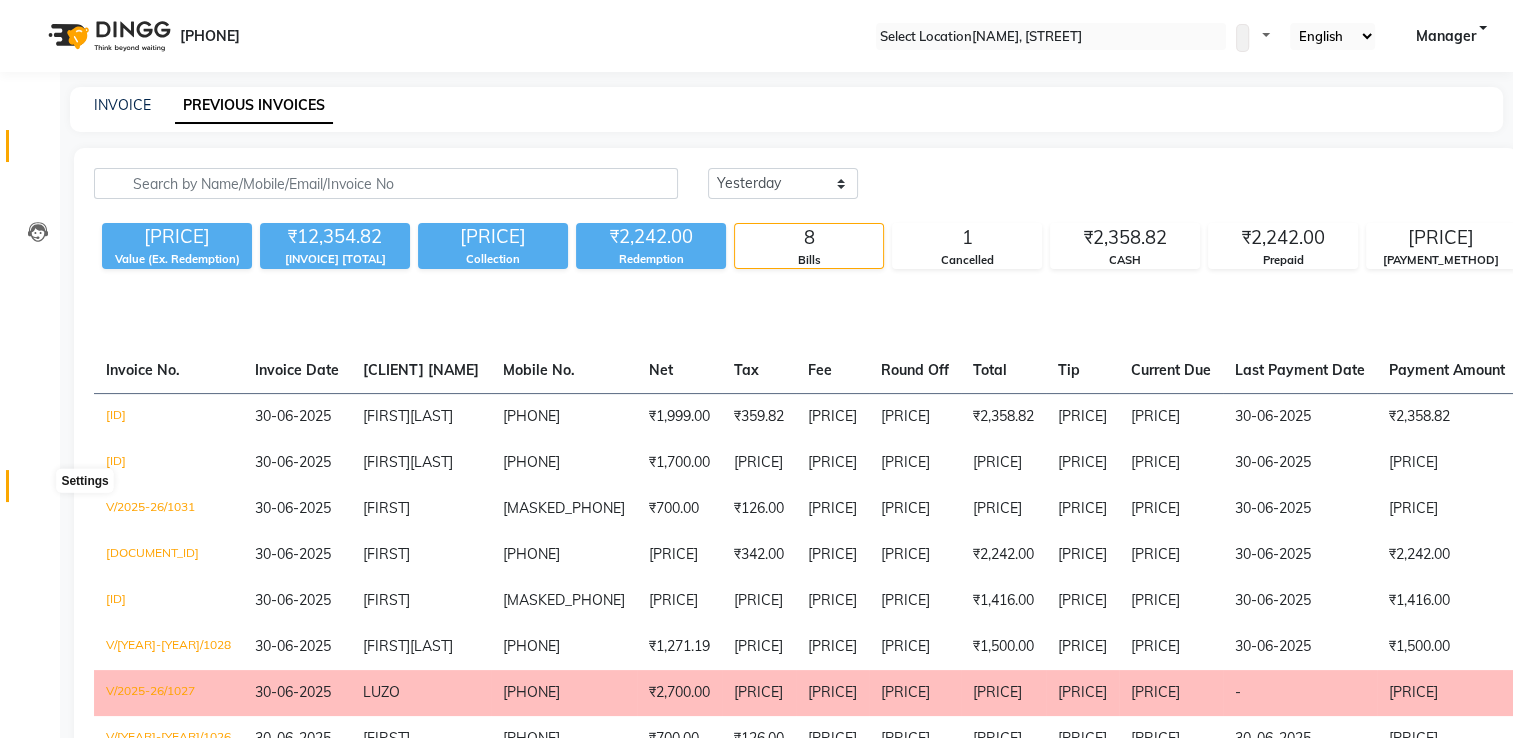 click at bounding box center [38, 491] 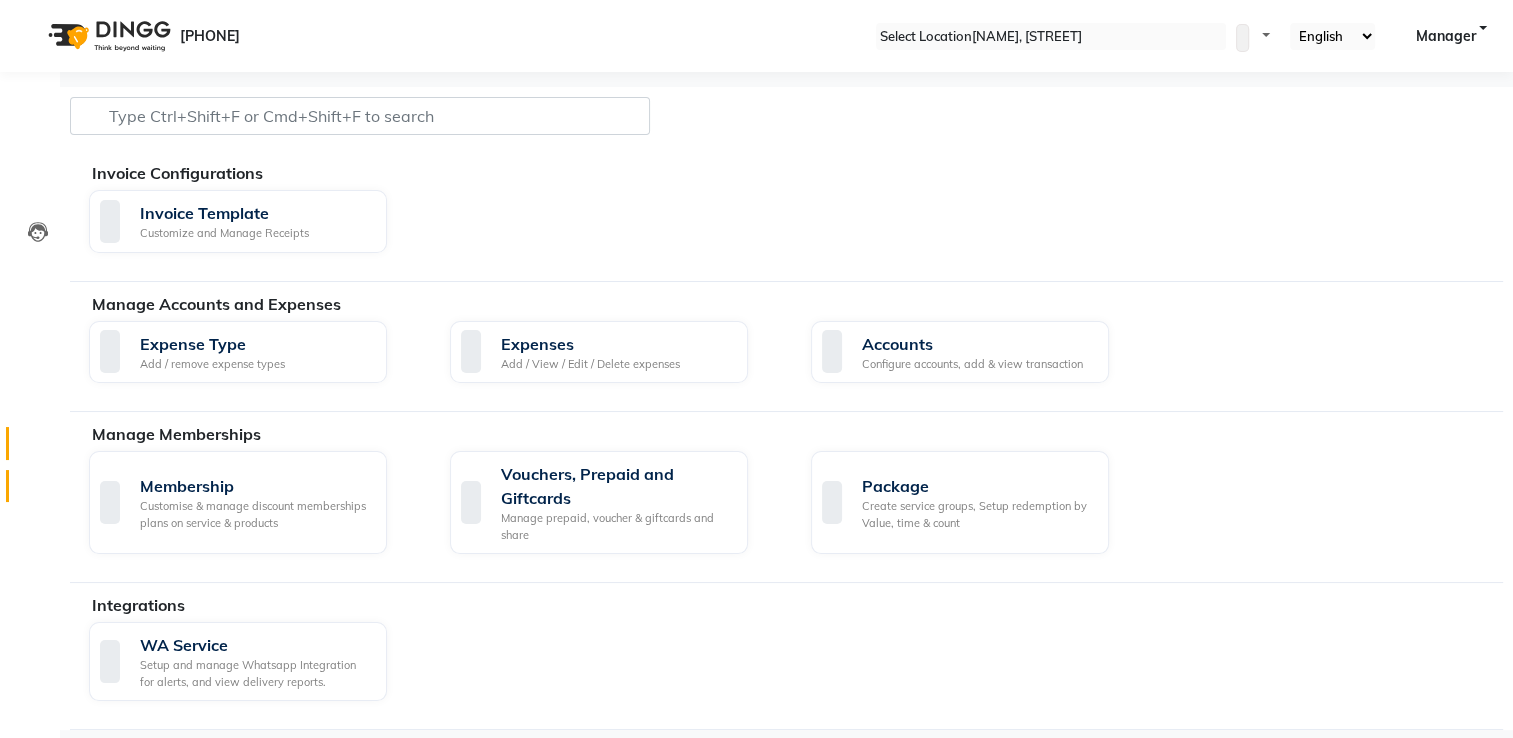 click at bounding box center (38, 448) 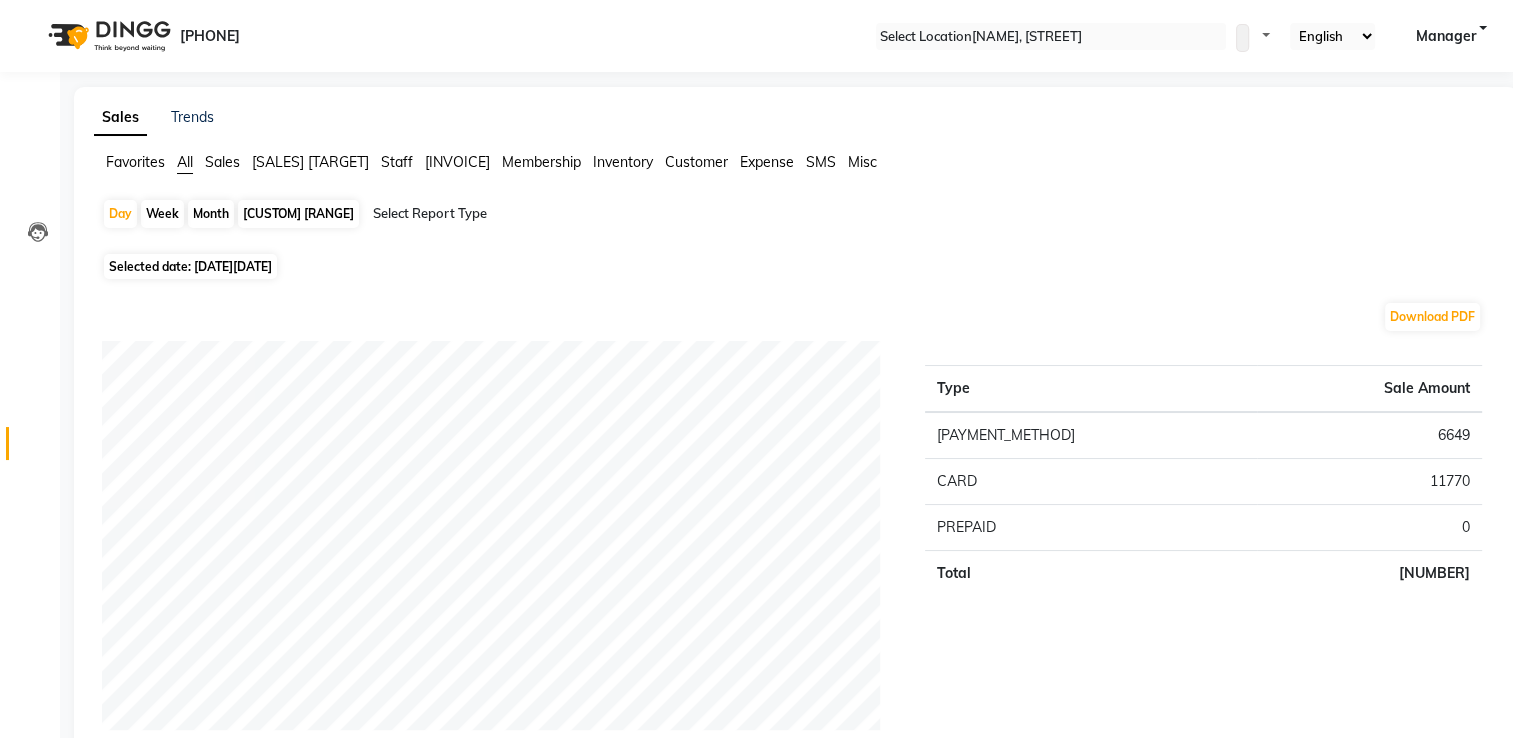 click on "Staff" at bounding box center [135, 162] 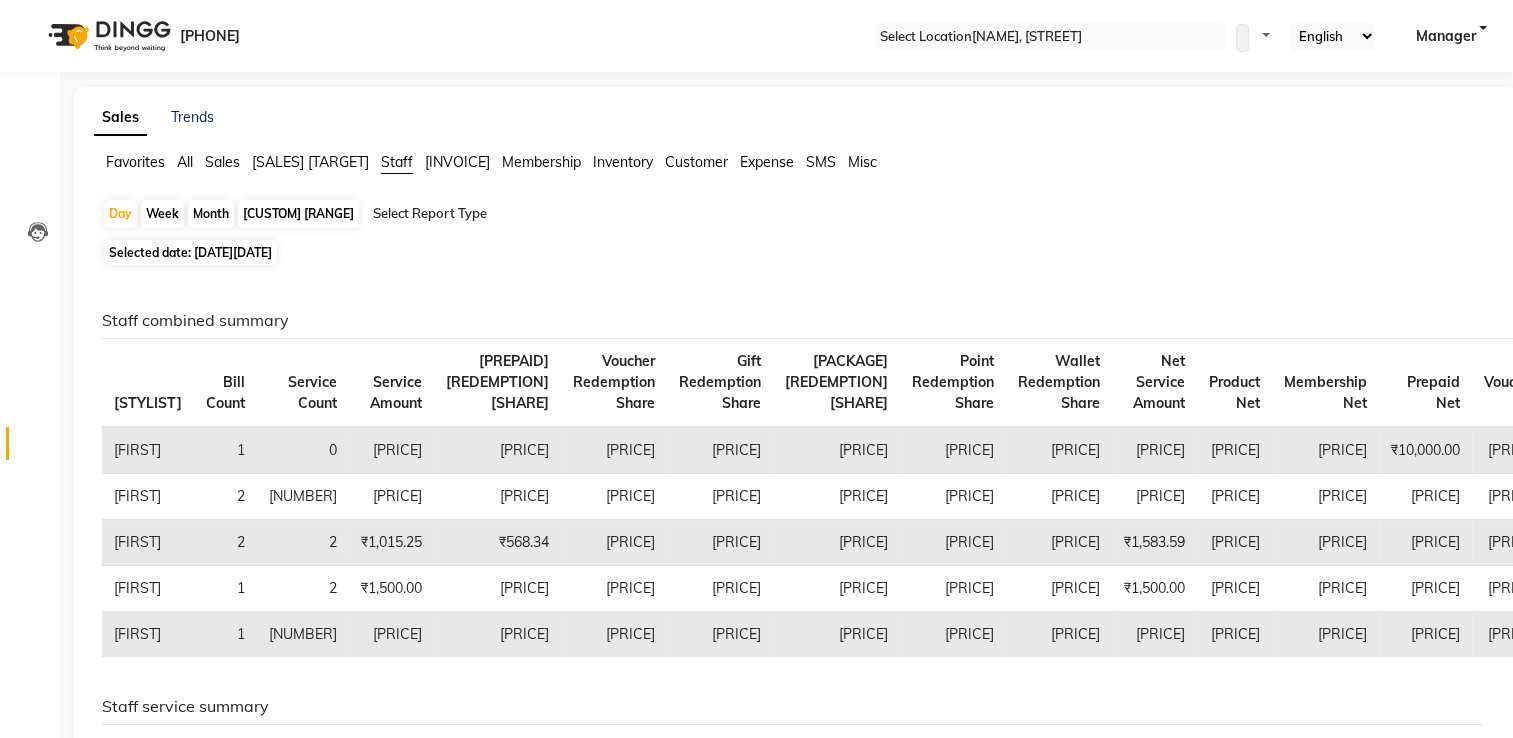 click on "[DATE]" at bounding box center (252, 252) 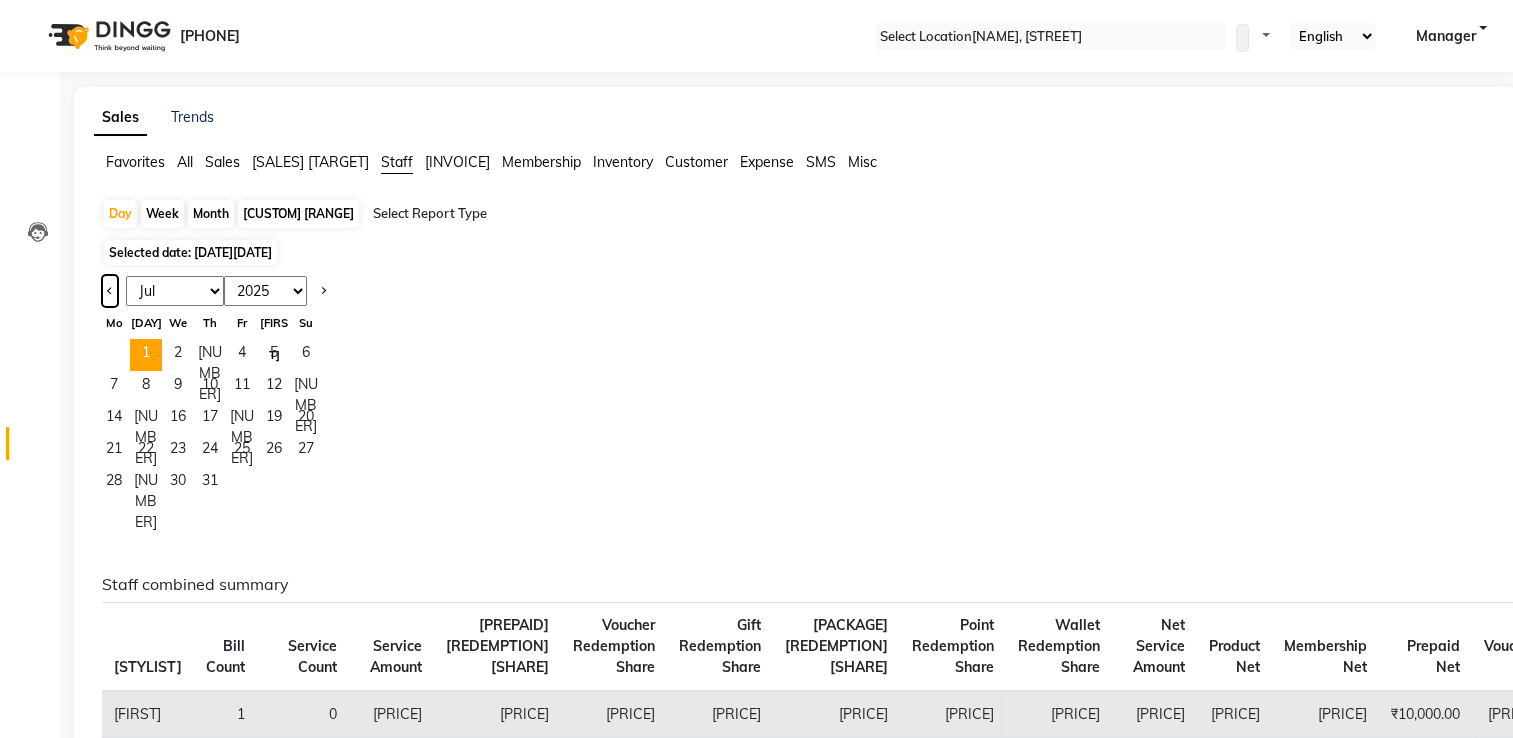 click at bounding box center (110, 291) 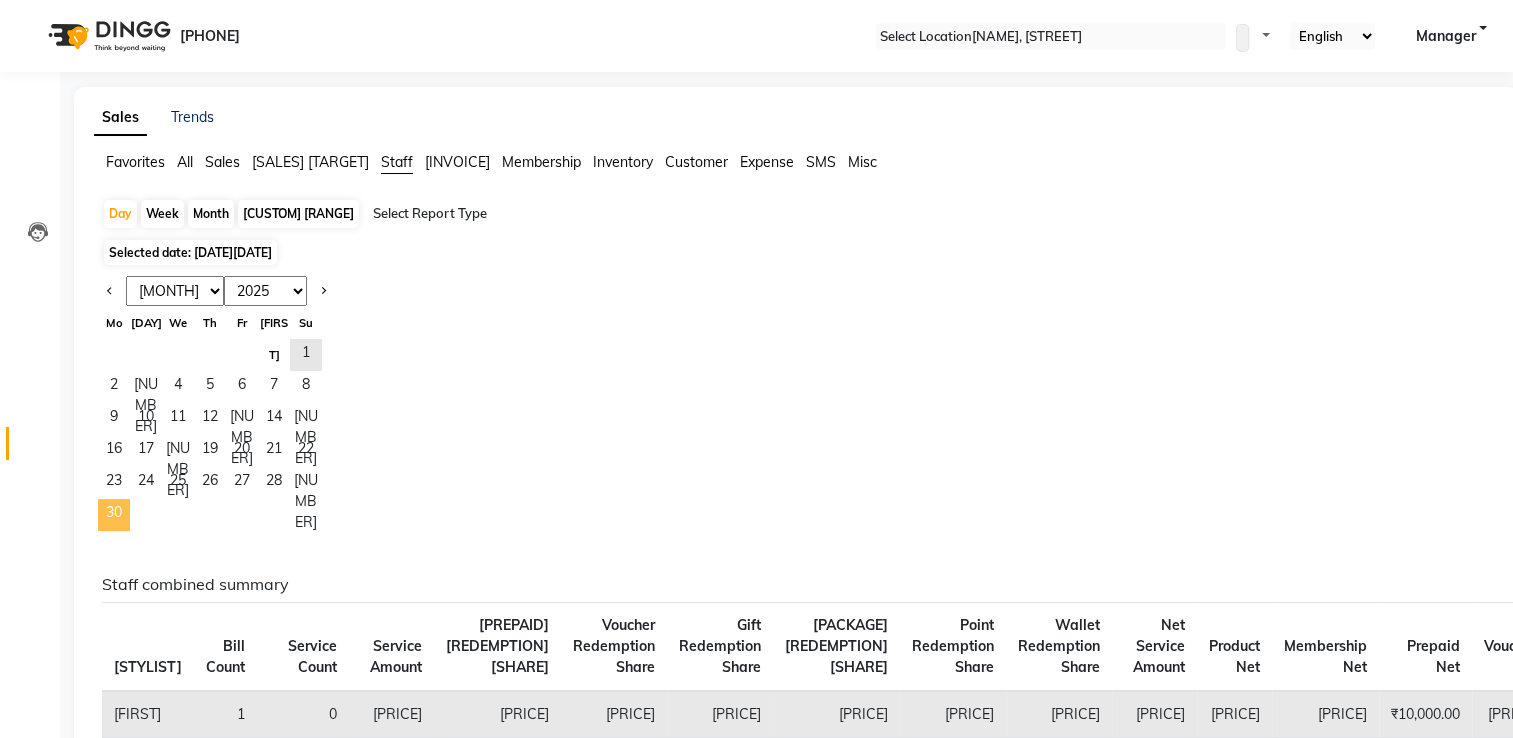 click on "30" at bounding box center [114, 515] 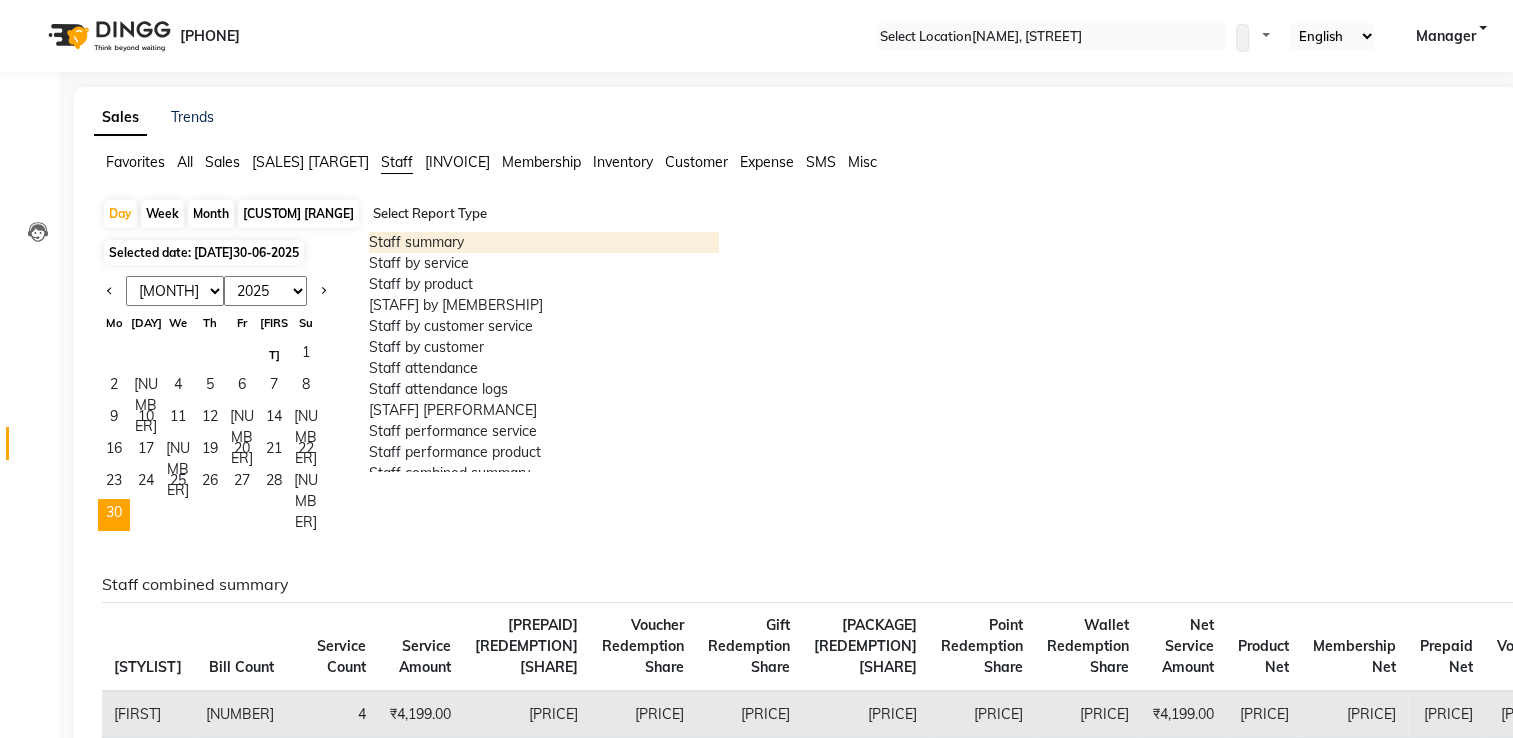 click at bounding box center (544, 214) 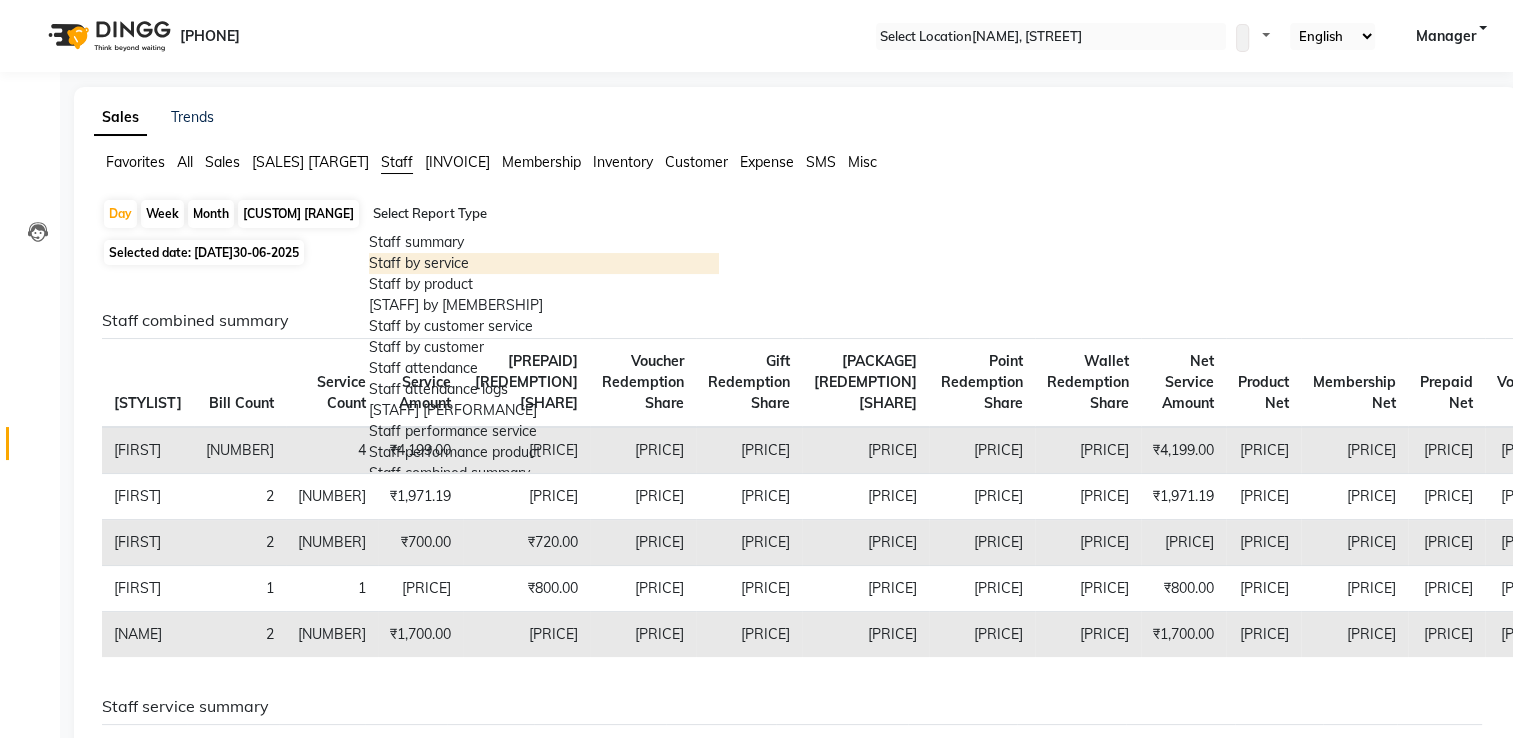 click on "Staff by service" at bounding box center [544, 263] 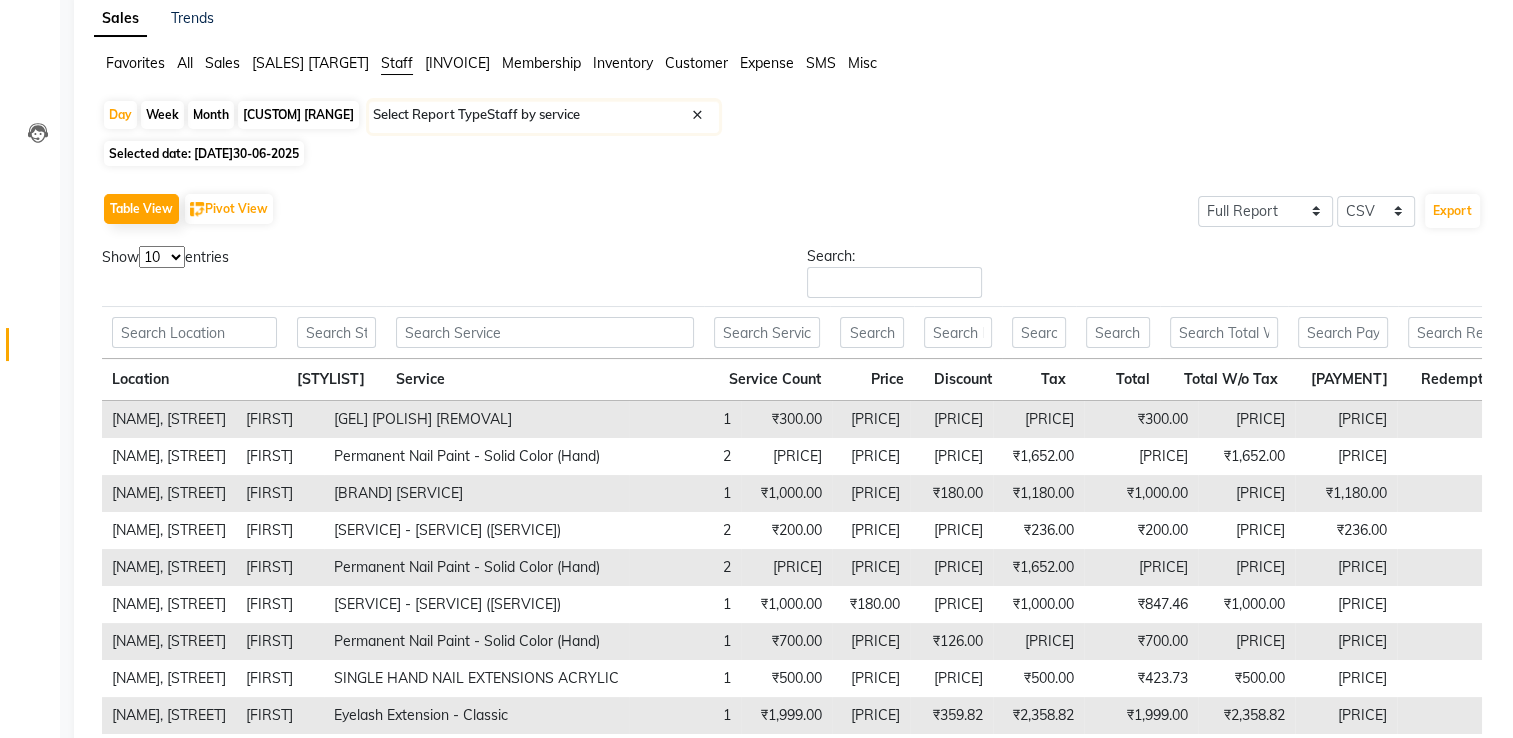 scroll, scrollTop: 100, scrollLeft: 0, axis: vertical 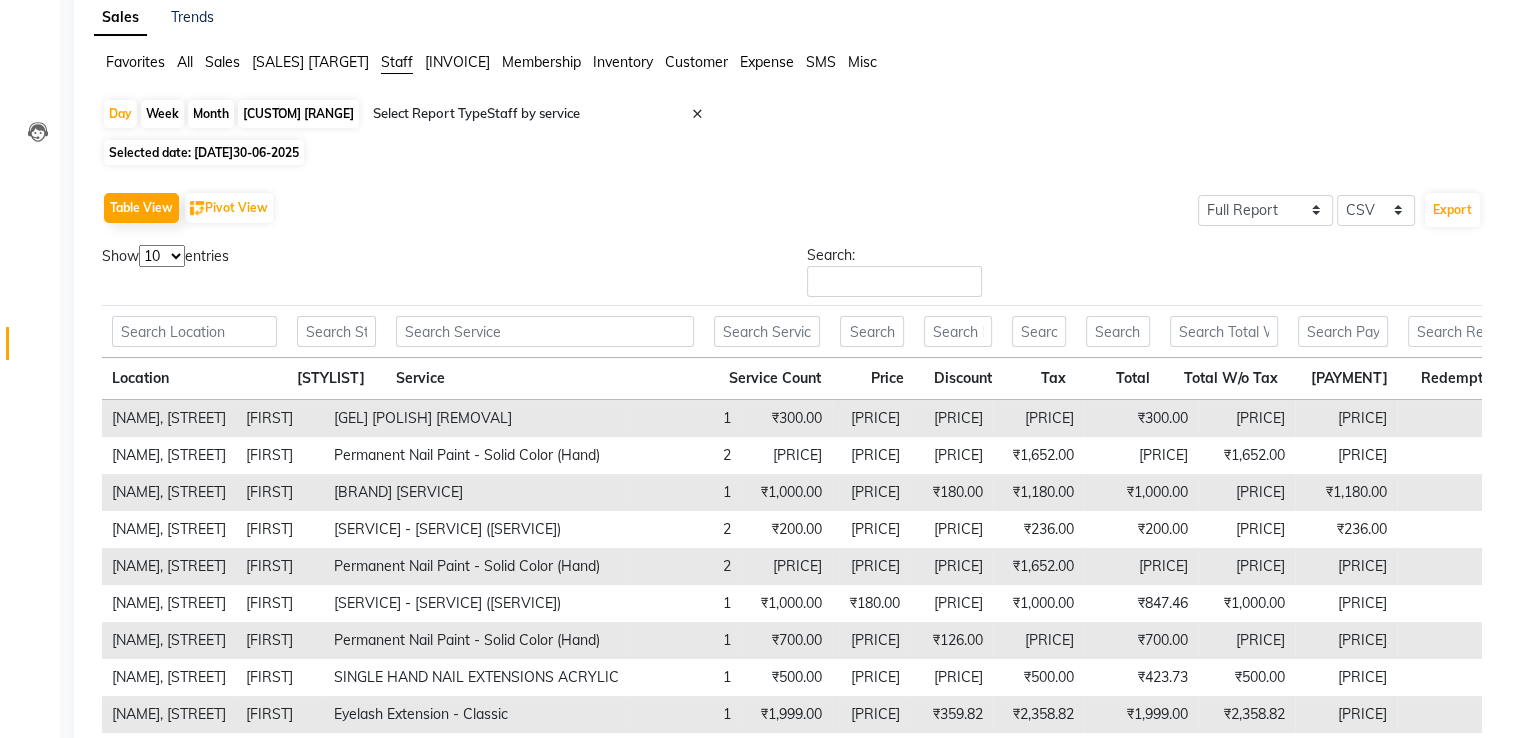click on "10 25 50 100" at bounding box center [162, 256] 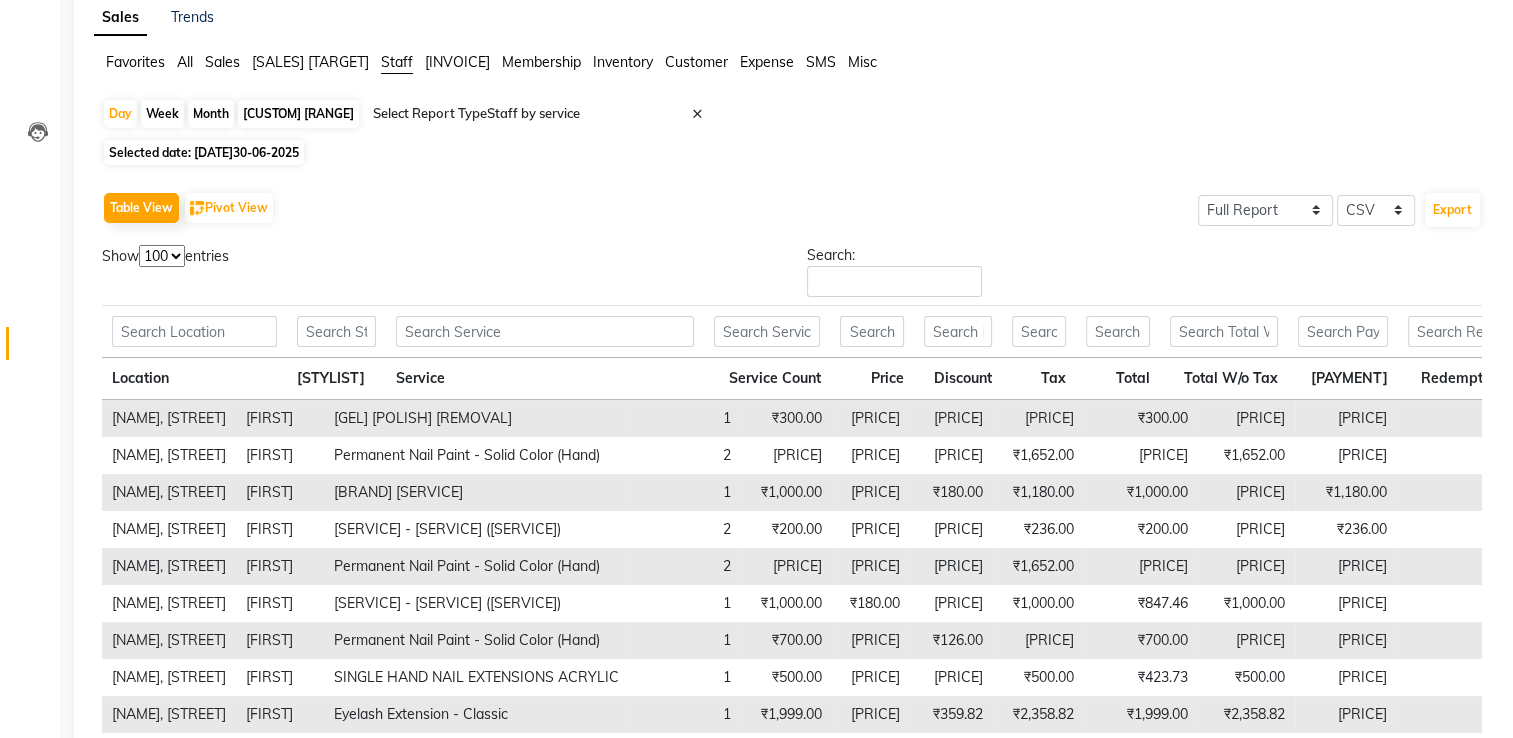 click on "10 25 50 100" at bounding box center (162, 256) 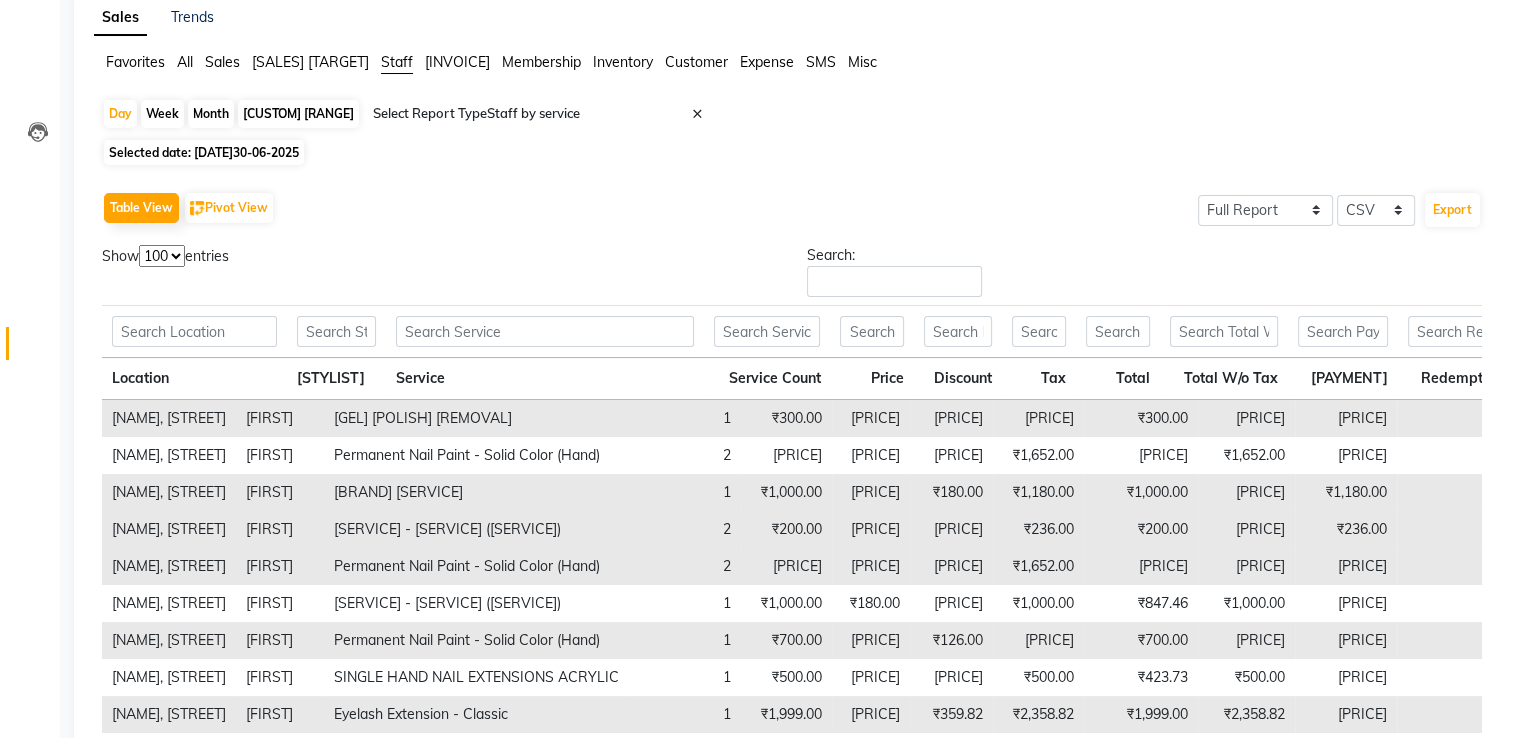 scroll, scrollTop: 59, scrollLeft: 0, axis: vertical 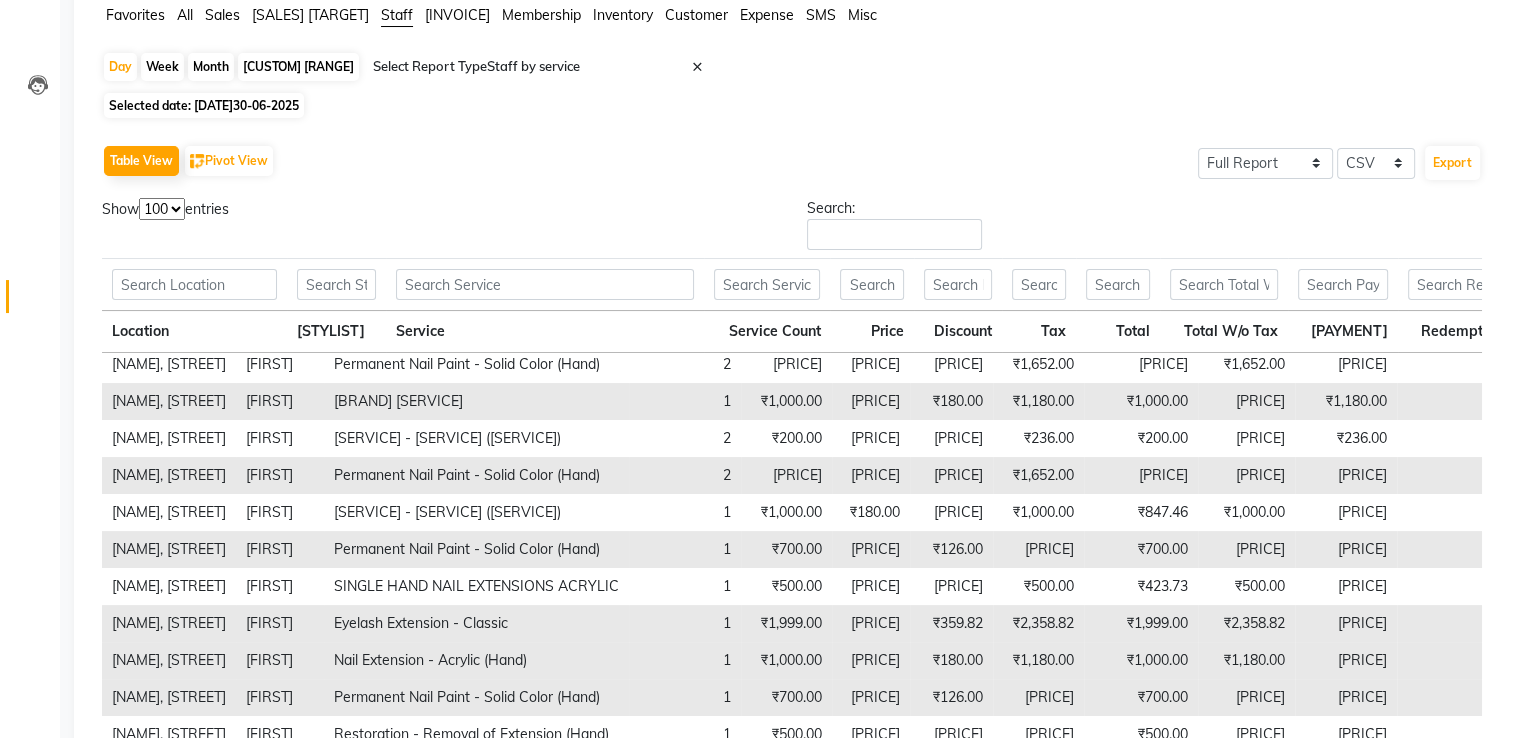 click on "1" at bounding box center [685, 364] 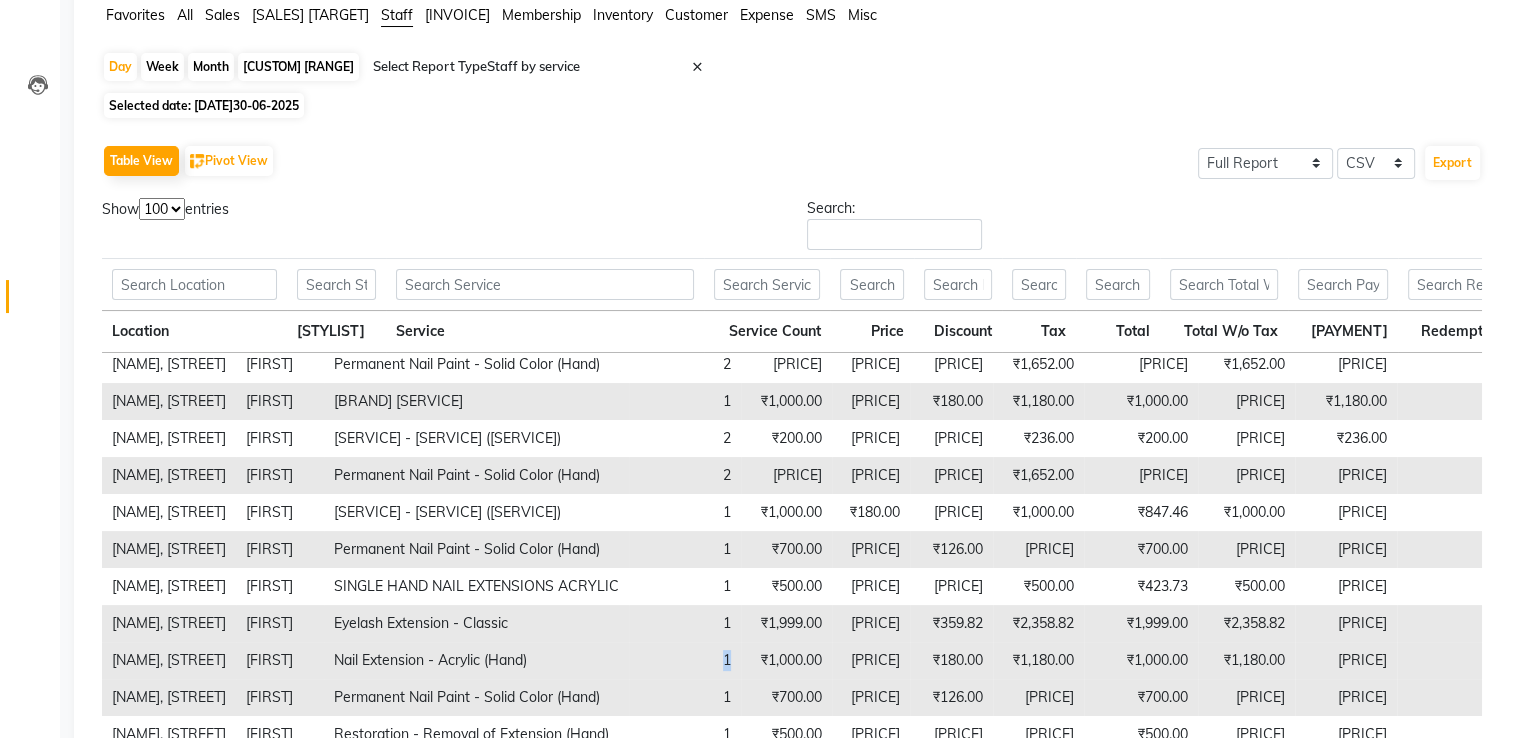 click on "1" at bounding box center [685, 364] 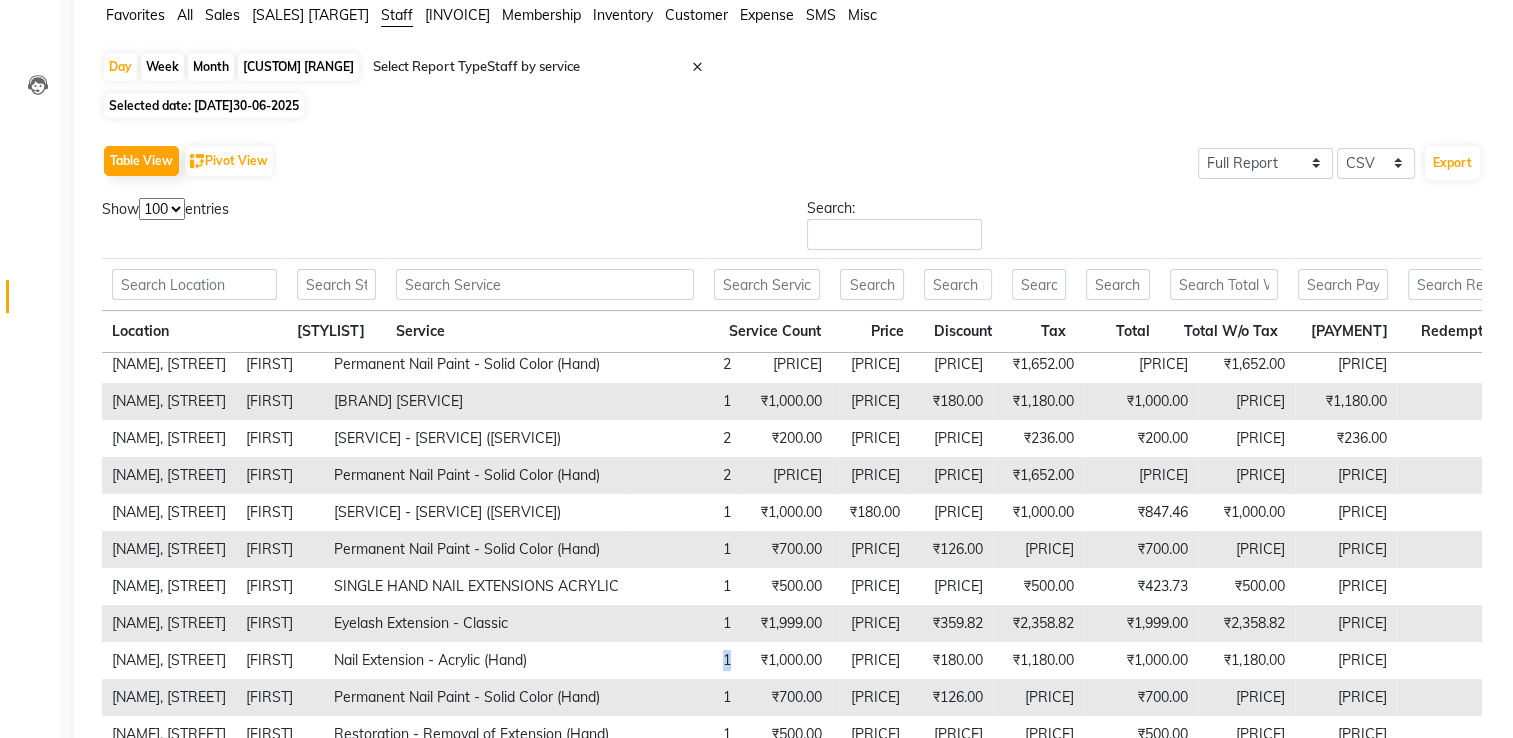 scroll, scrollTop: 0, scrollLeft: 0, axis: both 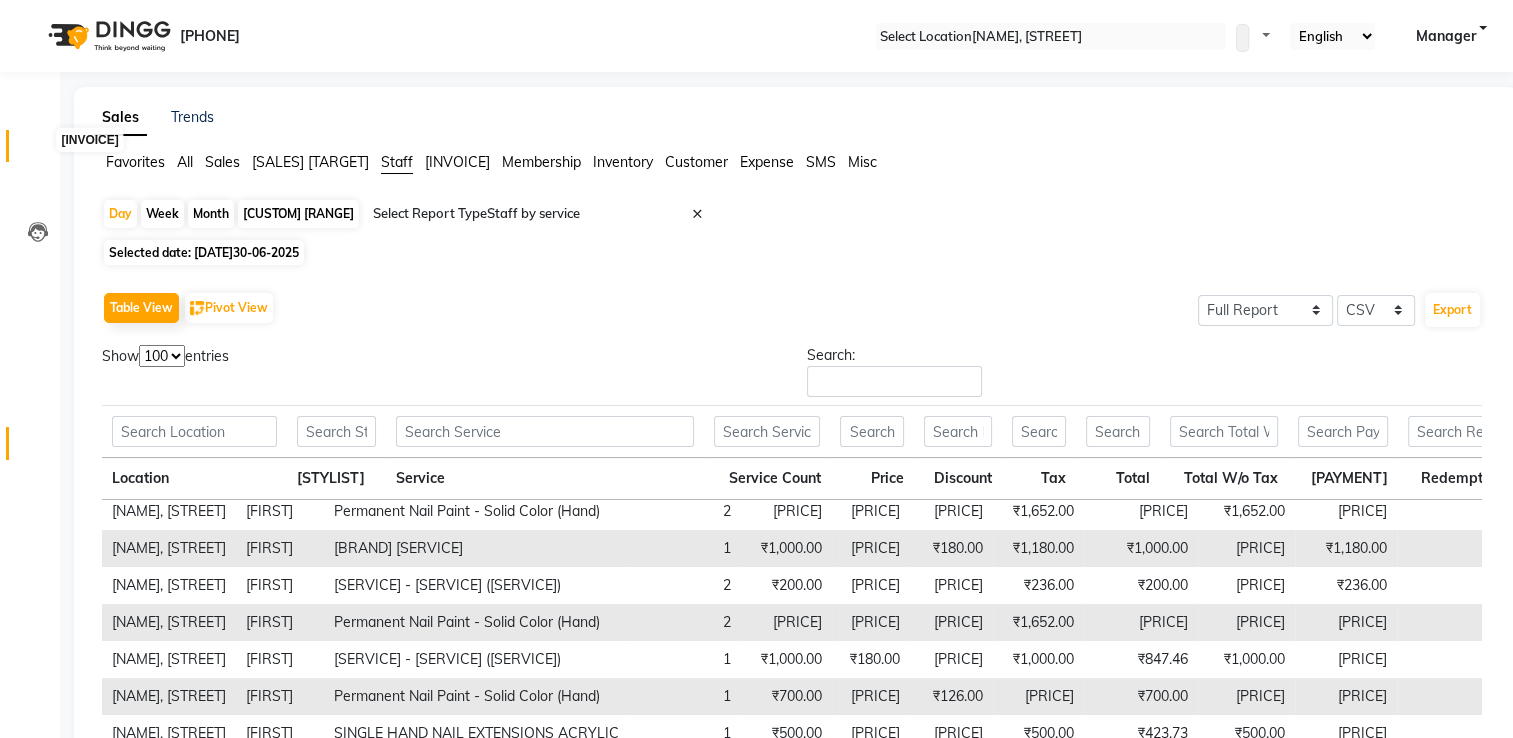 click at bounding box center [38, 151] 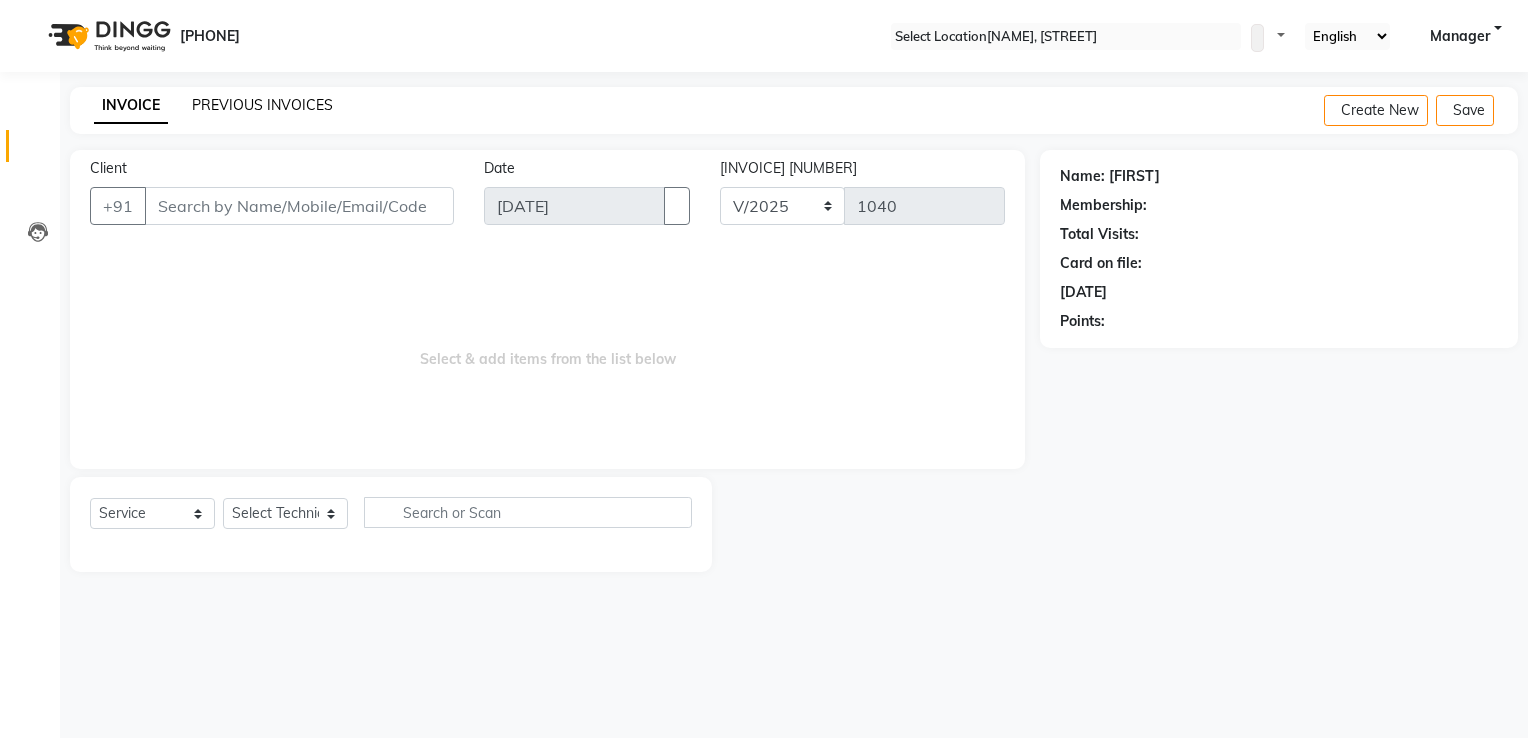 click on "PREVIOUS INVOICES" at bounding box center [262, 105] 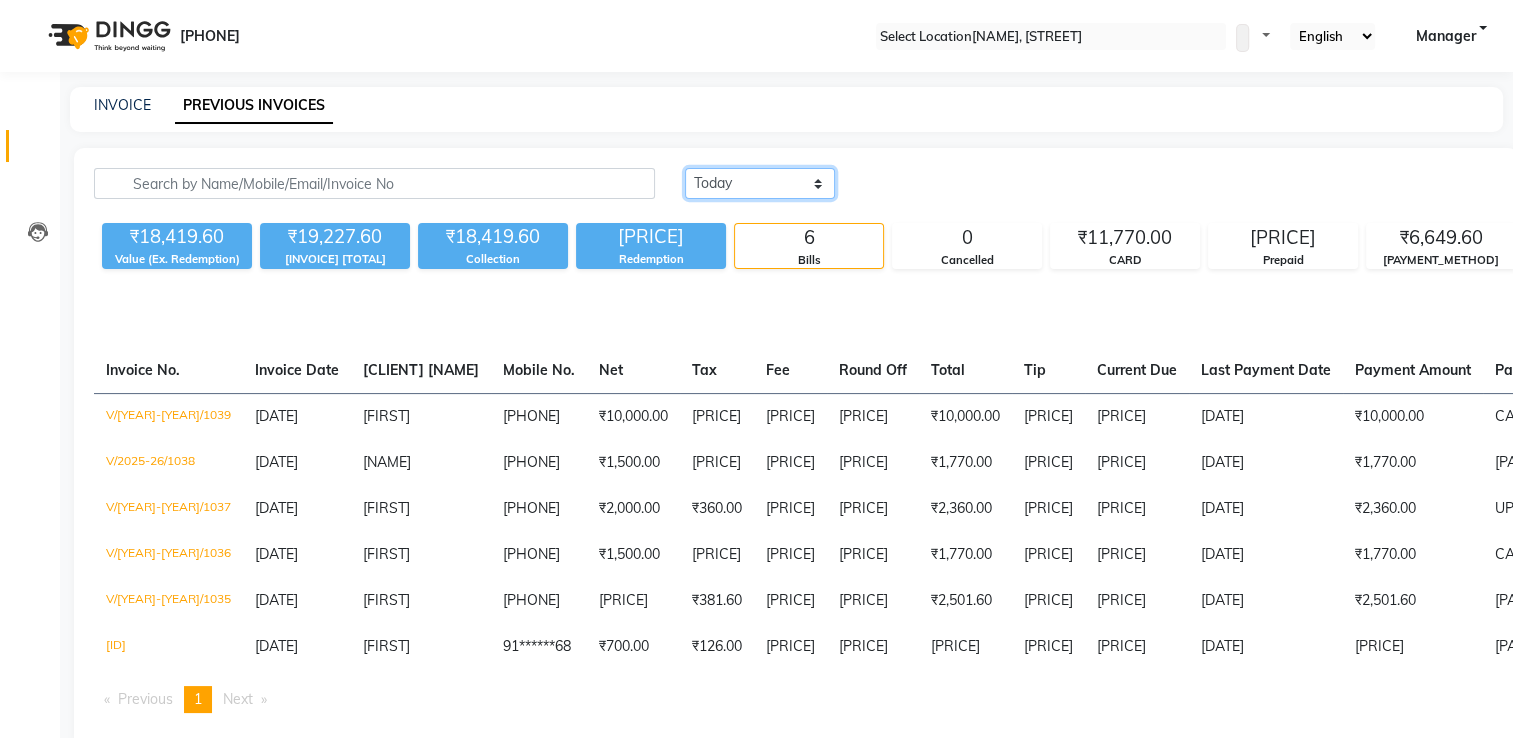 click on "Today Yesterday Custom Range" at bounding box center (760, 183) 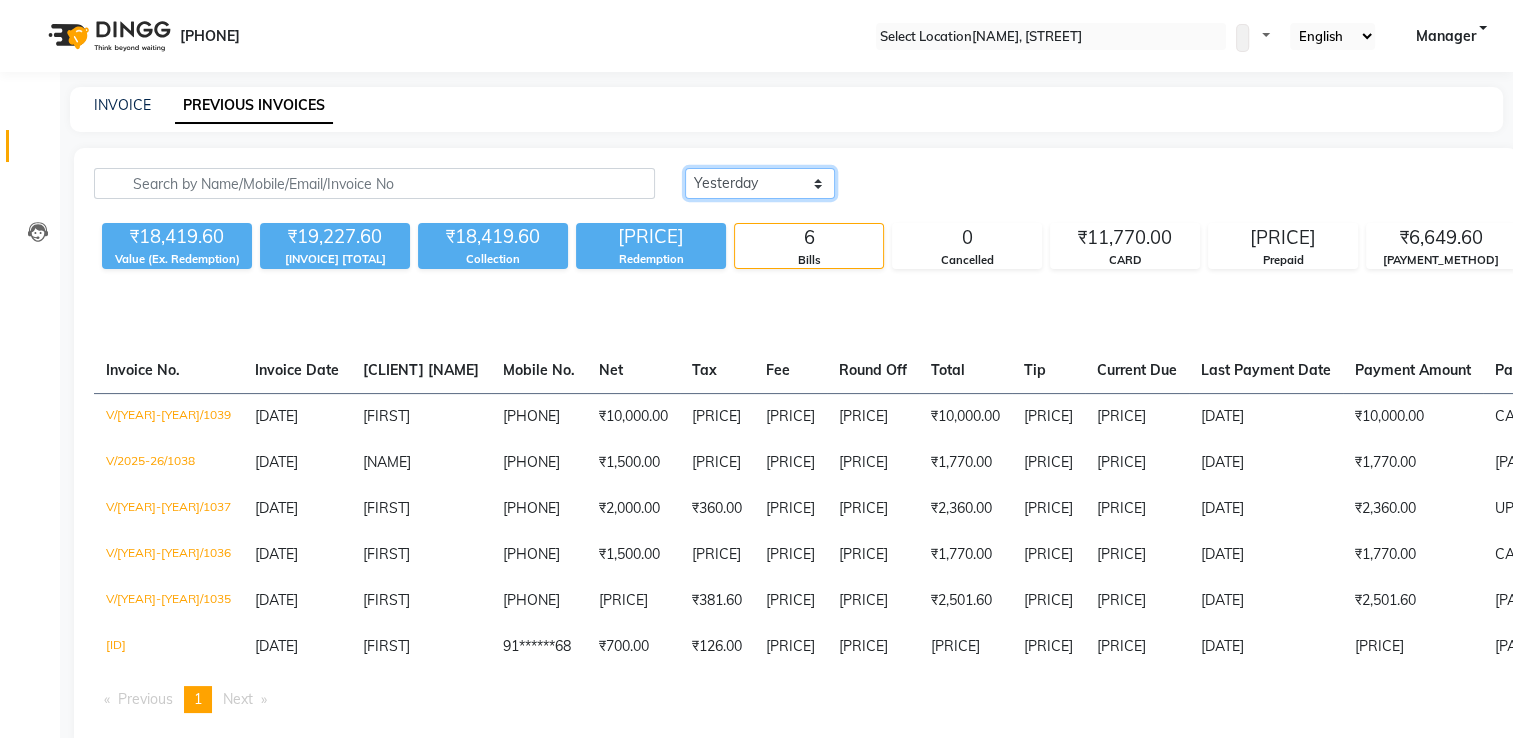 click on "Today Yesterday Custom Range" at bounding box center (760, 183) 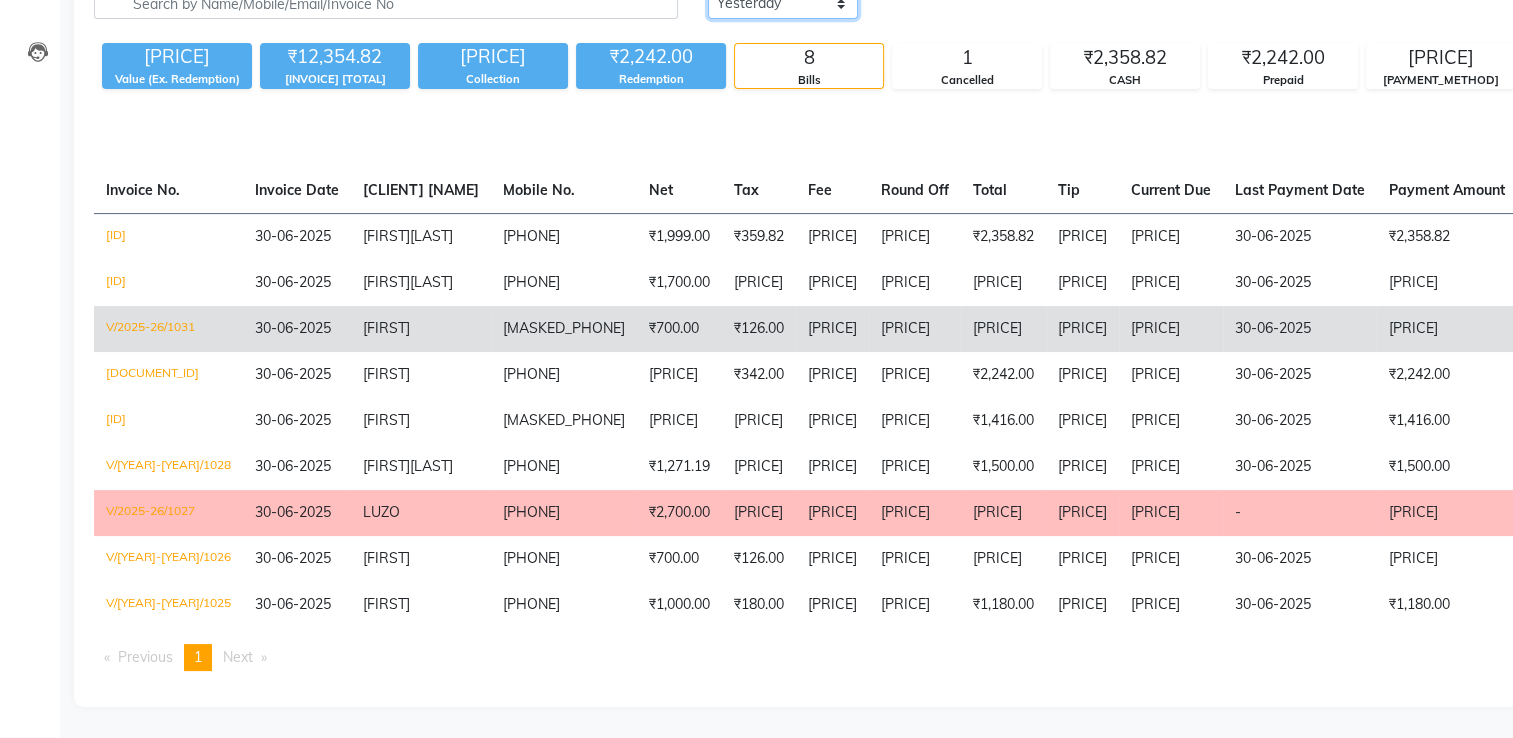 scroll, scrollTop: 180, scrollLeft: 0, axis: vertical 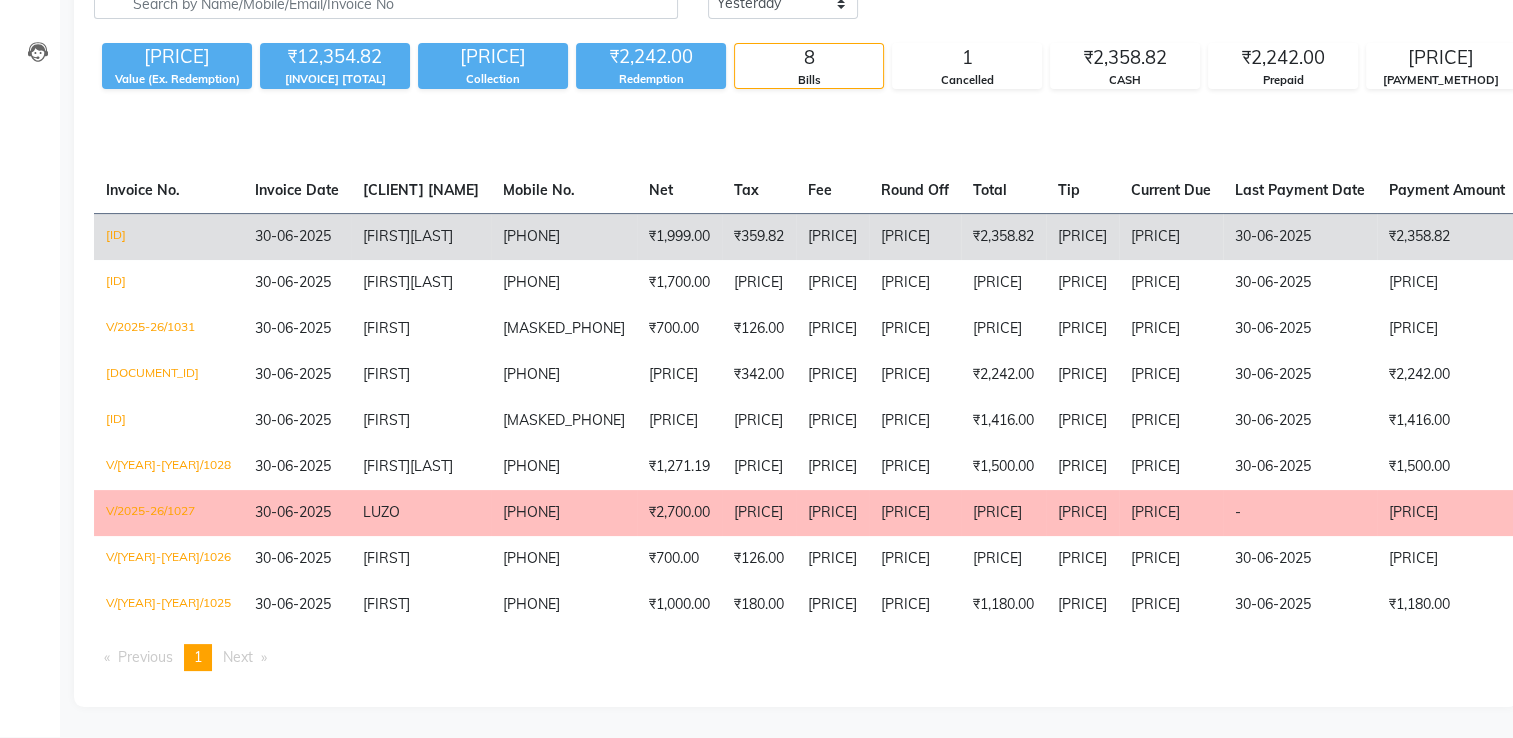 click on "₹359.82" at bounding box center [759, 236] 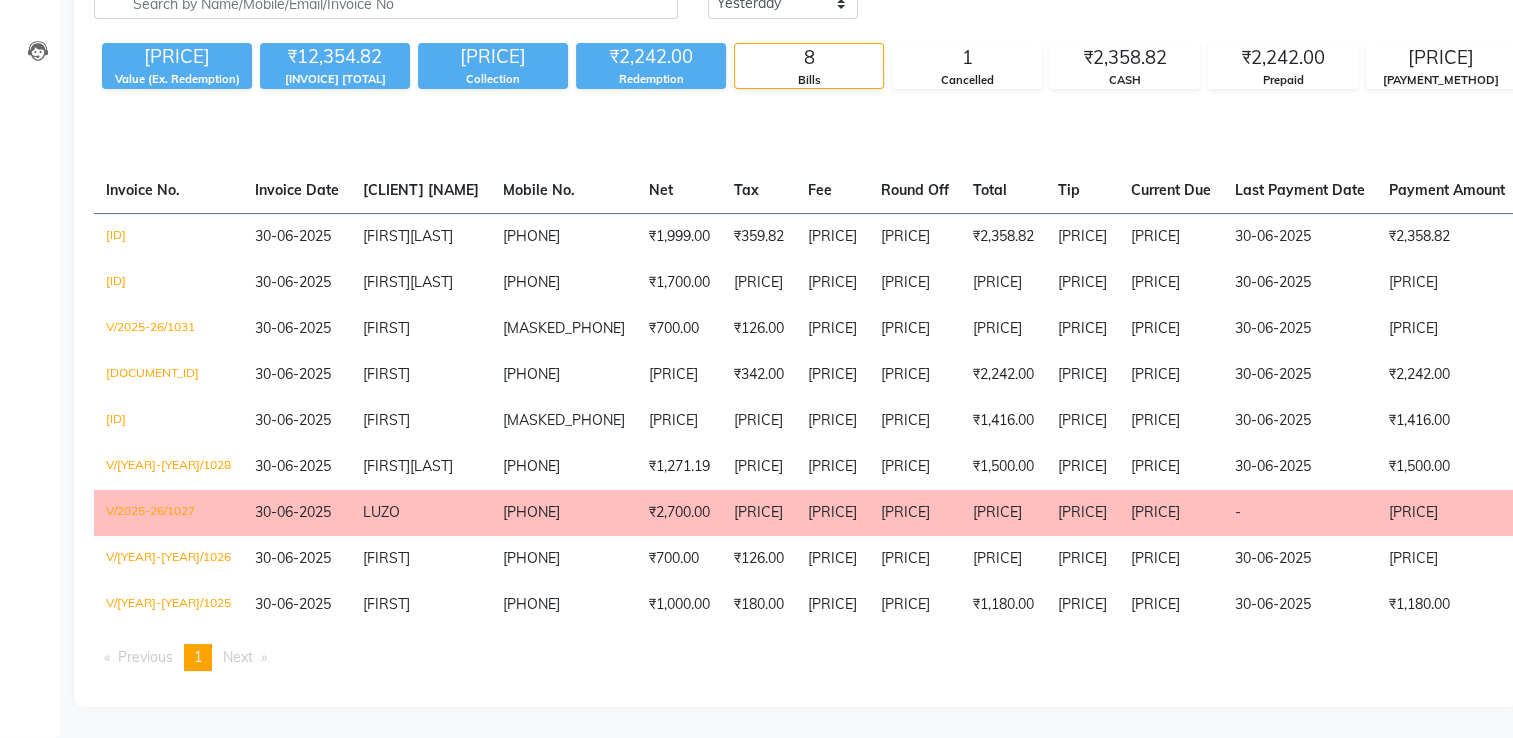 scroll, scrollTop: 0, scrollLeft: 0, axis: both 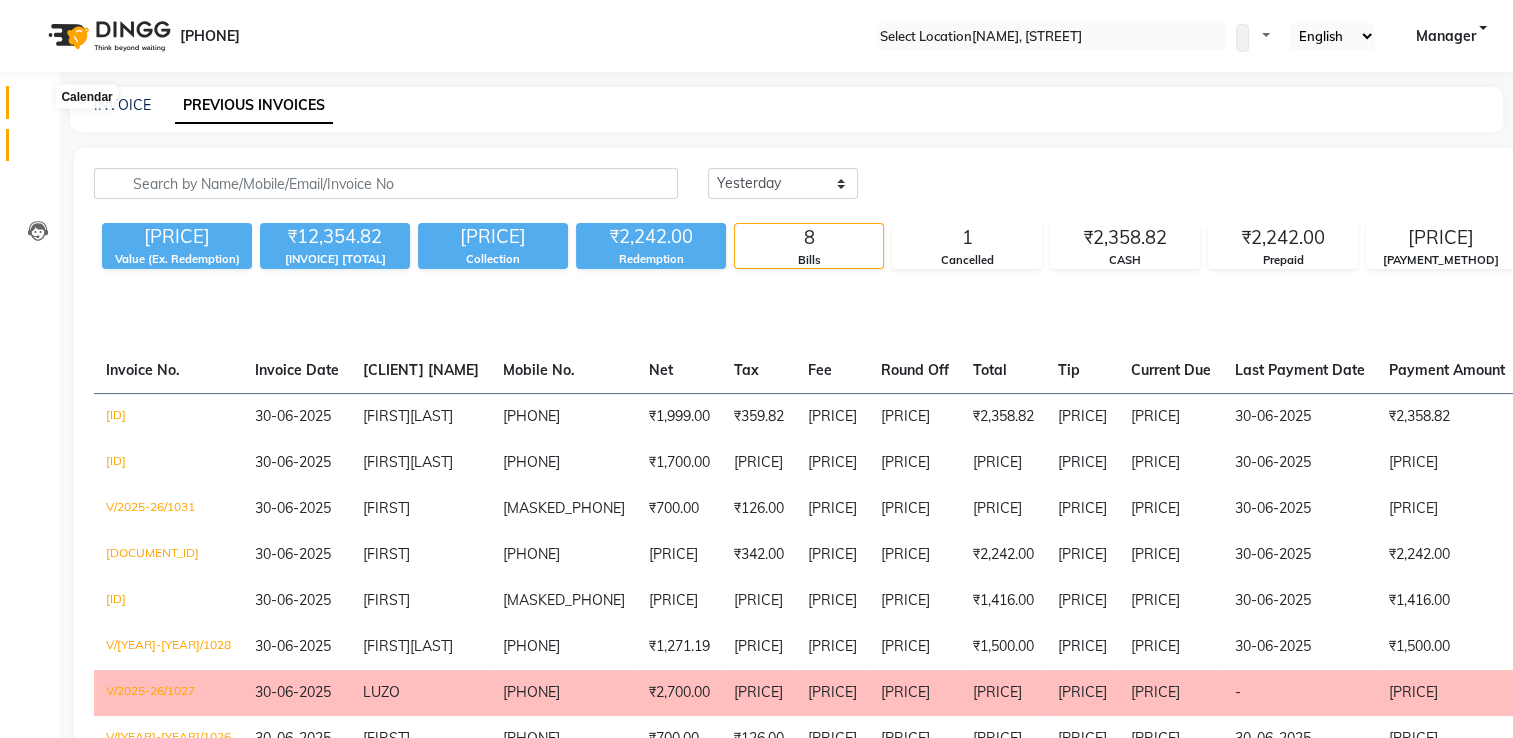 click at bounding box center [37, 107] 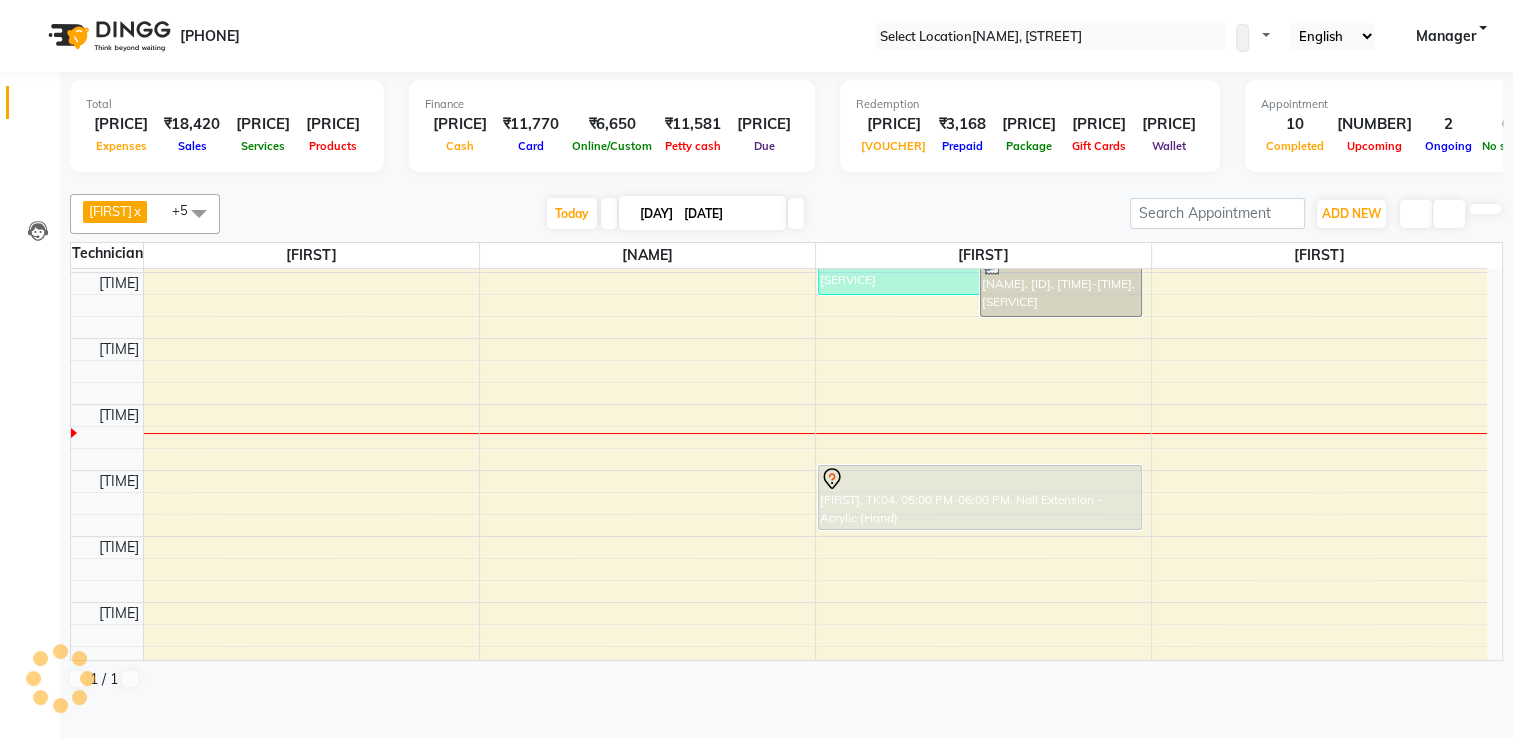 scroll, scrollTop: 0, scrollLeft: 0, axis: both 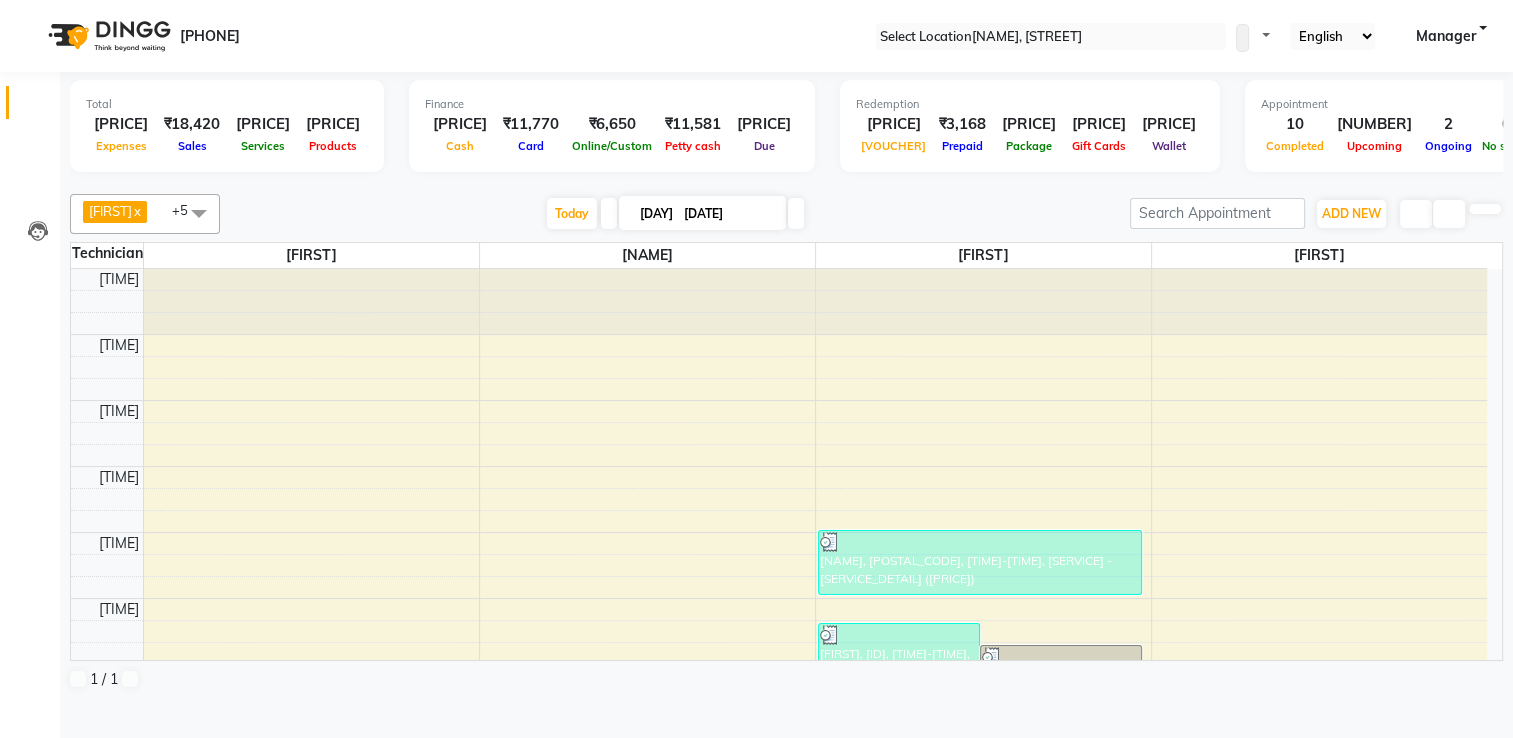 click at bounding box center (787, 182) 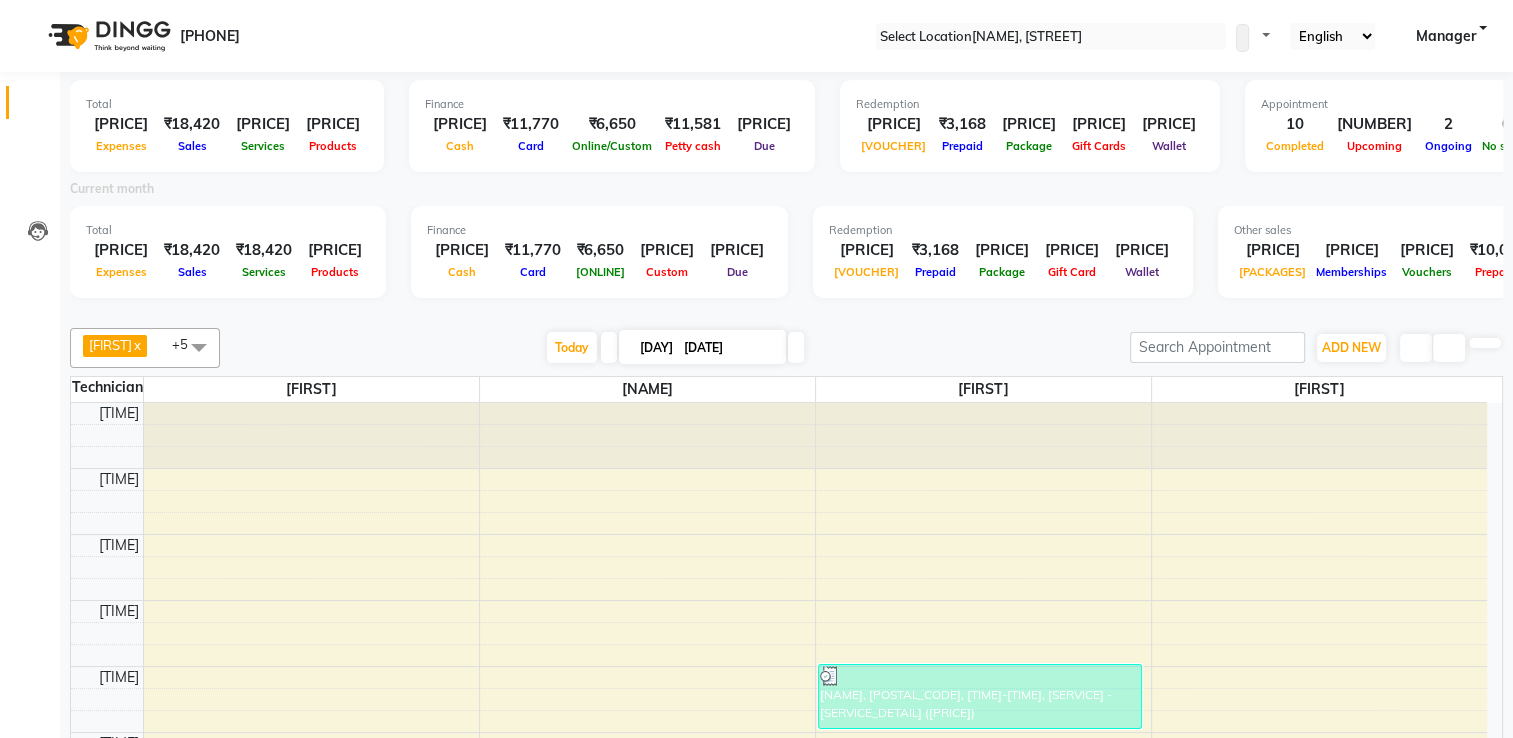 click at bounding box center (787, 312) 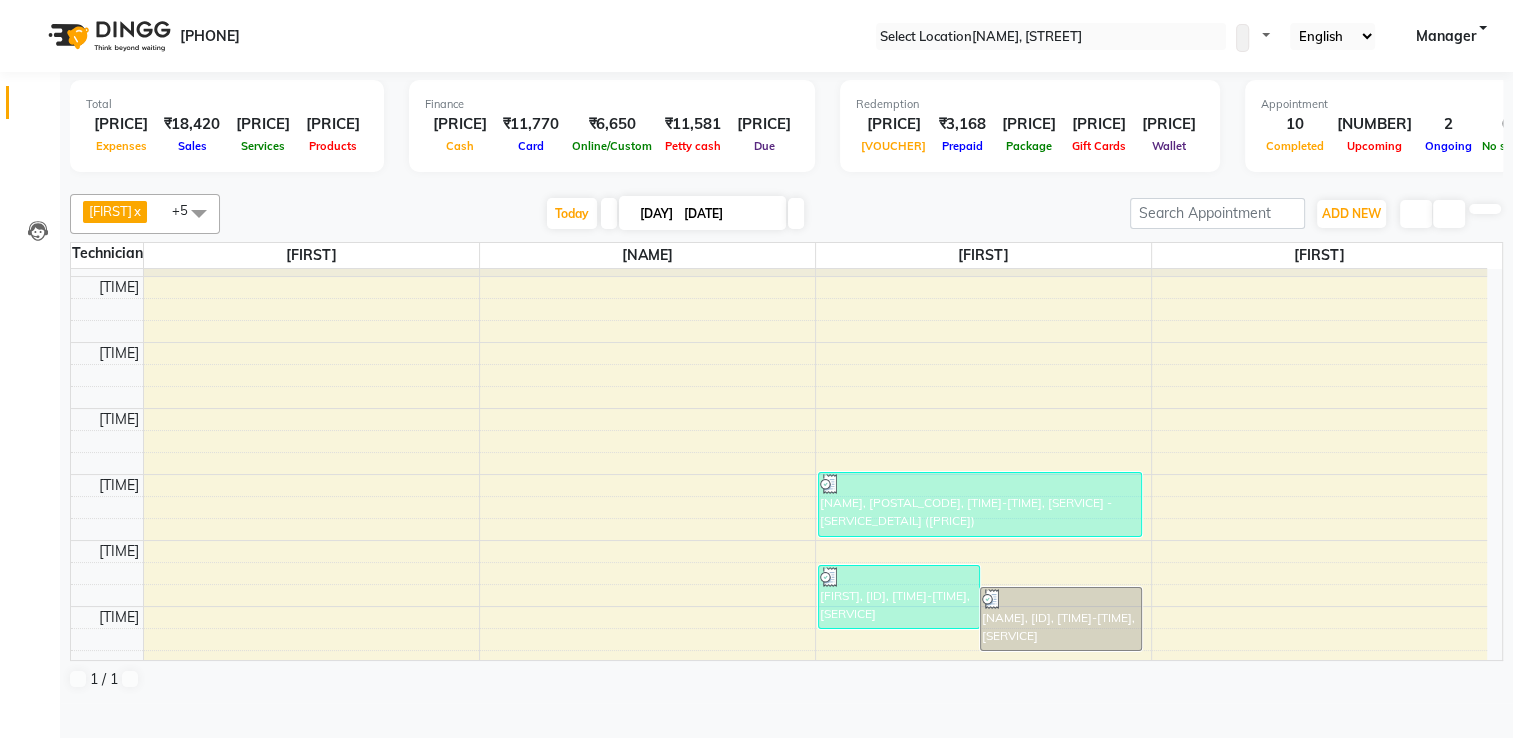 scroll, scrollTop: 57, scrollLeft: 0, axis: vertical 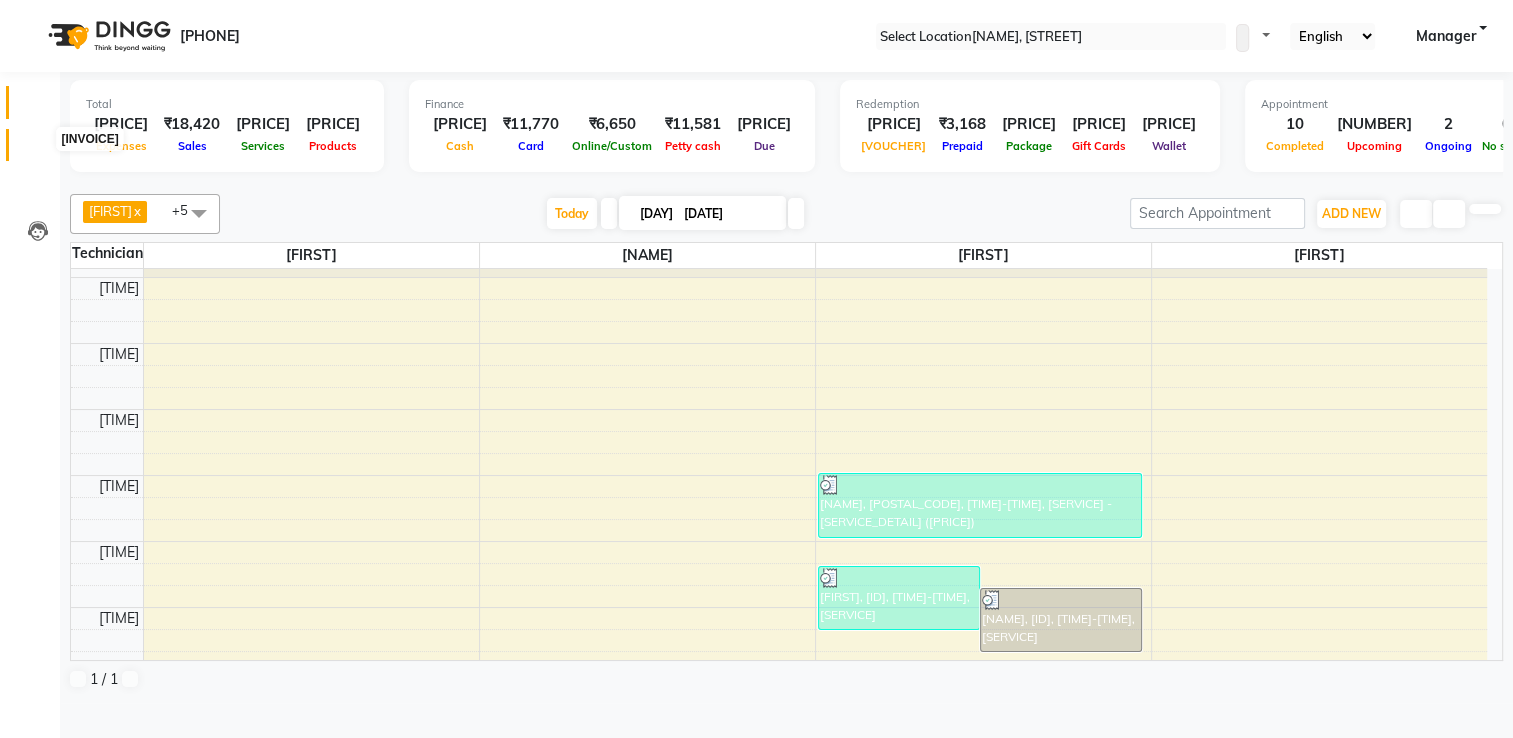 click at bounding box center [38, 150] 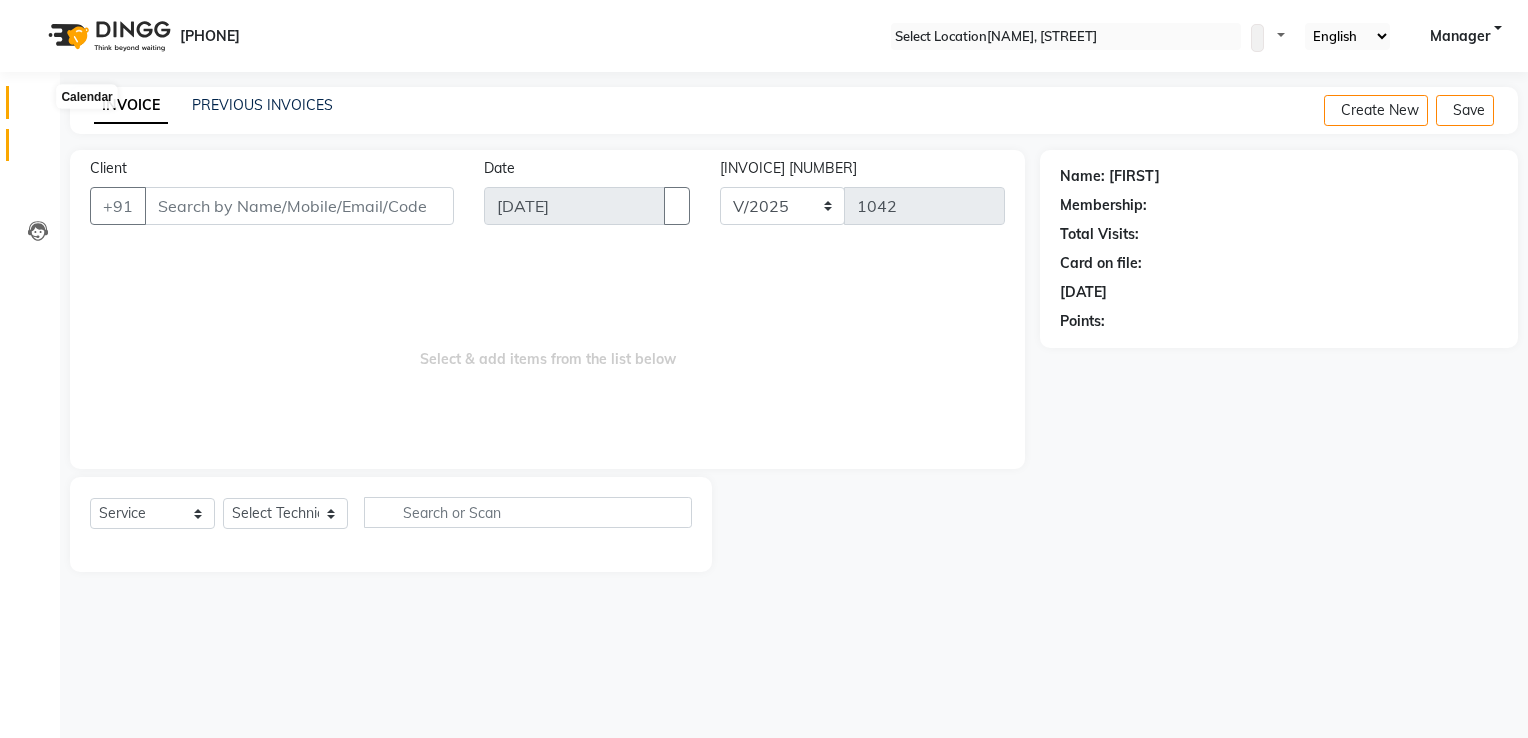 click at bounding box center [37, 107] 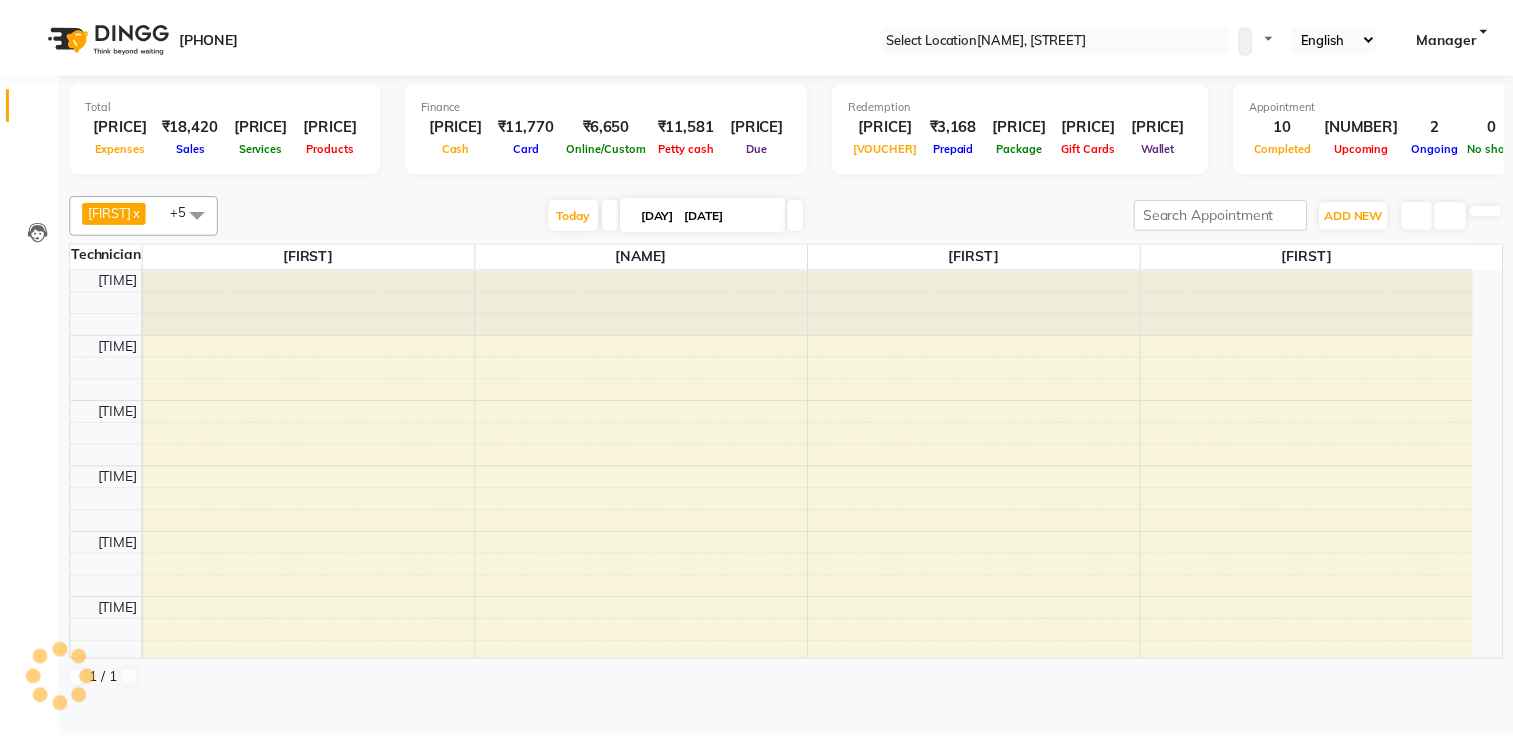 scroll, scrollTop: 420, scrollLeft: 0, axis: vertical 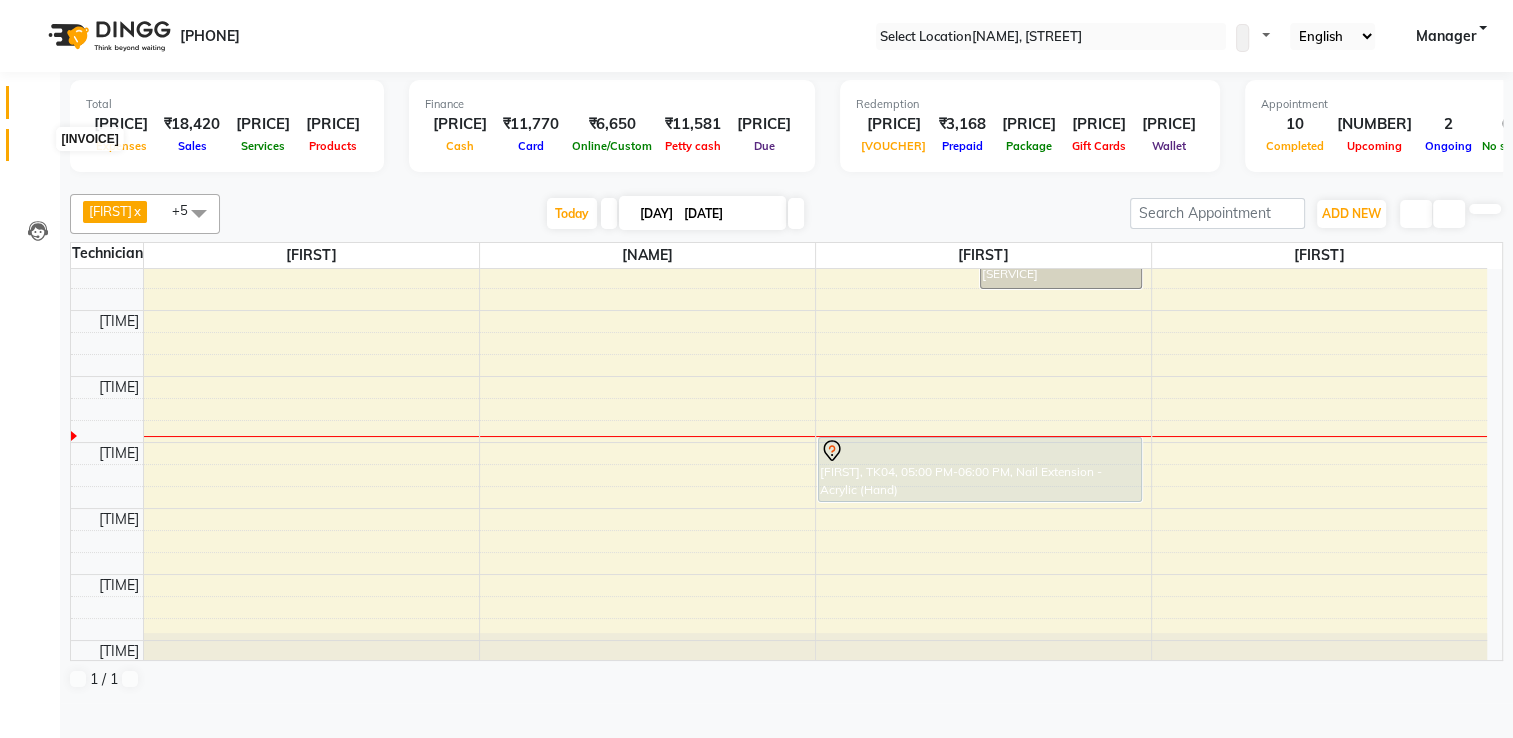 click at bounding box center [38, 150] 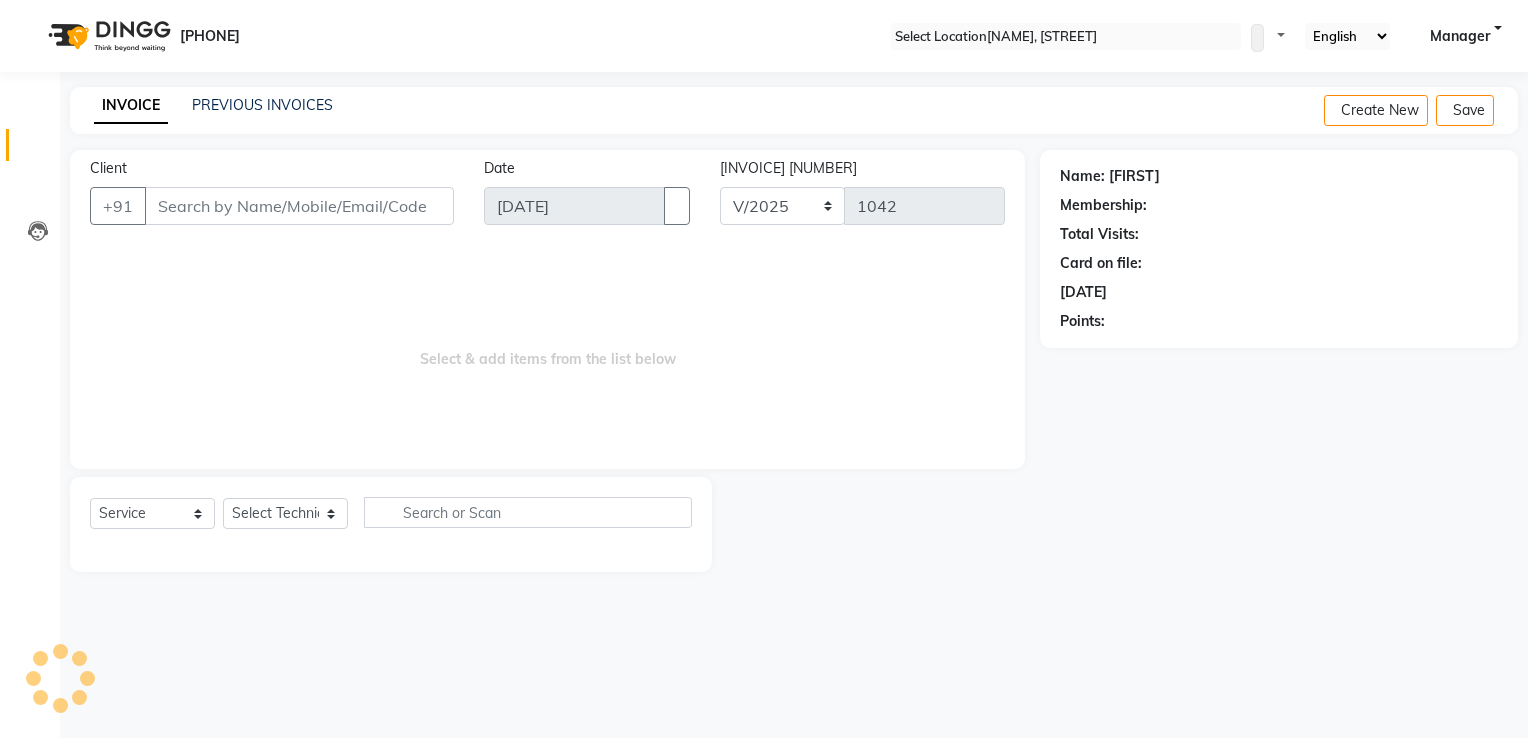 click on "Client" at bounding box center [299, 206] 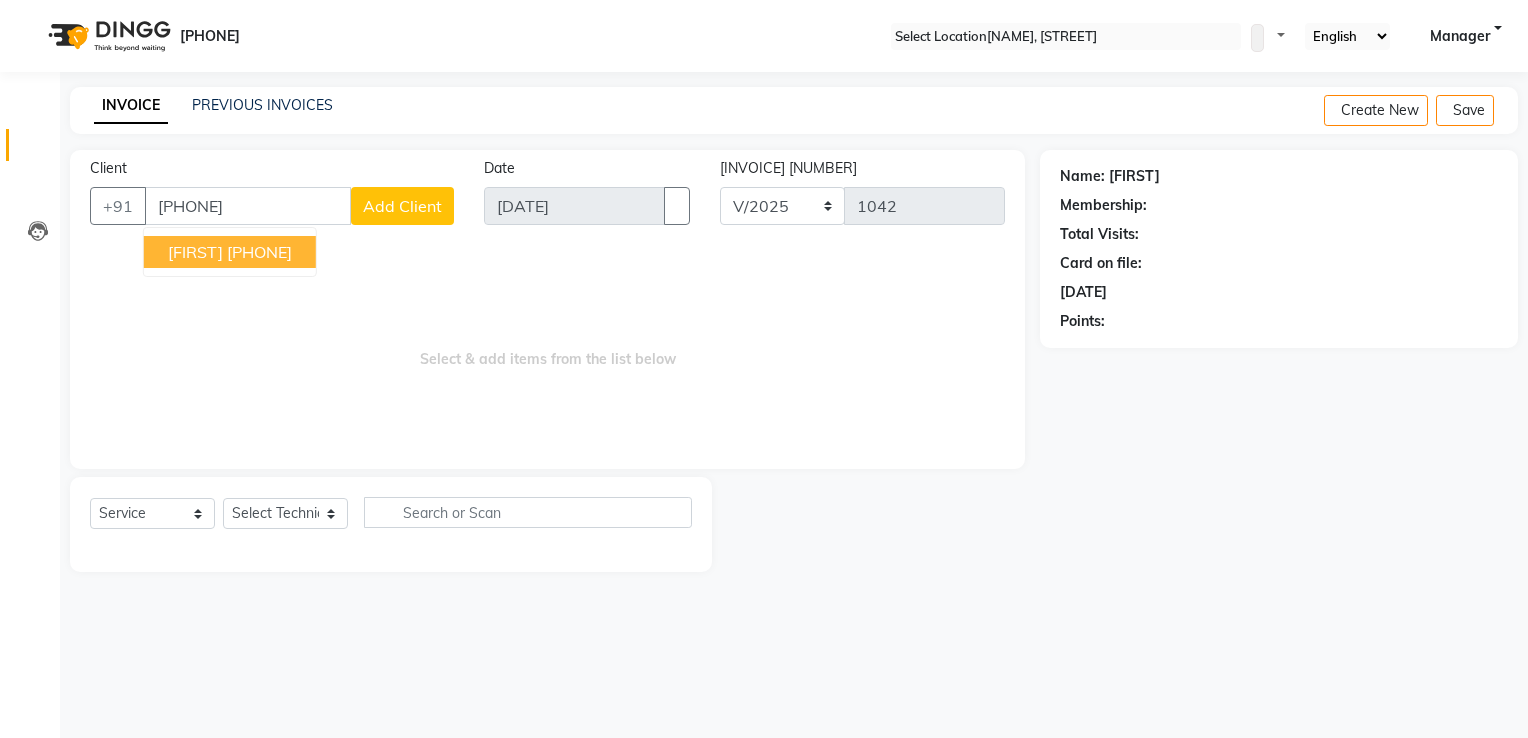 click on "[FIRST]" at bounding box center [195, 252] 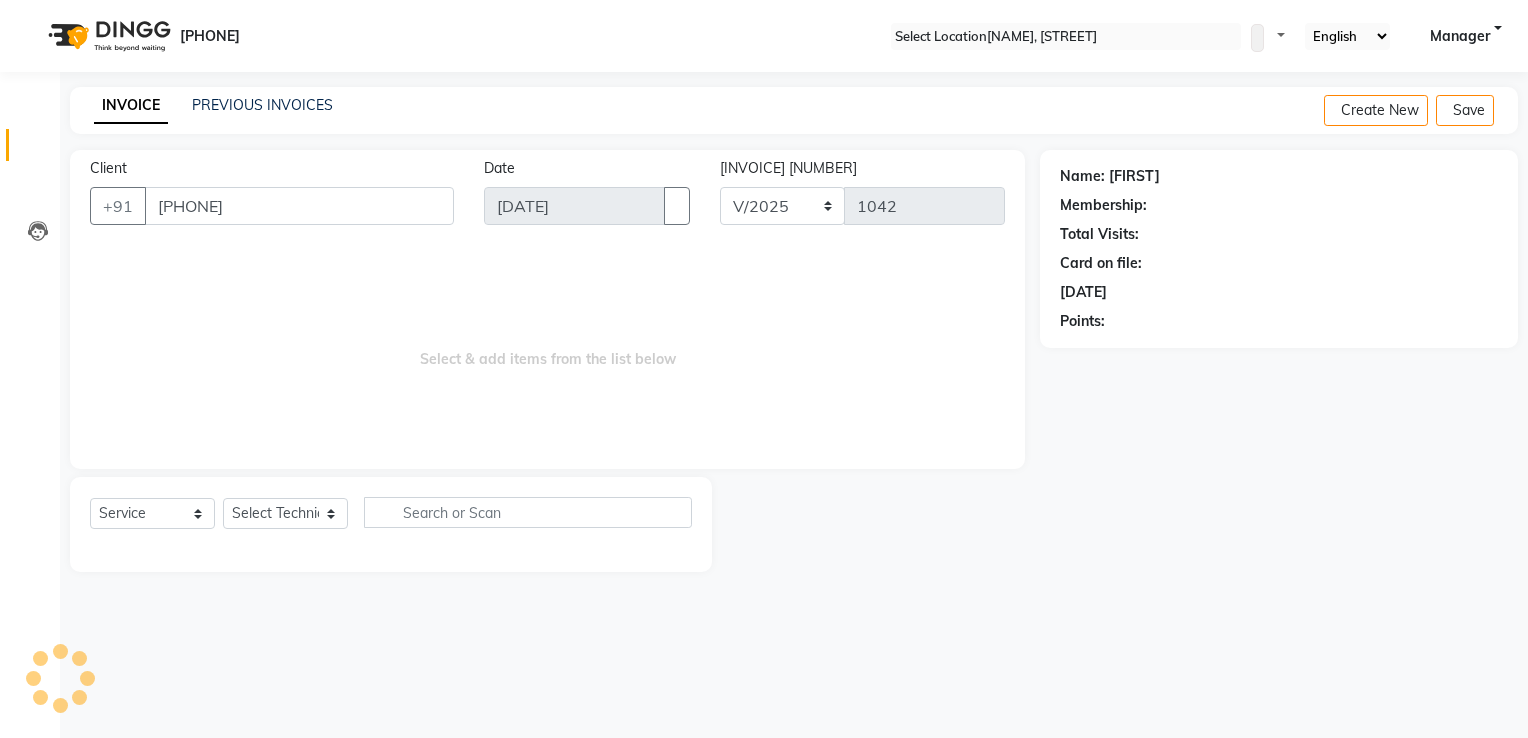 type on "[PHONE]" 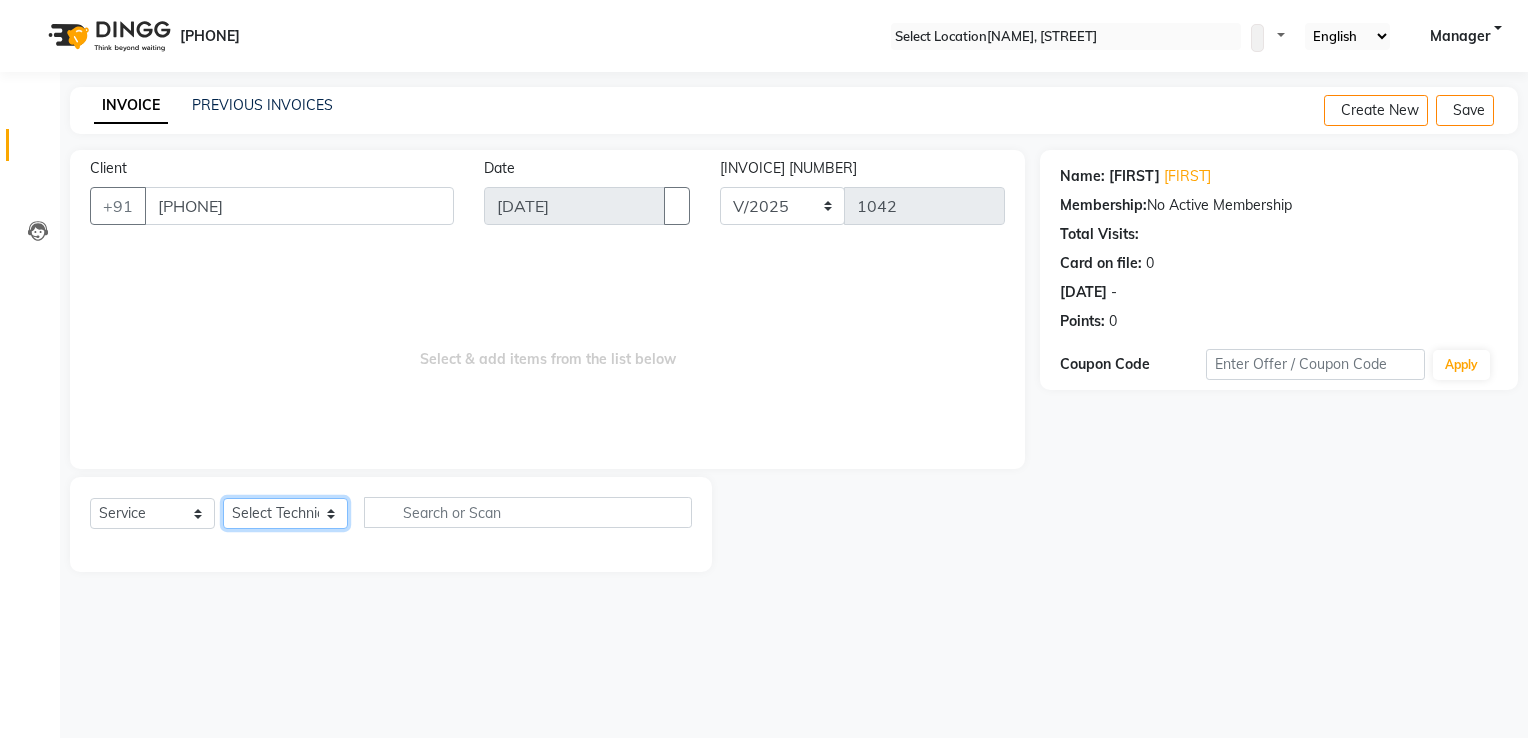 click on "Select Technician [FIRST] [FIRST] [FIRST] [FIRST] [FIRST] [FIRST] [FIRST] [FIRST] Manager [FIRST] [FIRST] [FIRST] [FIRST] [FIRST] [FIRST]" at bounding box center [285, 513] 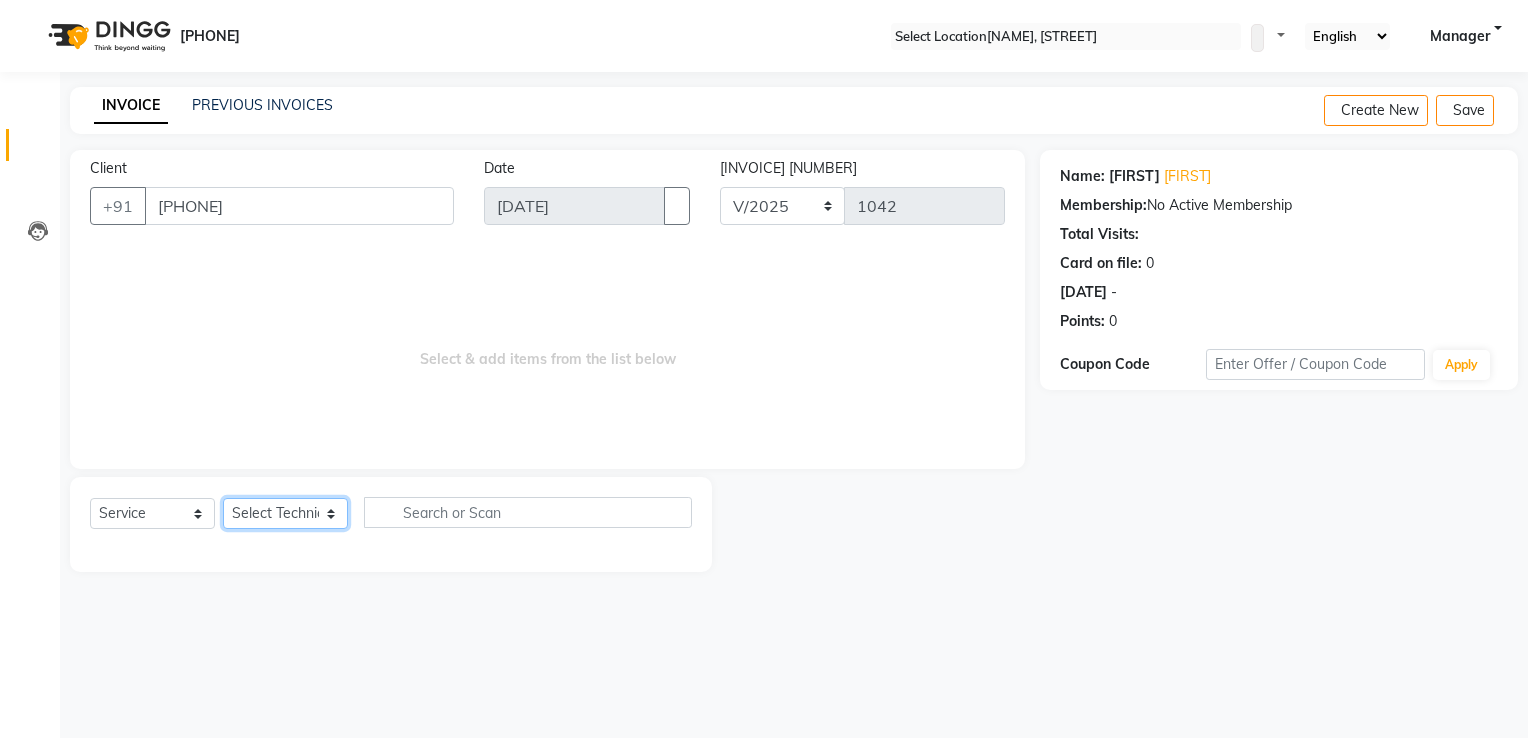 select on "68696" 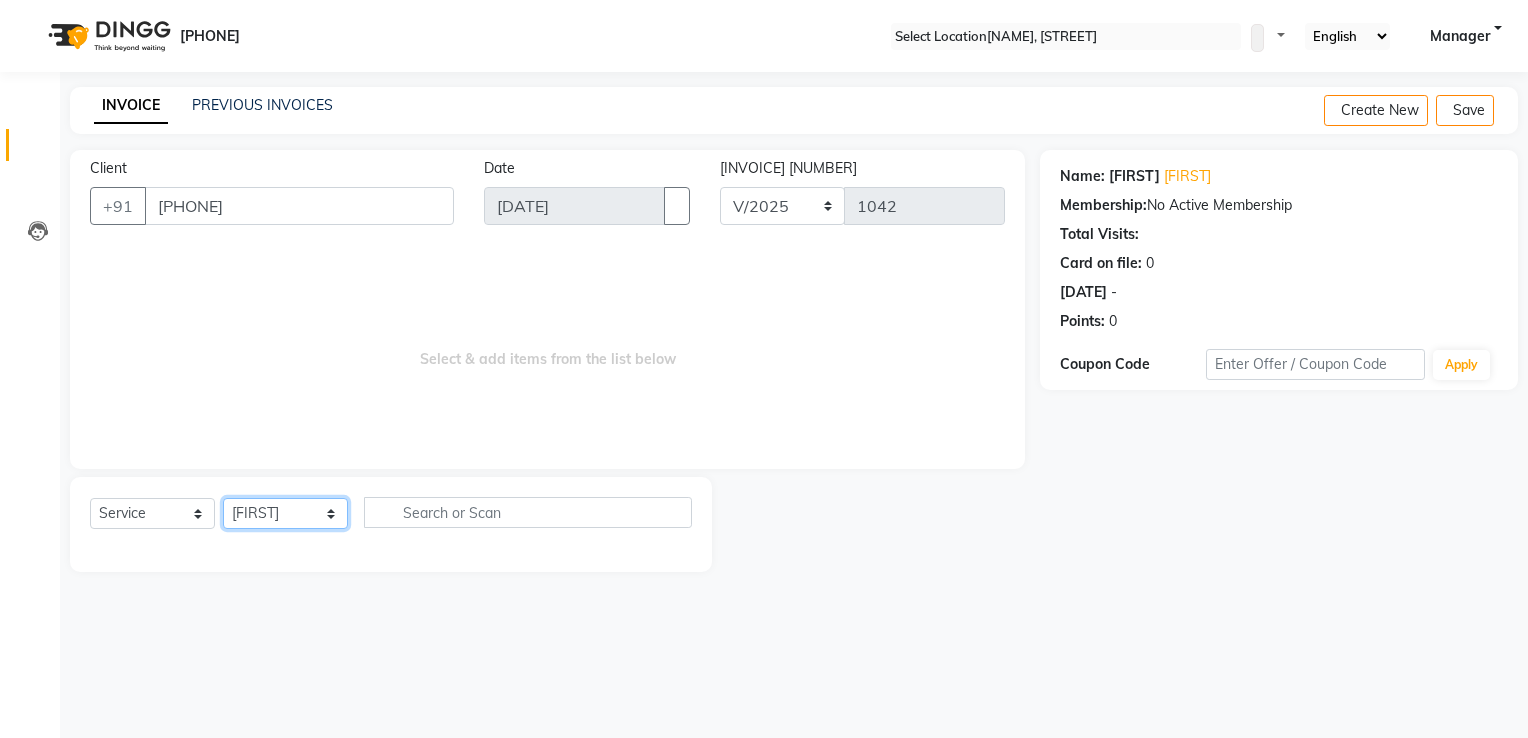 click on "Select Technician [FIRST] [FIRST] [FIRST] [FIRST] [FIRST] [FIRST] [FIRST] [FIRST] Manager [FIRST] [FIRST] [FIRST] [FIRST] [FIRST] [FIRST]" at bounding box center [285, 513] 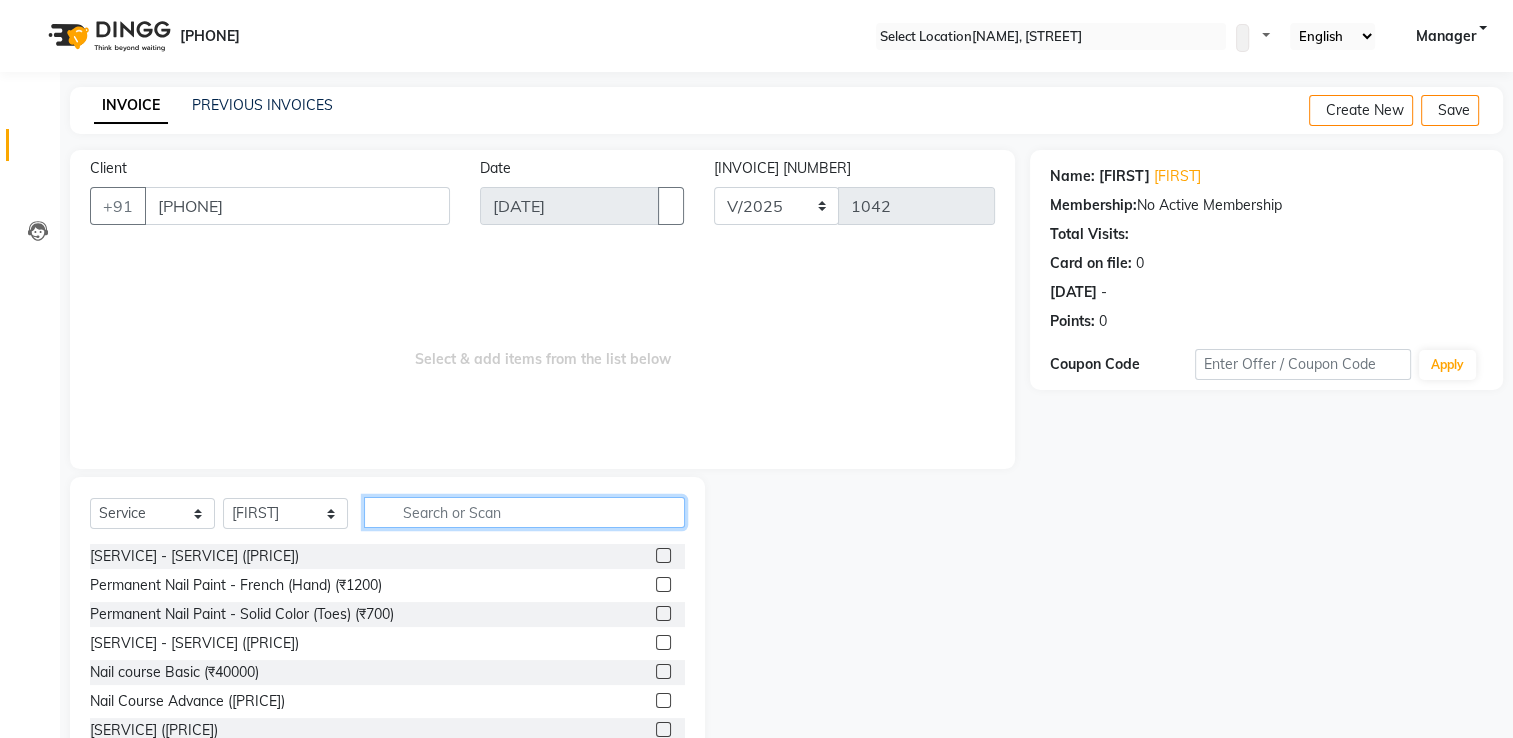 click at bounding box center [524, 512] 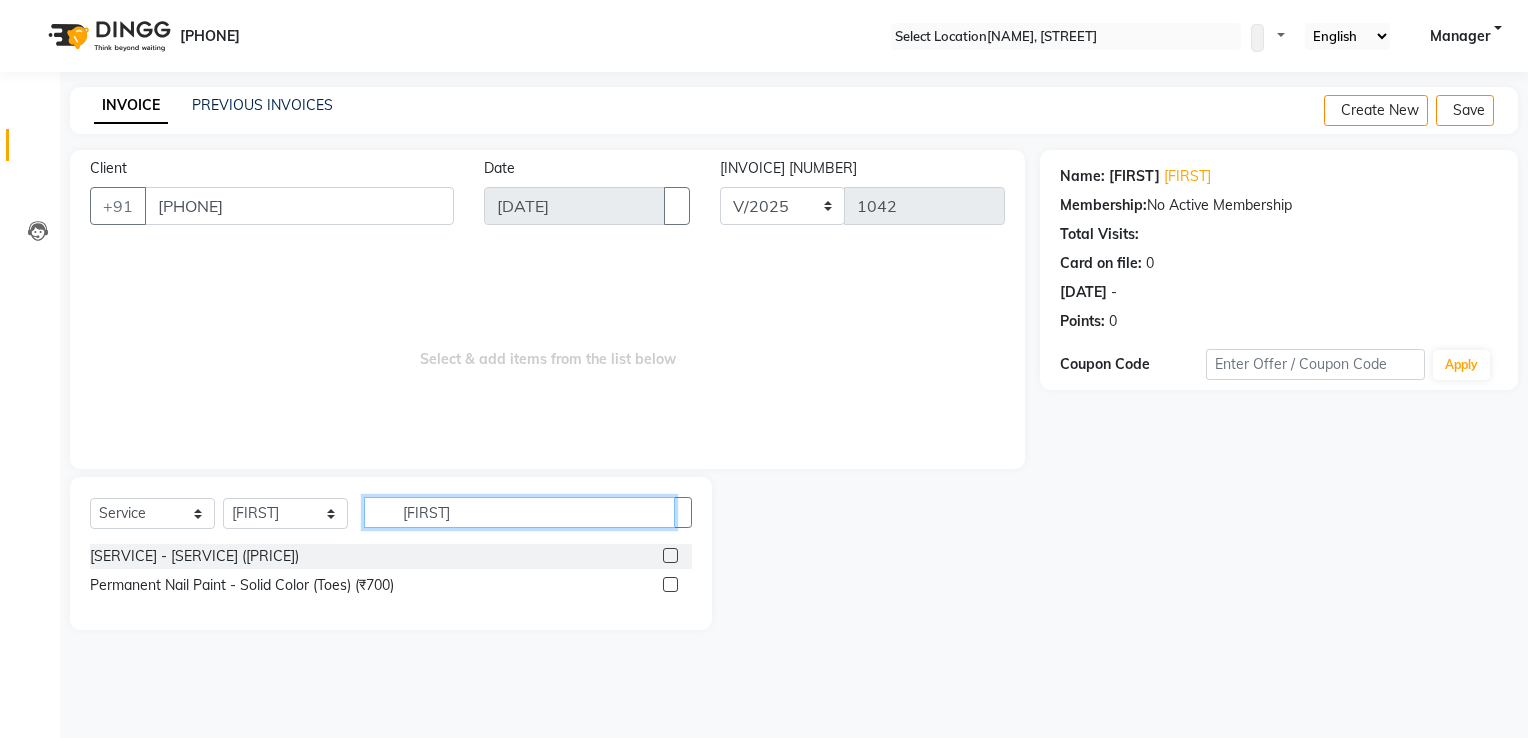 type on "[FIRST]" 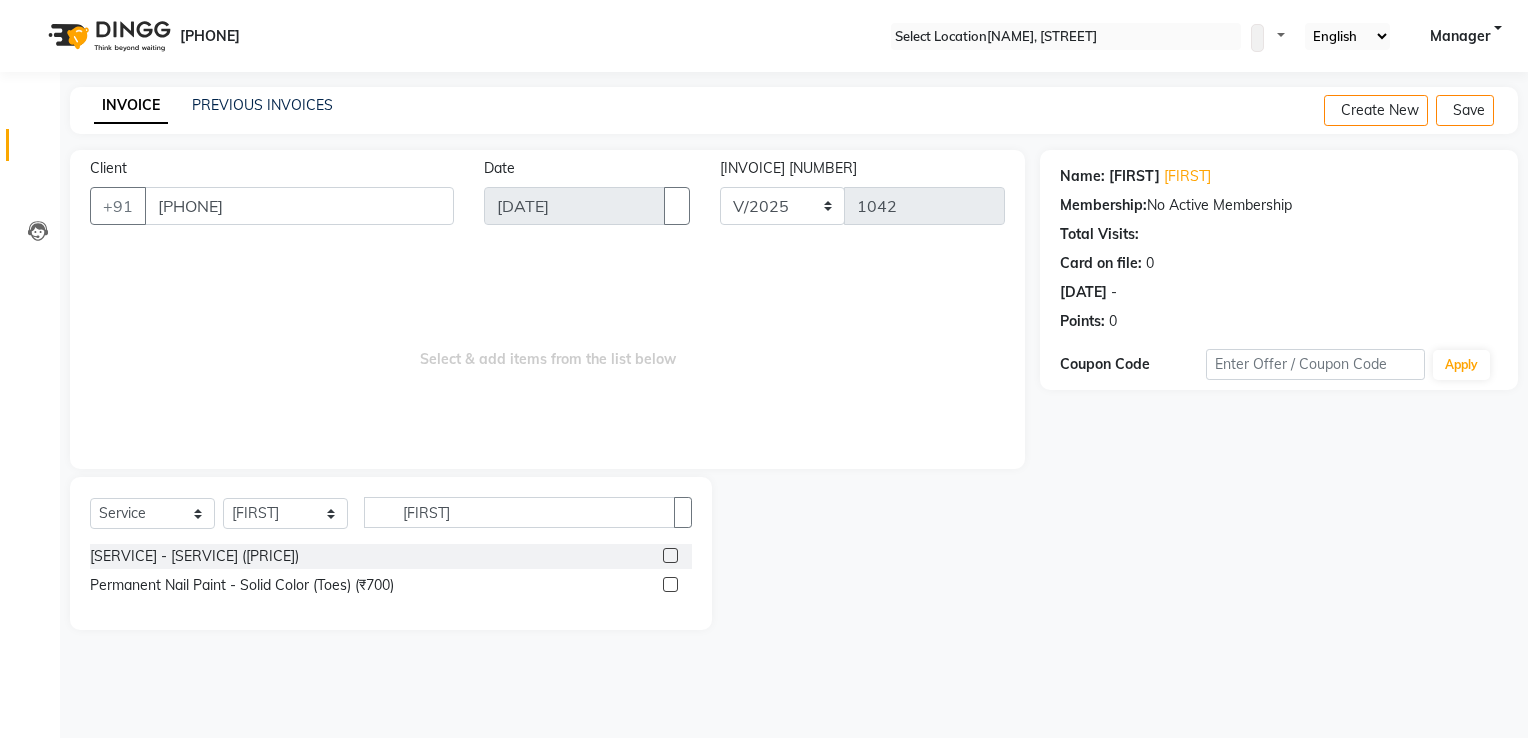 click at bounding box center [670, 555] 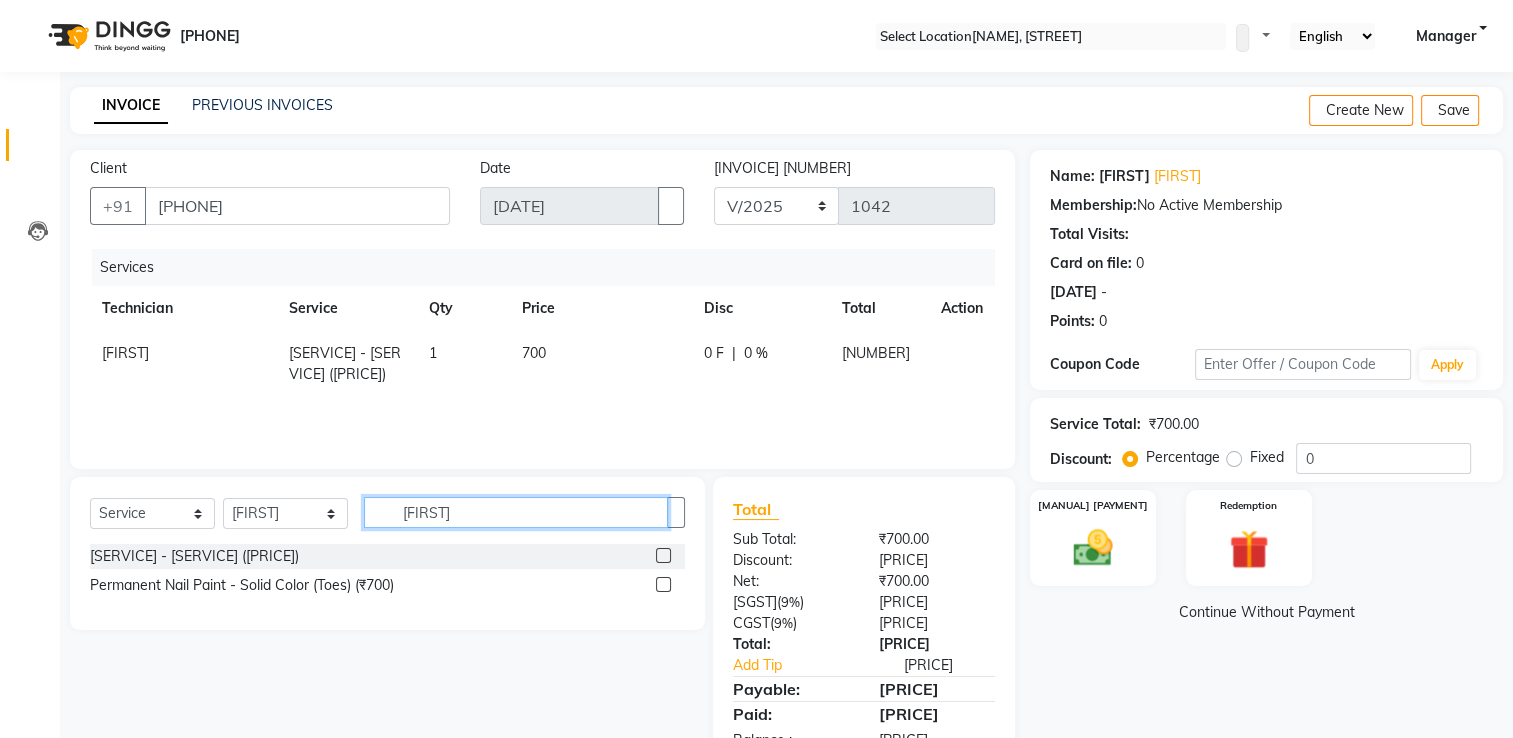 click on "[FIRST]" at bounding box center (516, 512) 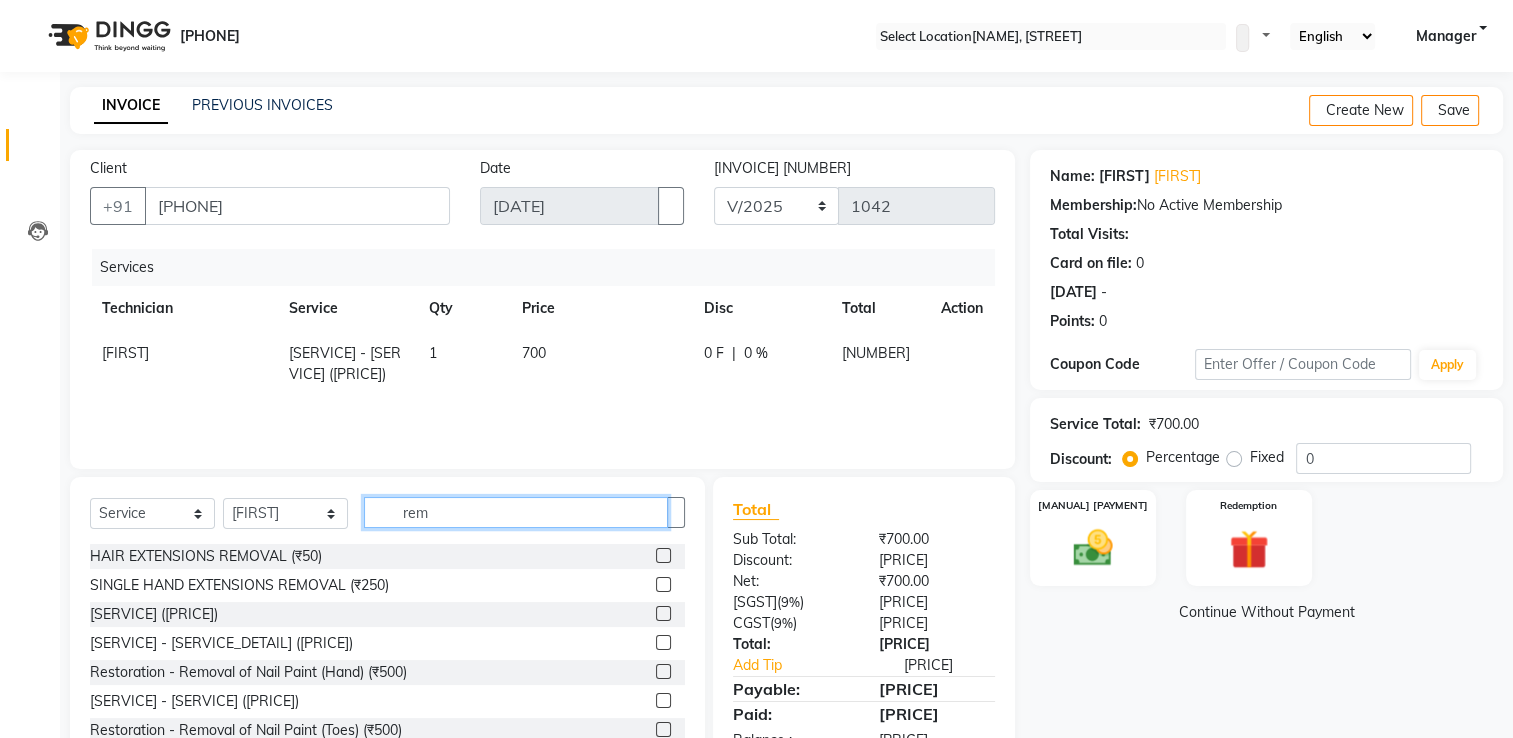 scroll, scrollTop: 64, scrollLeft: 0, axis: vertical 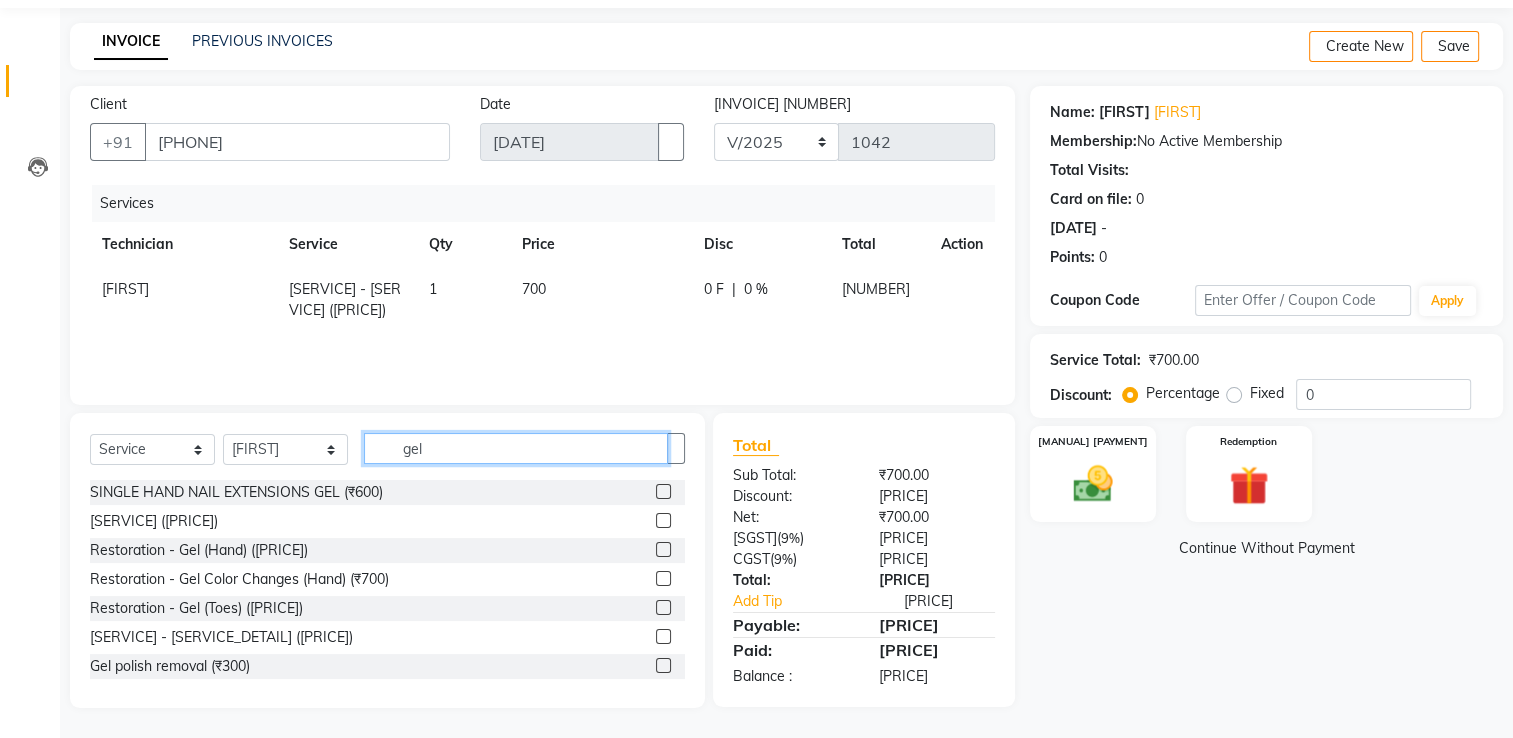 type on "gel" 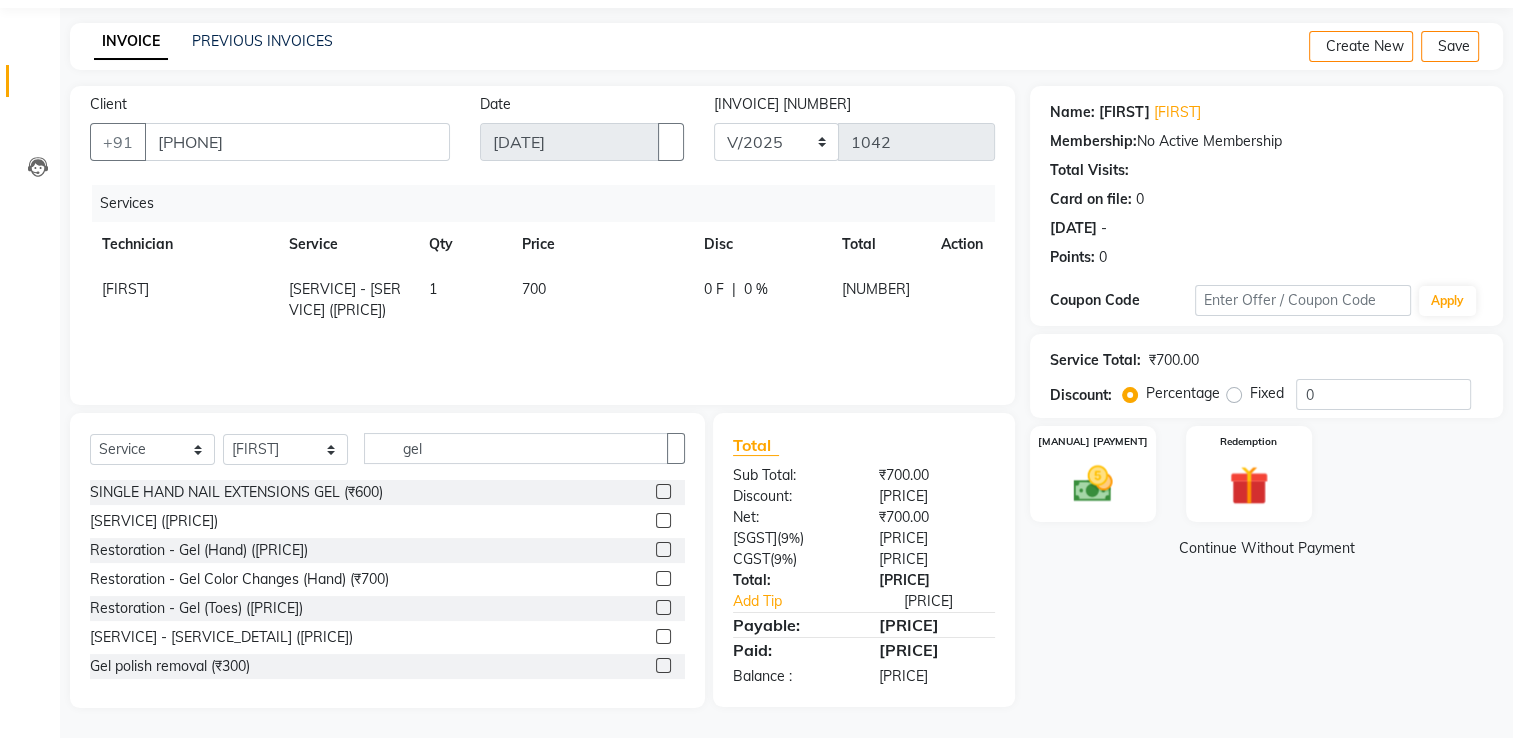 click at bounding box center [663, 665] 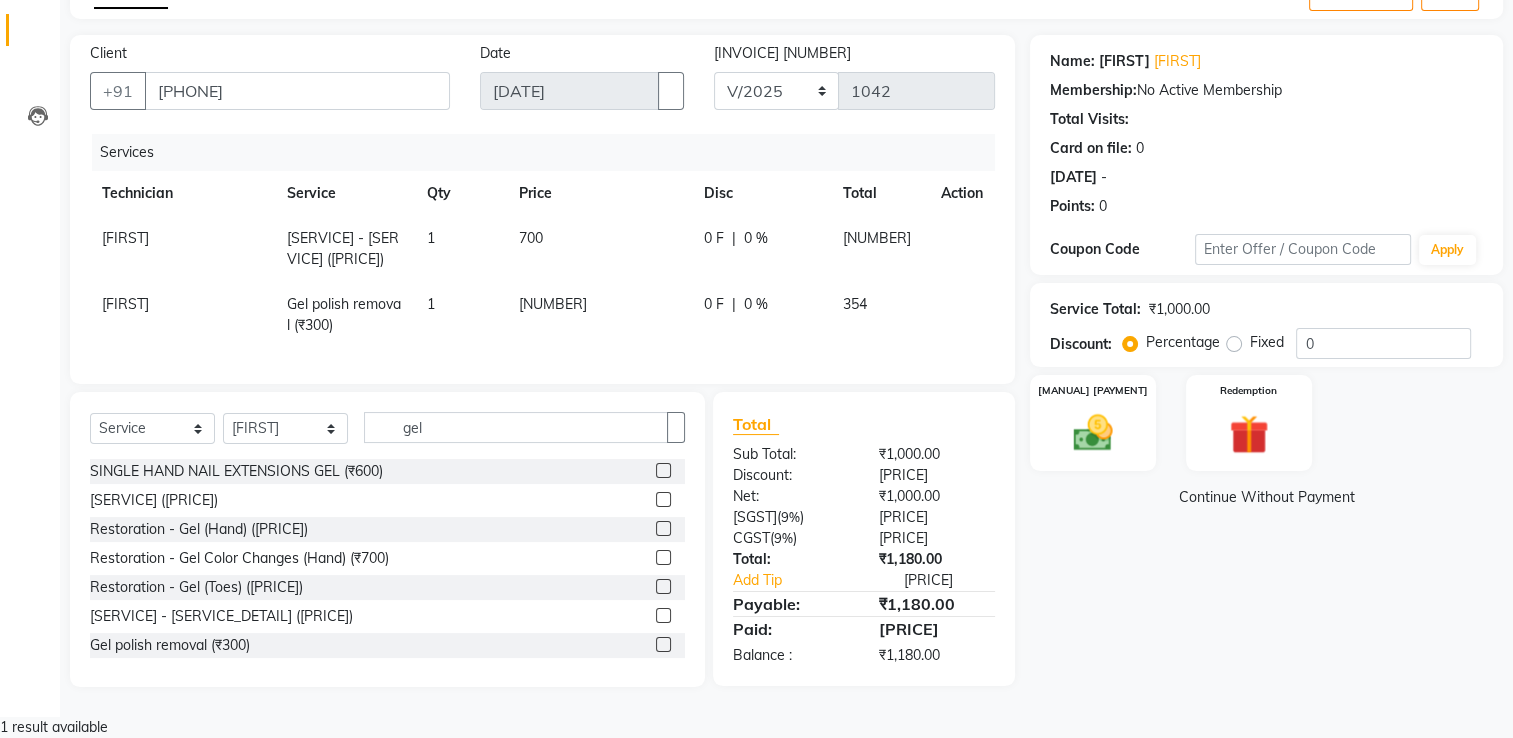 scroll, scrollTop: 0, scrollLeft: 0, axis: both 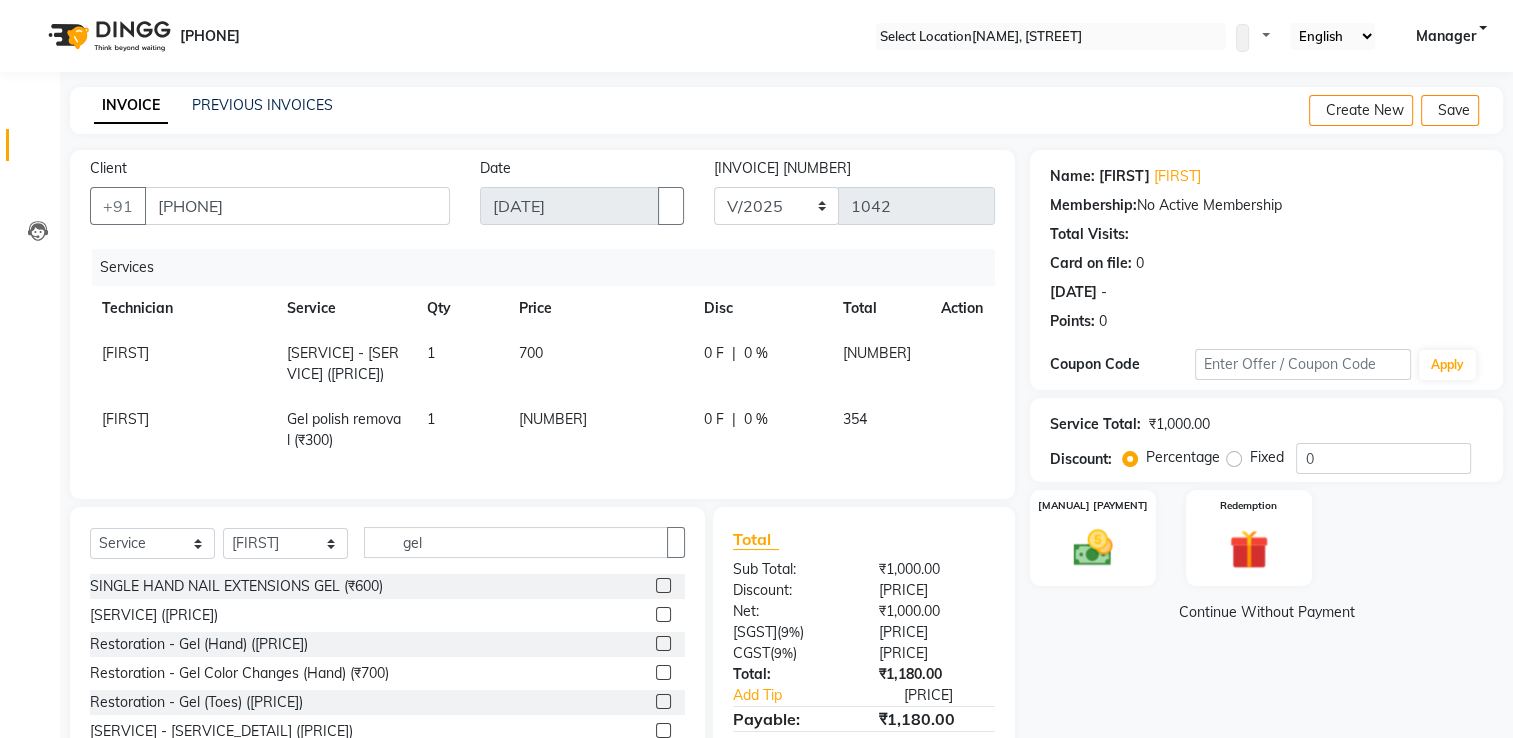 click at bounding box center [949, 343] 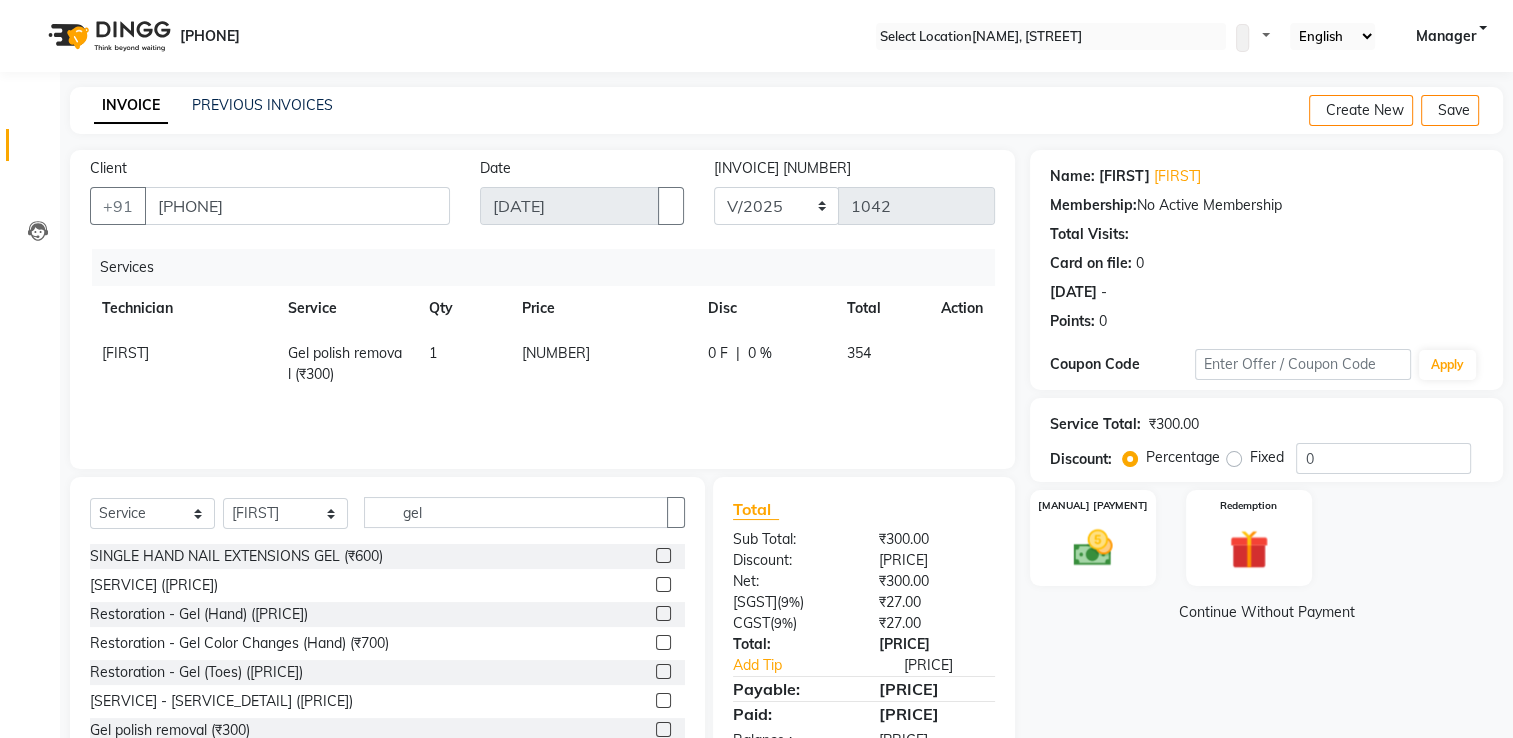 click at bounding box center [949, 343] 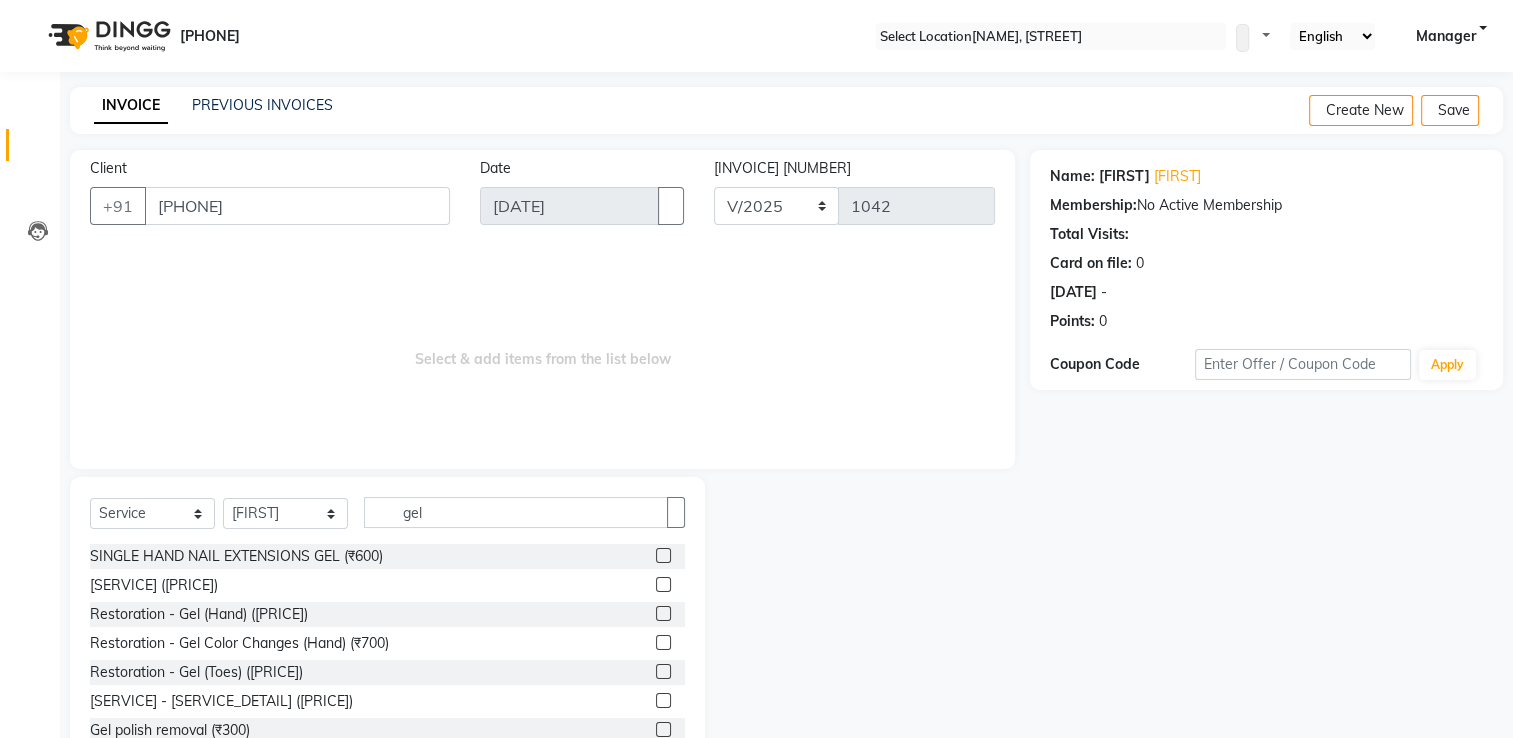 click on "Select & add items from the list below" at bounding box center [542, 349] 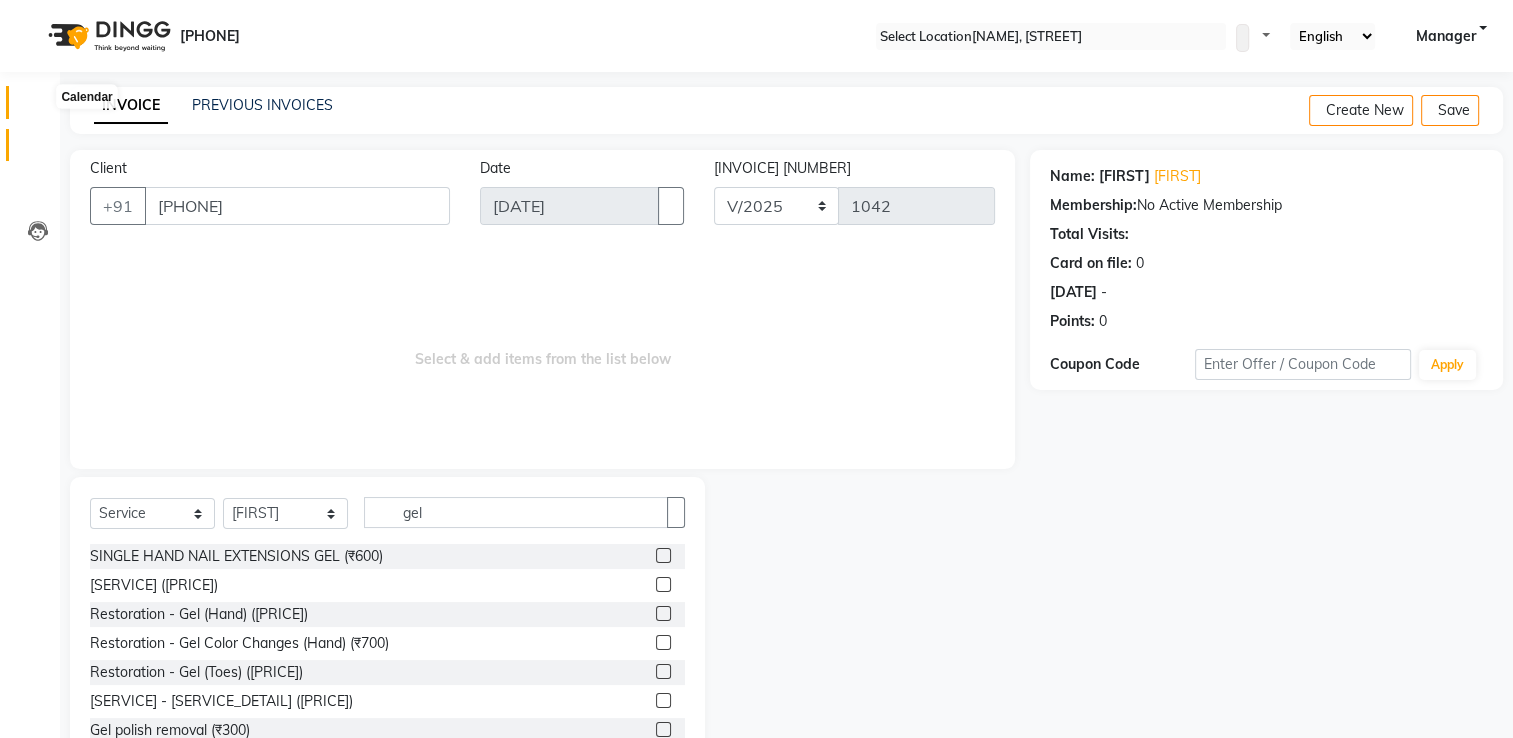 click at bounding box center [37, 107] 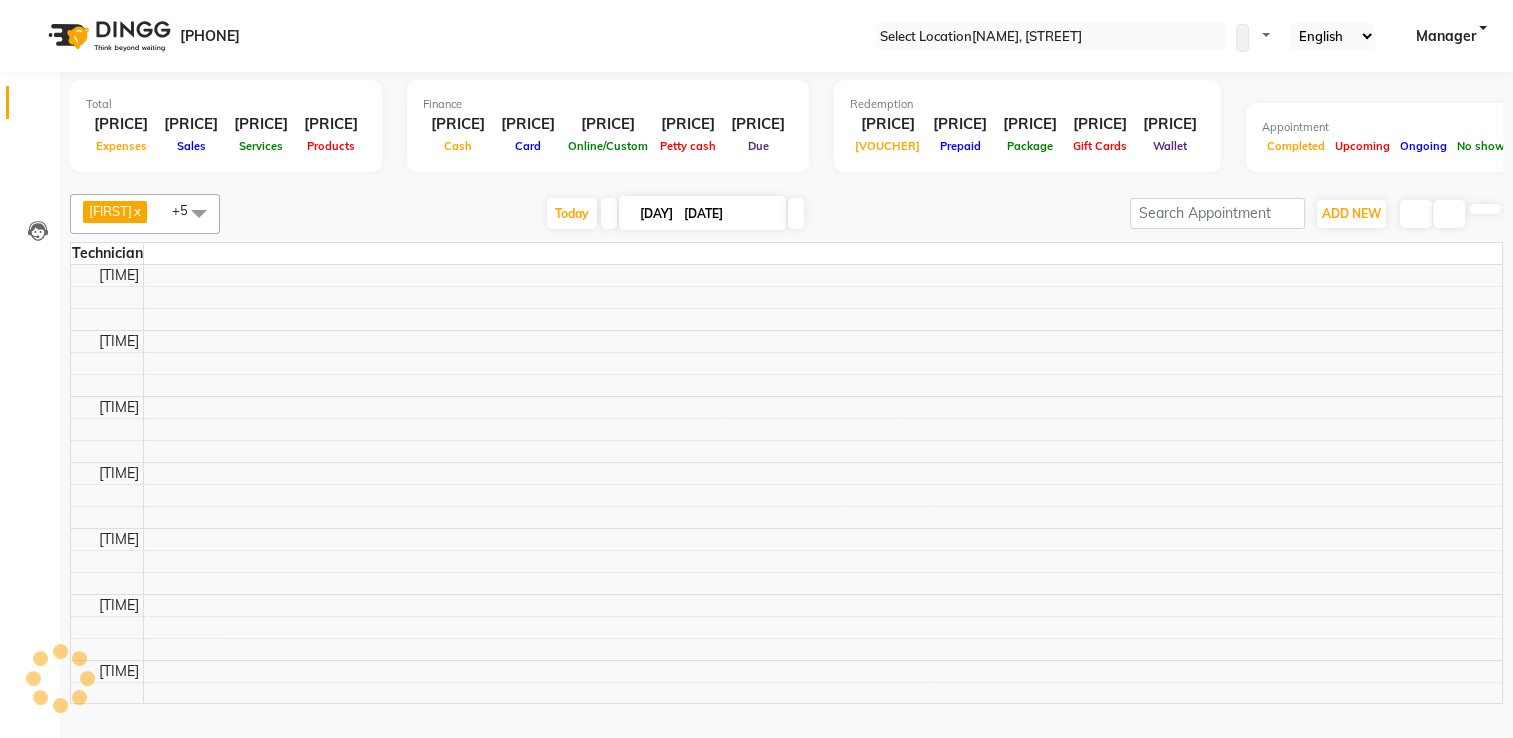scroll, scrollTop: 0, scrollLeft: 0, axis: both 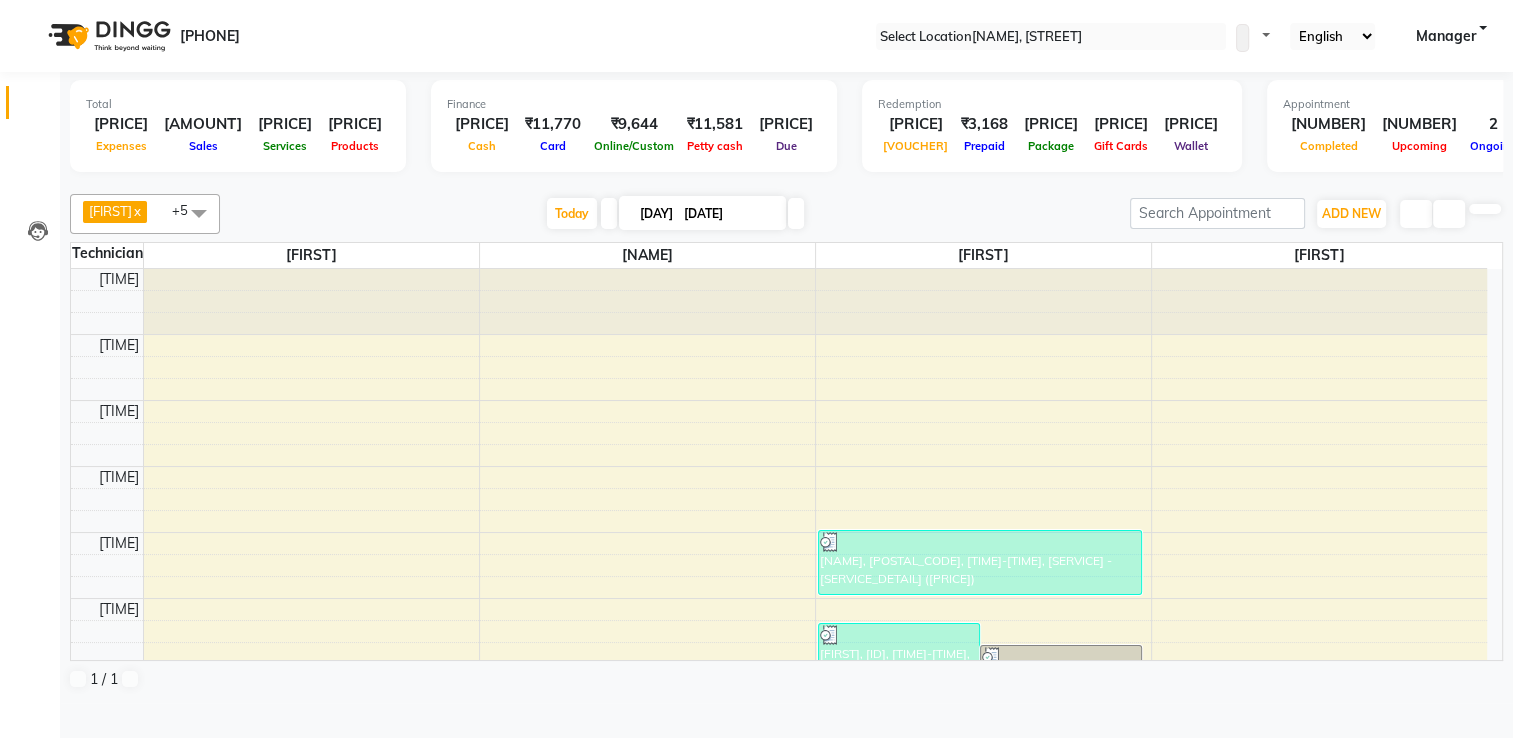 drag, startPoint x: 28, startPoint y: 98, endPoint x: 881, endPoint y: 162, distance: 855.3976 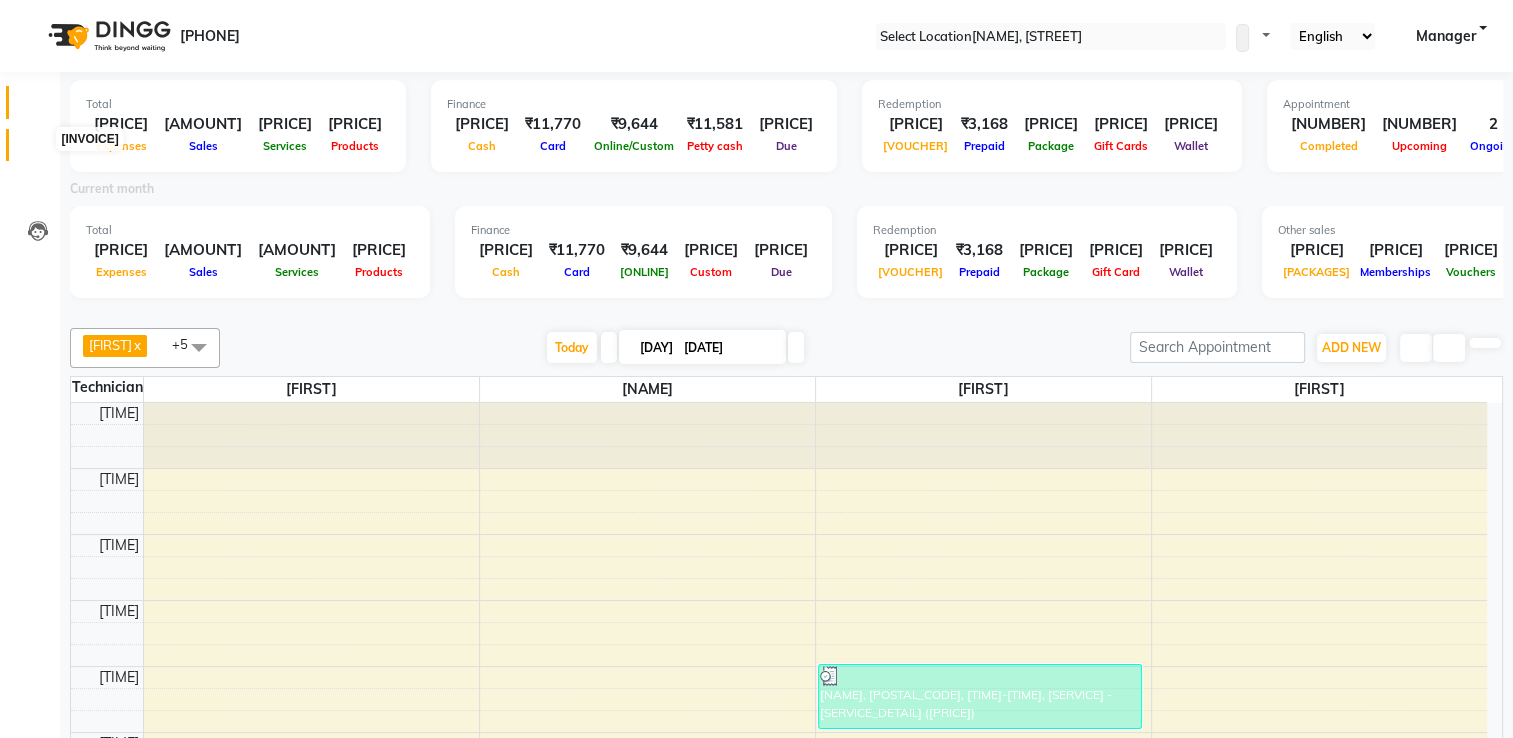 click at bounding box center (38, 150) 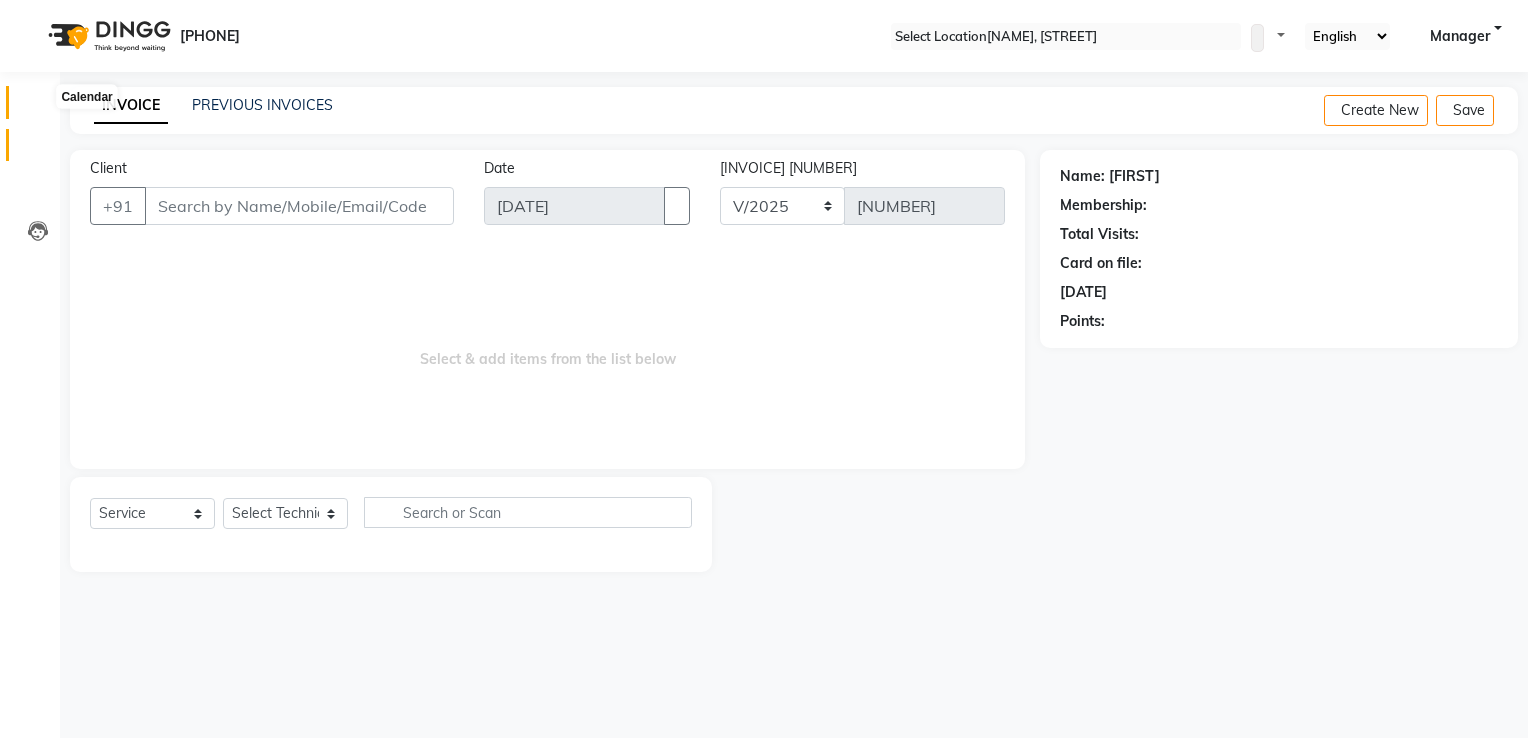 click at bounding box center [38, 107] 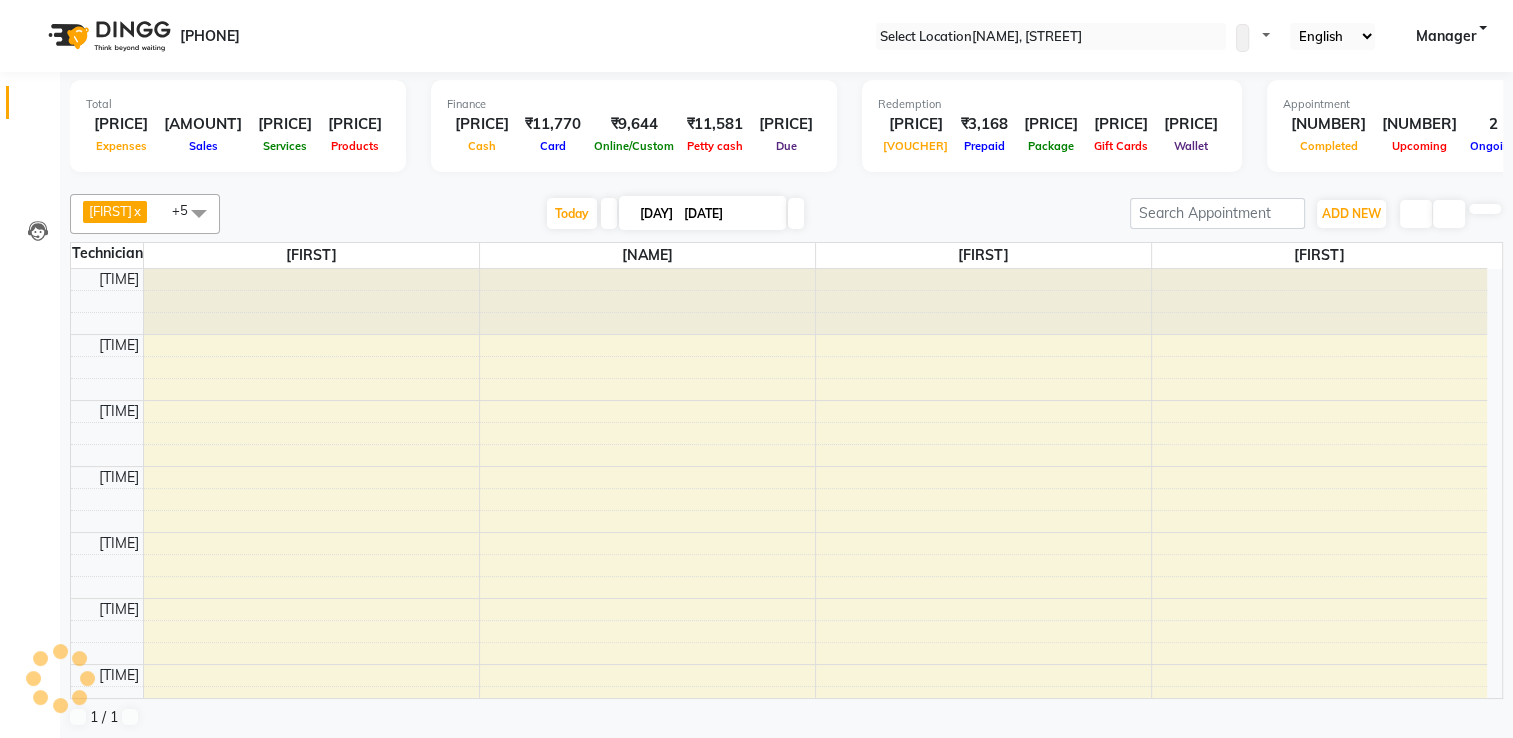 scroll, scrollTop: 0, scrollLeft: 0, axis: both 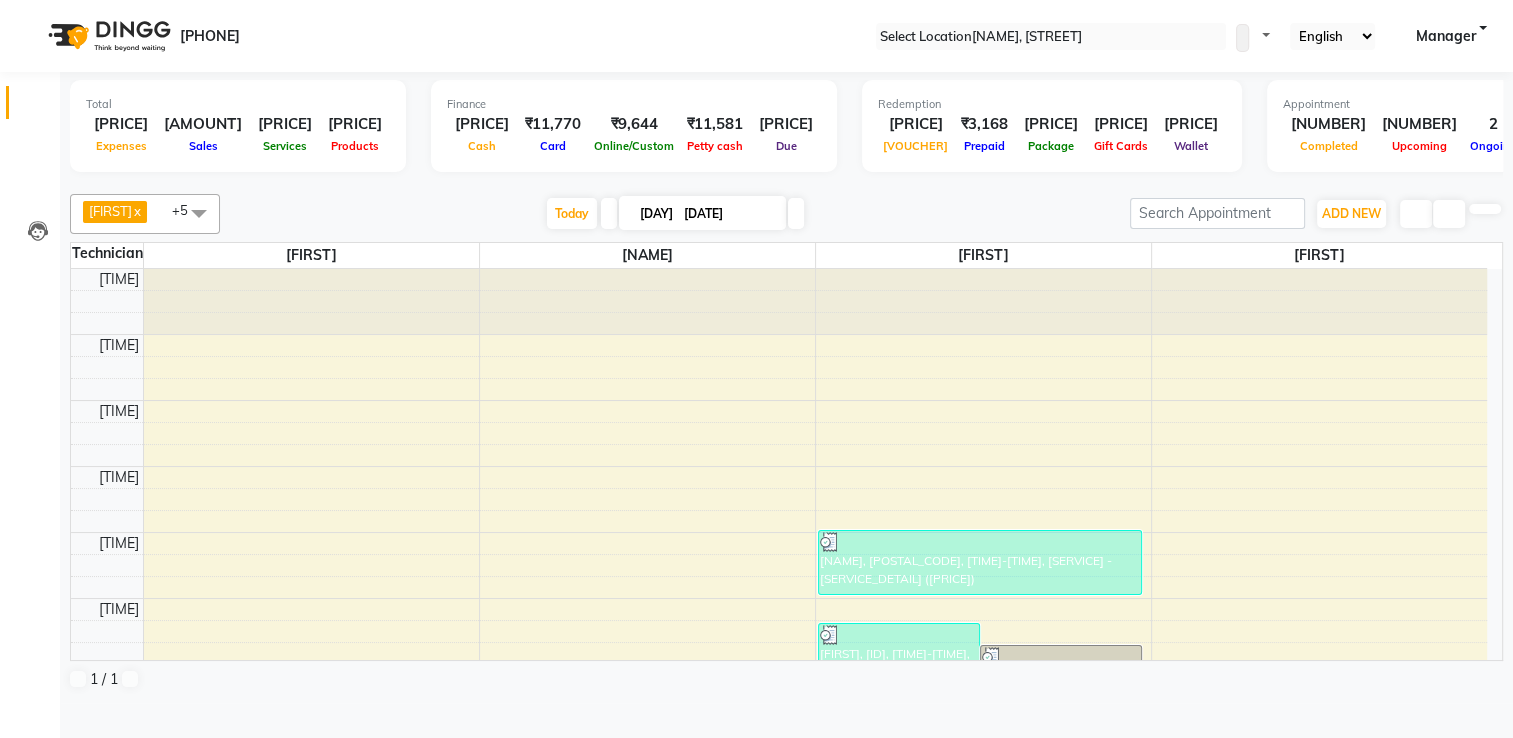 click at bounding box center (199, 213) 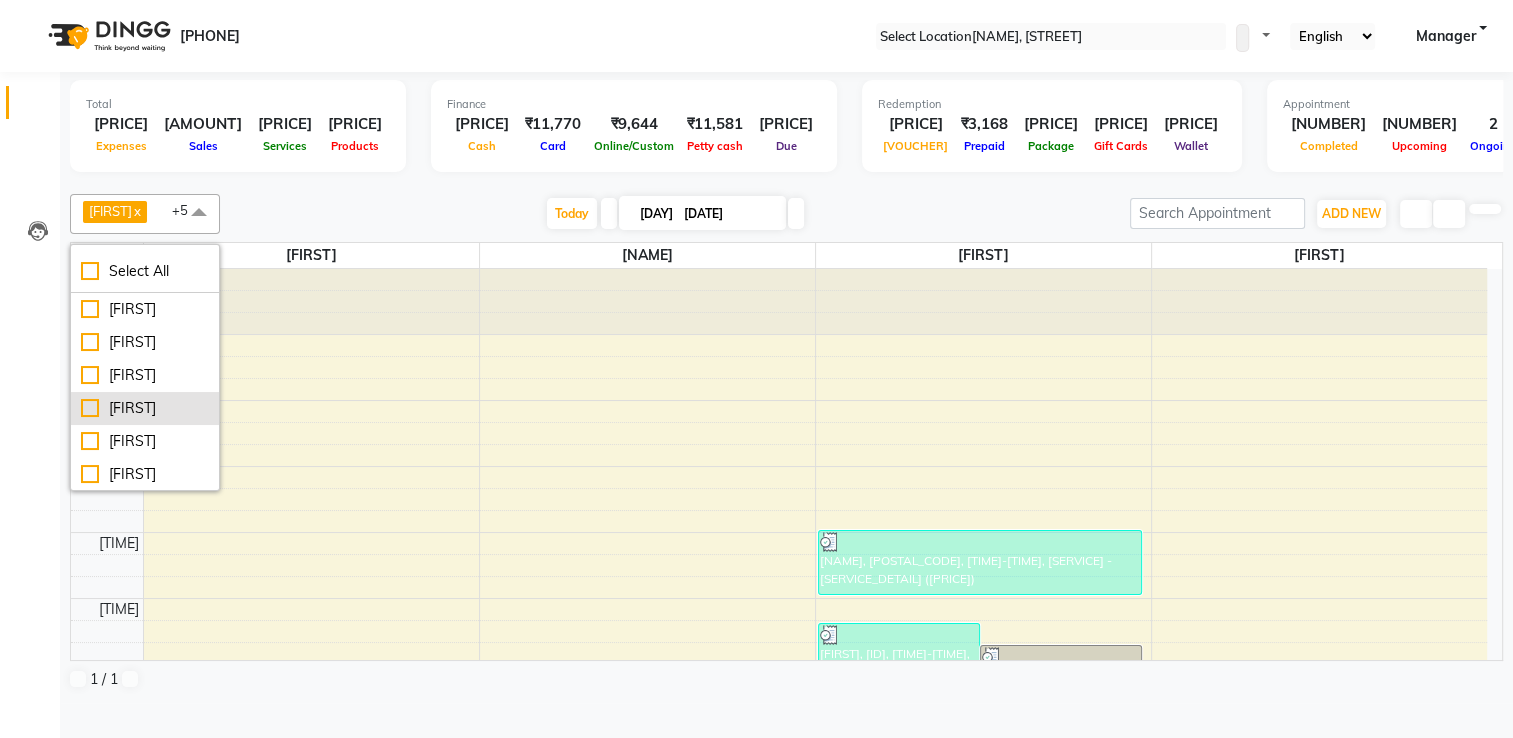 click on "[FIRST]" at bounding box center (145, 309) 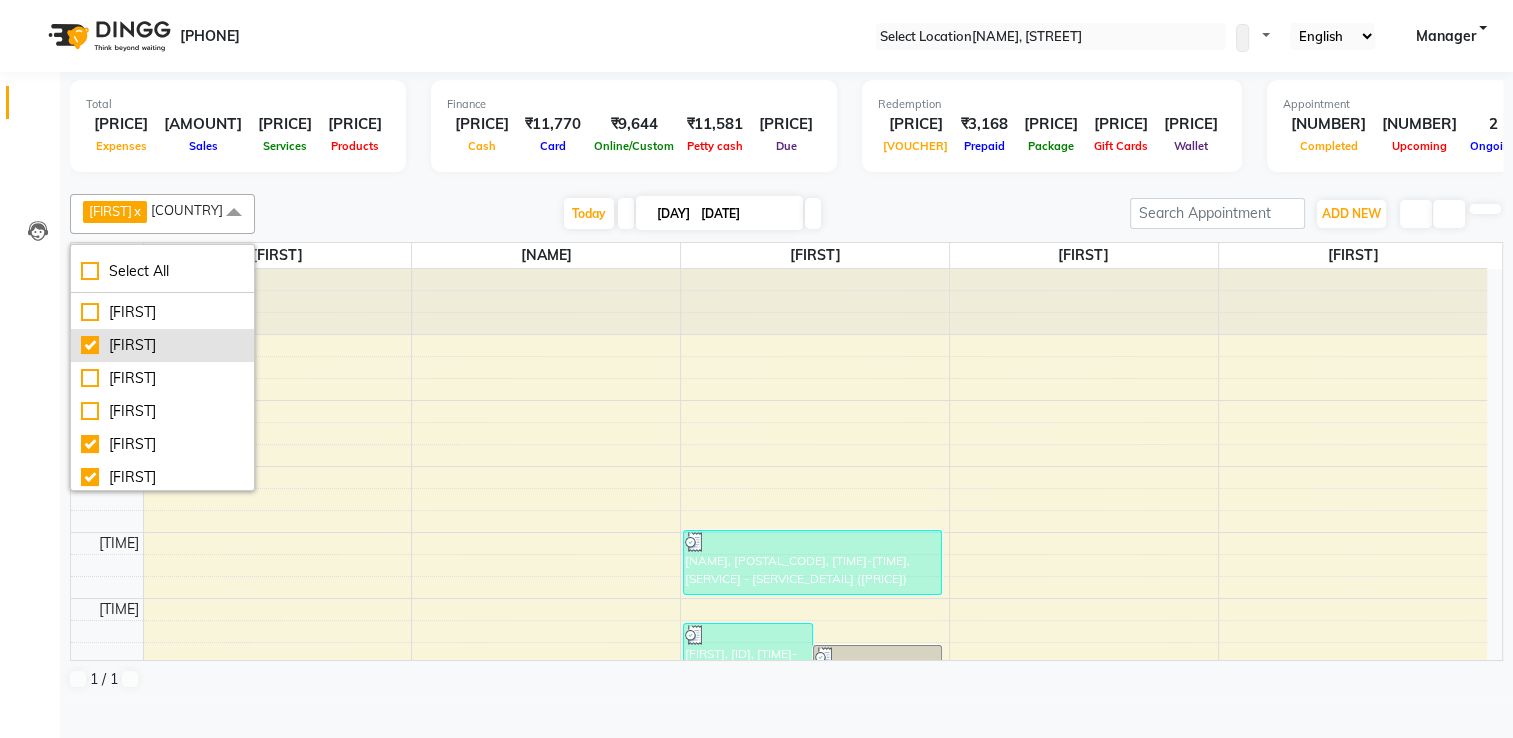 scroll, scrollTop: 68, scrollLeft: 0, axis: vertical 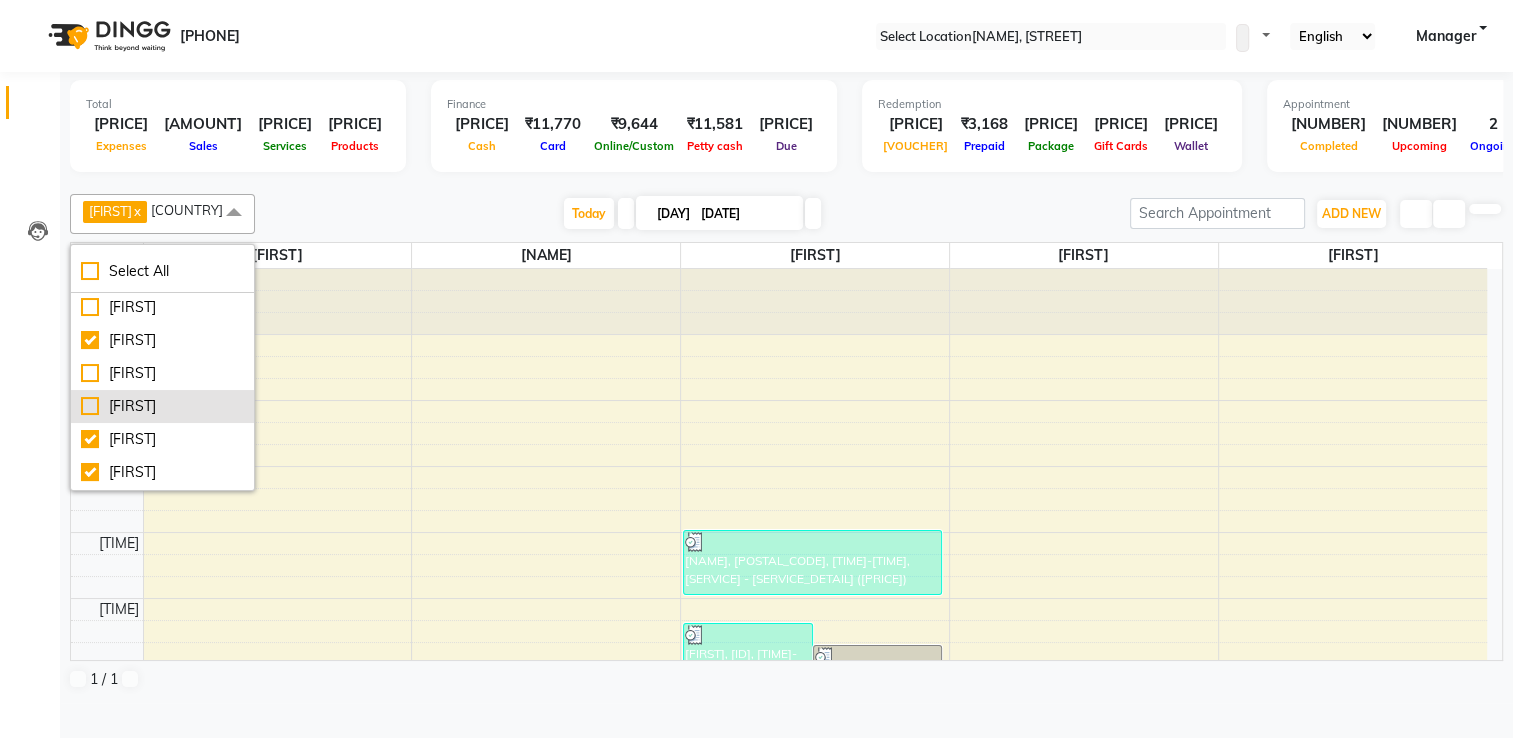 click on "[FIRST]" at bounding box center (162, 241) 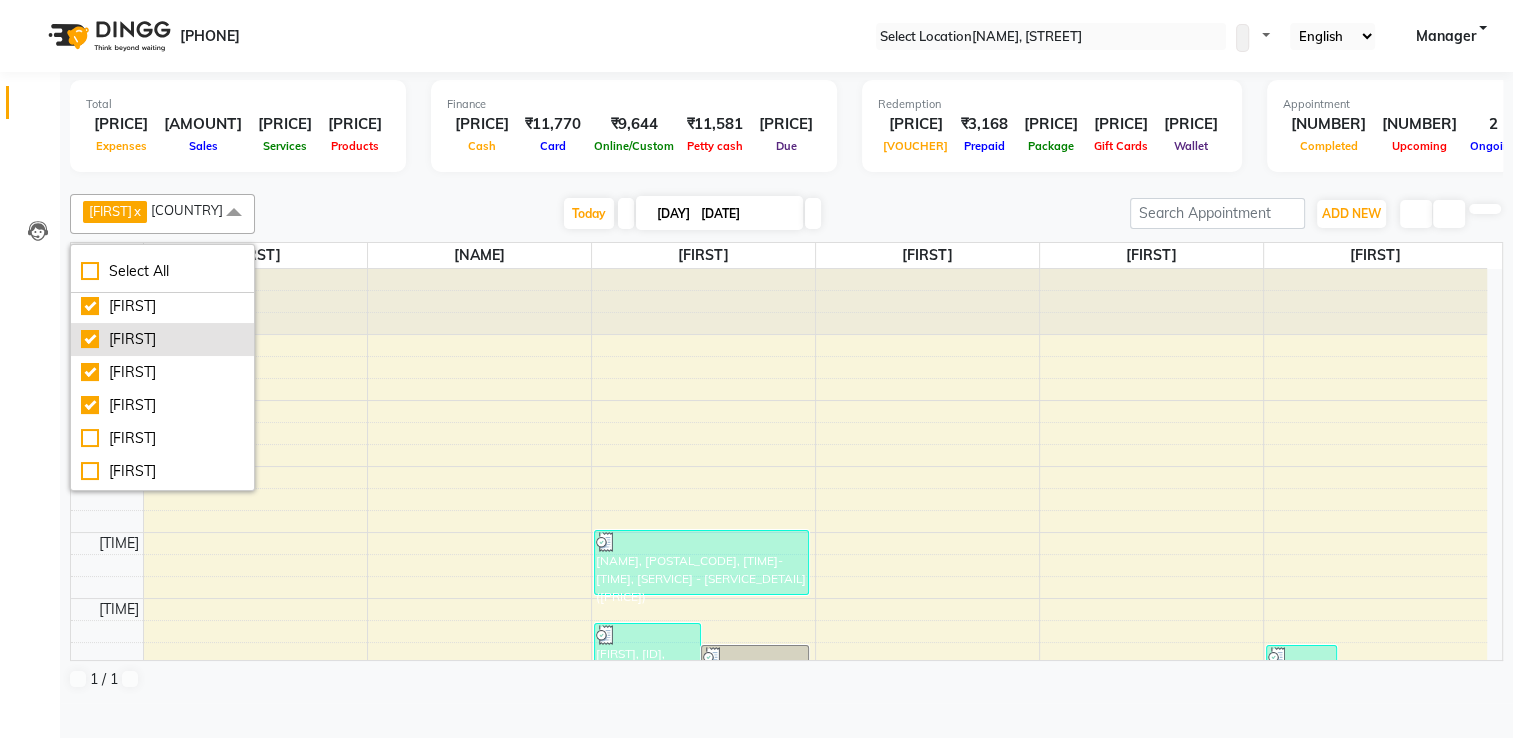 scroll, scrollTop: 168, scrollLeft: 0, axis: vertical 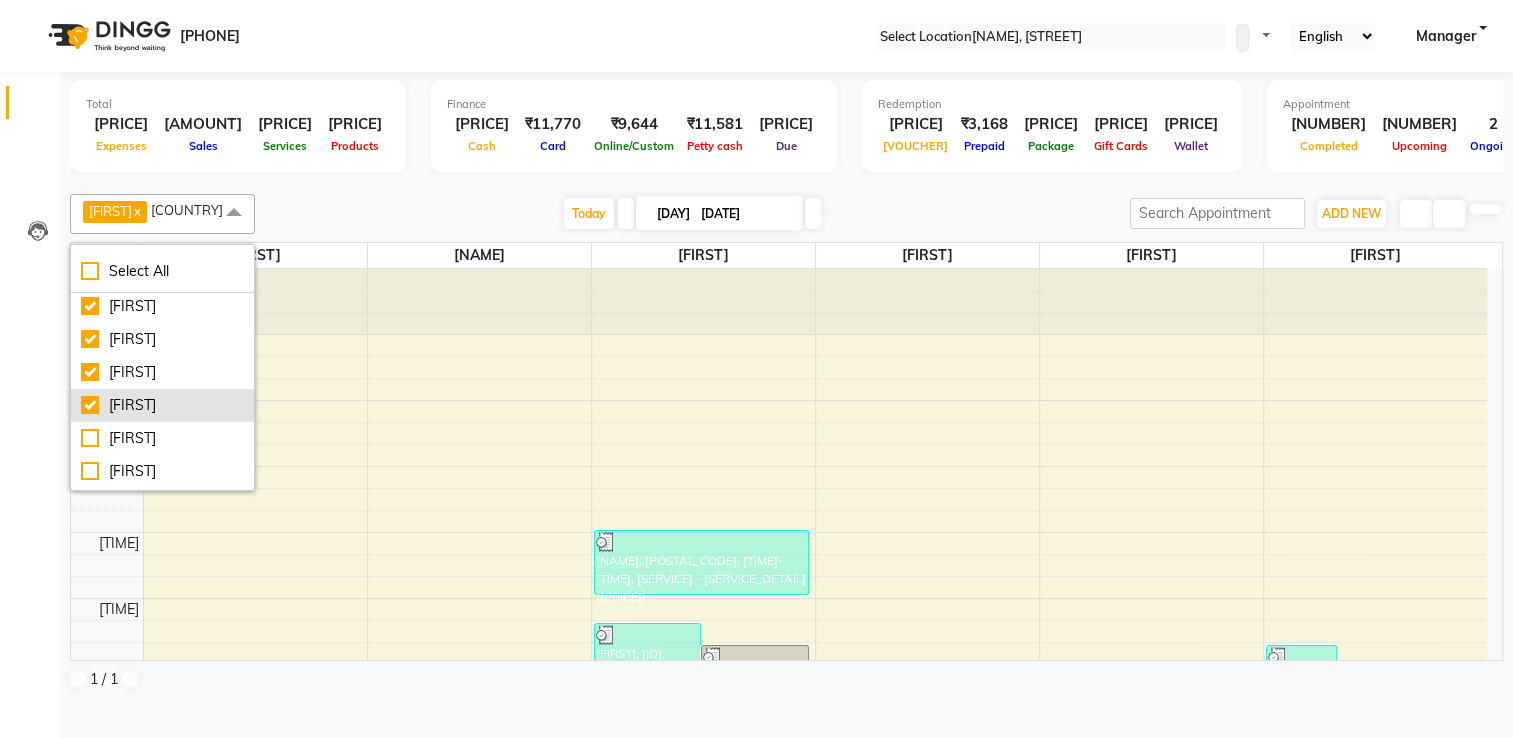 click on "[FIRST]" at bounding box center (162, 141) 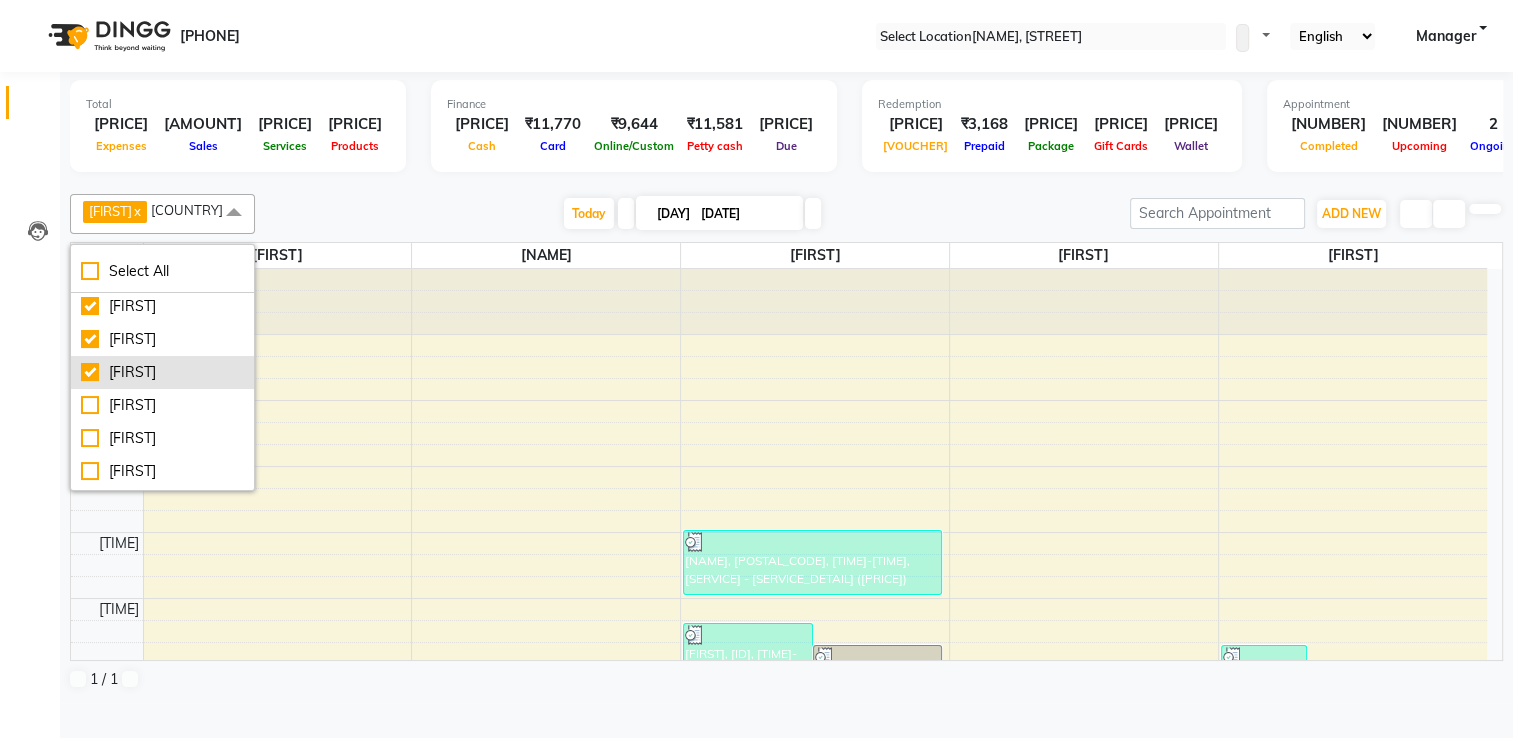click on "[FIRST]" at bounding box center (162, 141) 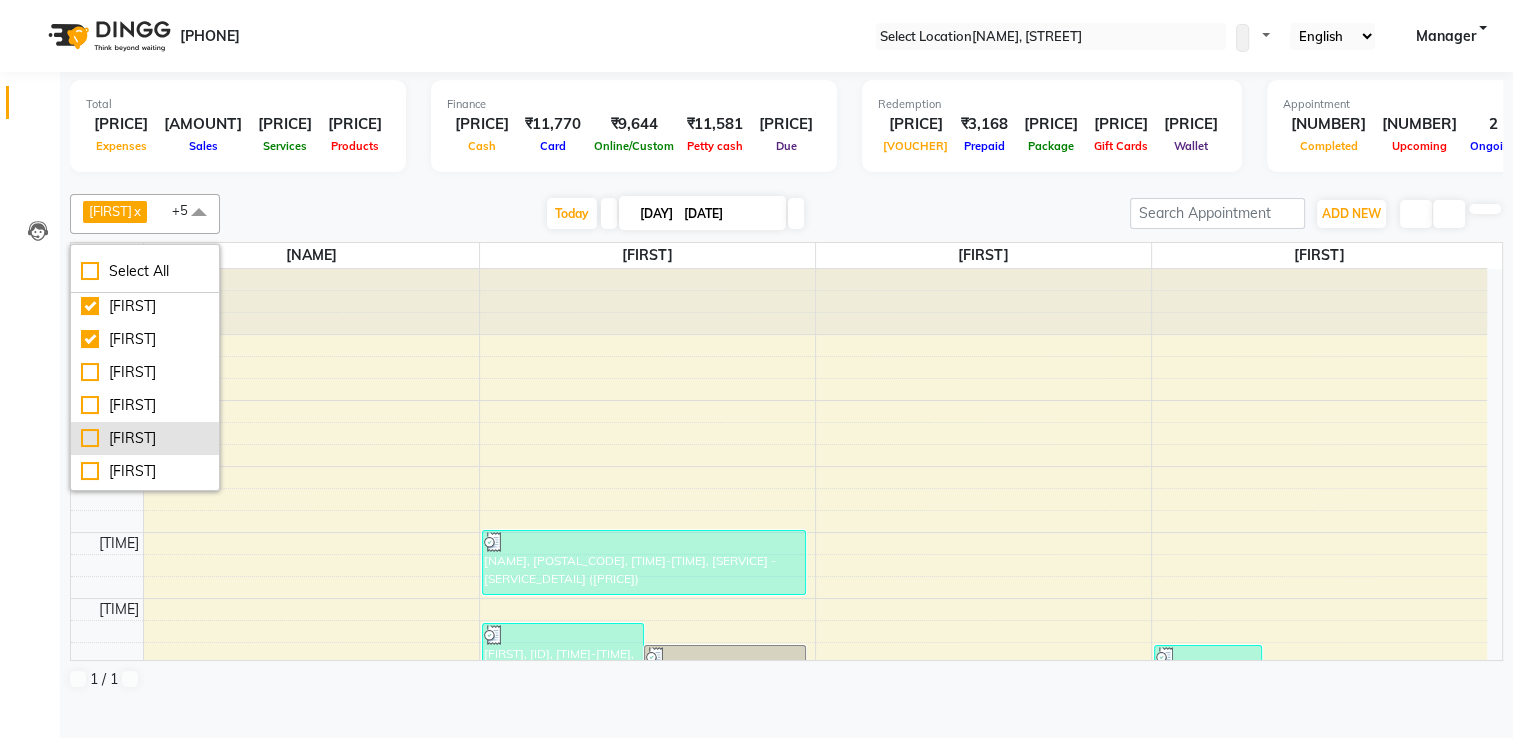 scroll, scrollTop: 196, scrollLeft: 0, axis: vertical 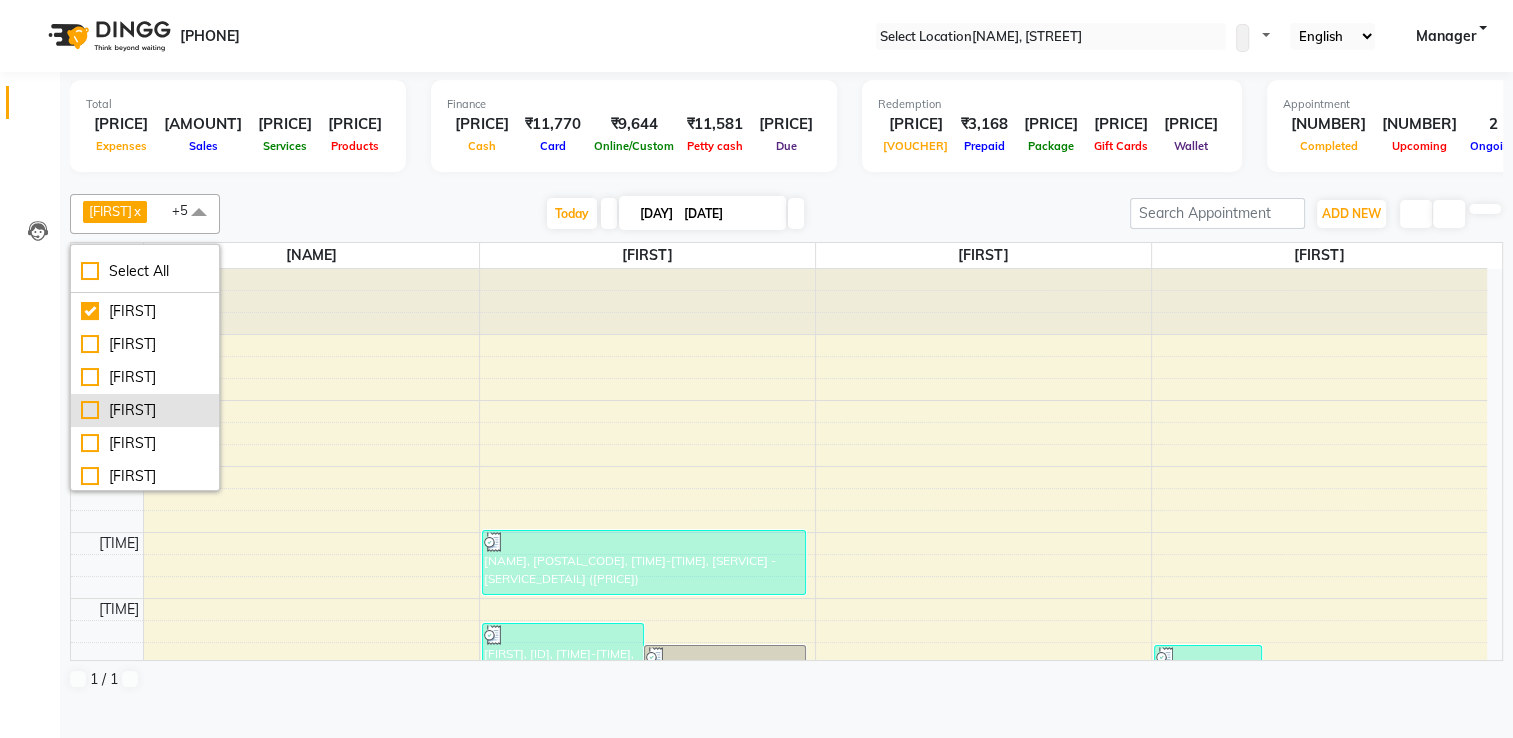 click on "[FIRST]" at bounding box center (145, 113) 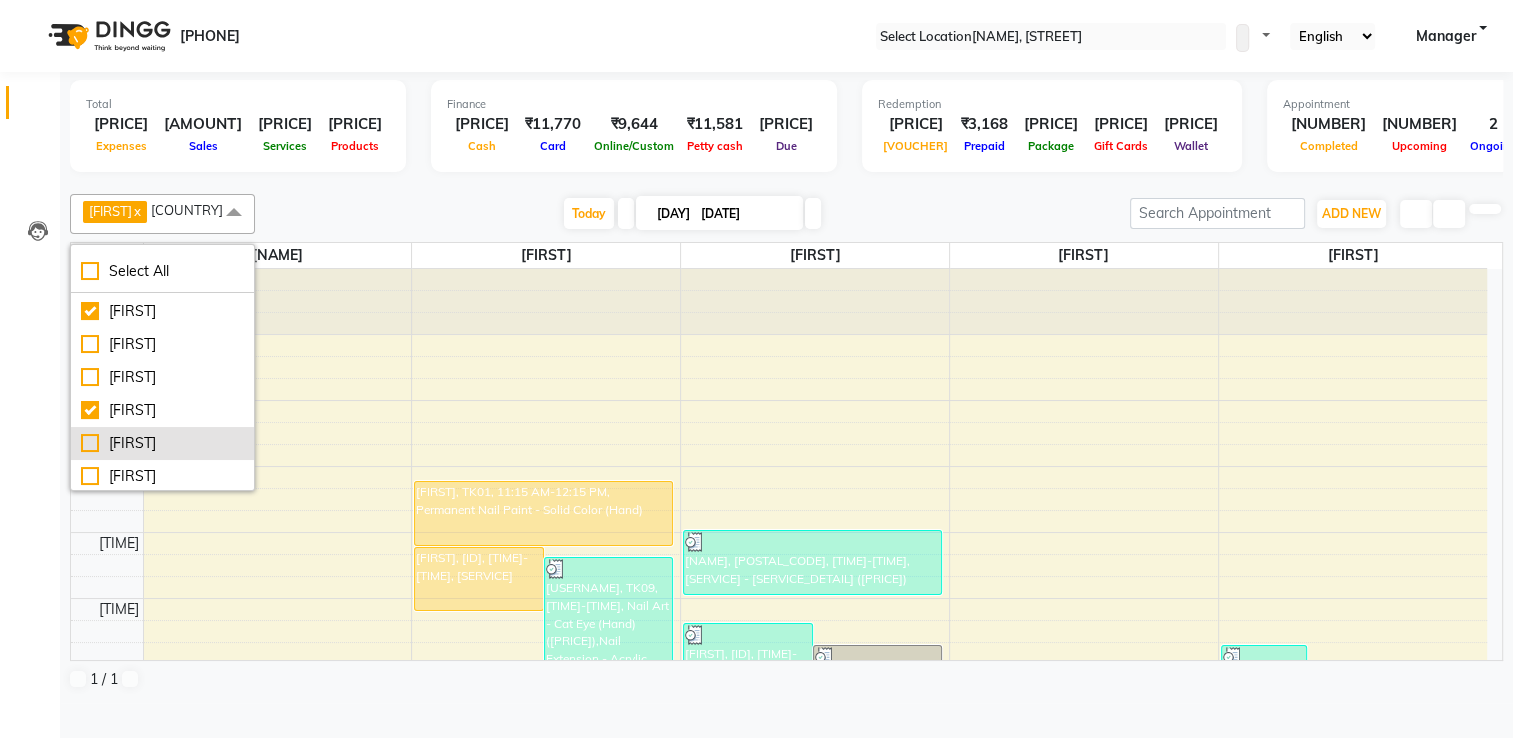 click on "[FIRST]" at bounding box center [162, 113] 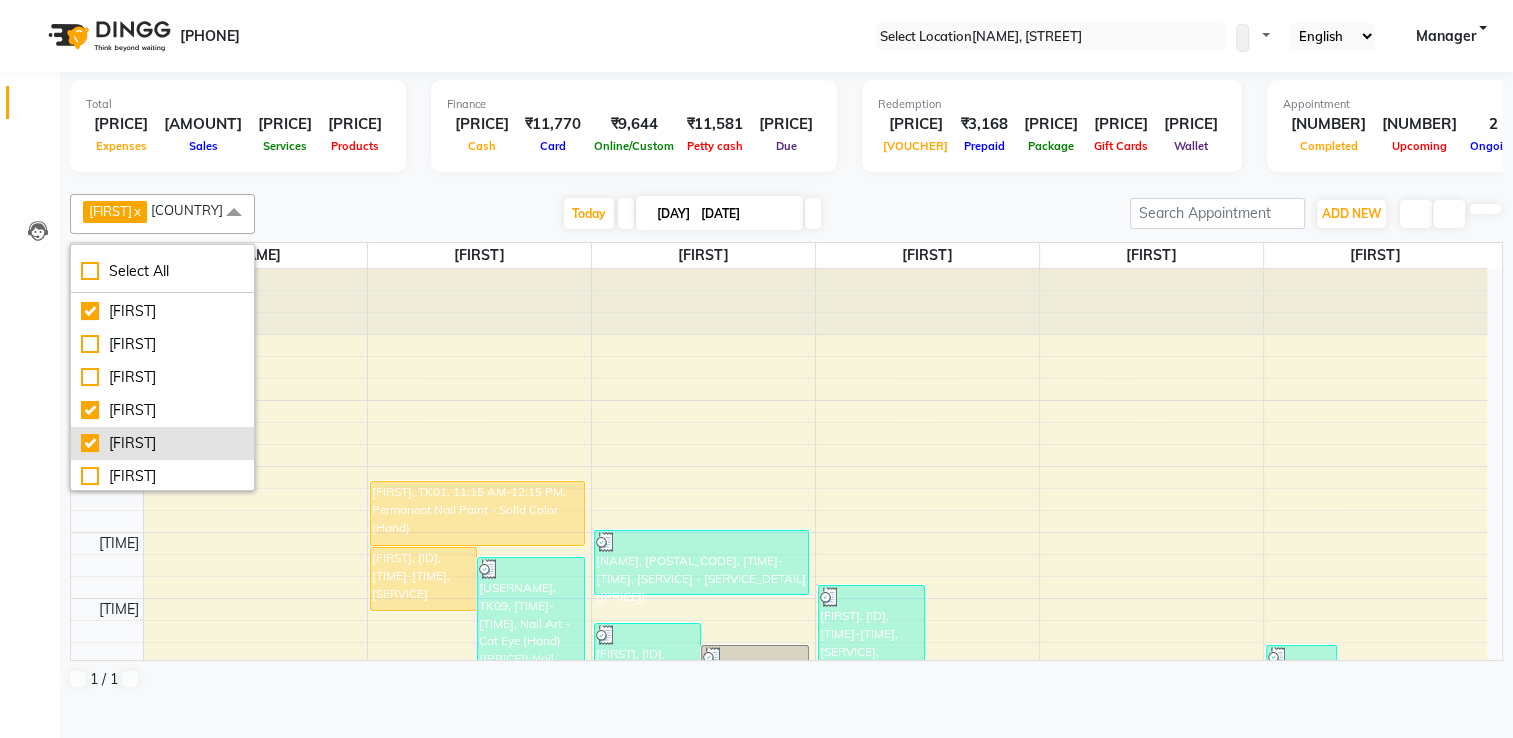 scroll, scrollTop: 297, scrollLeft: 0, axis: vertical 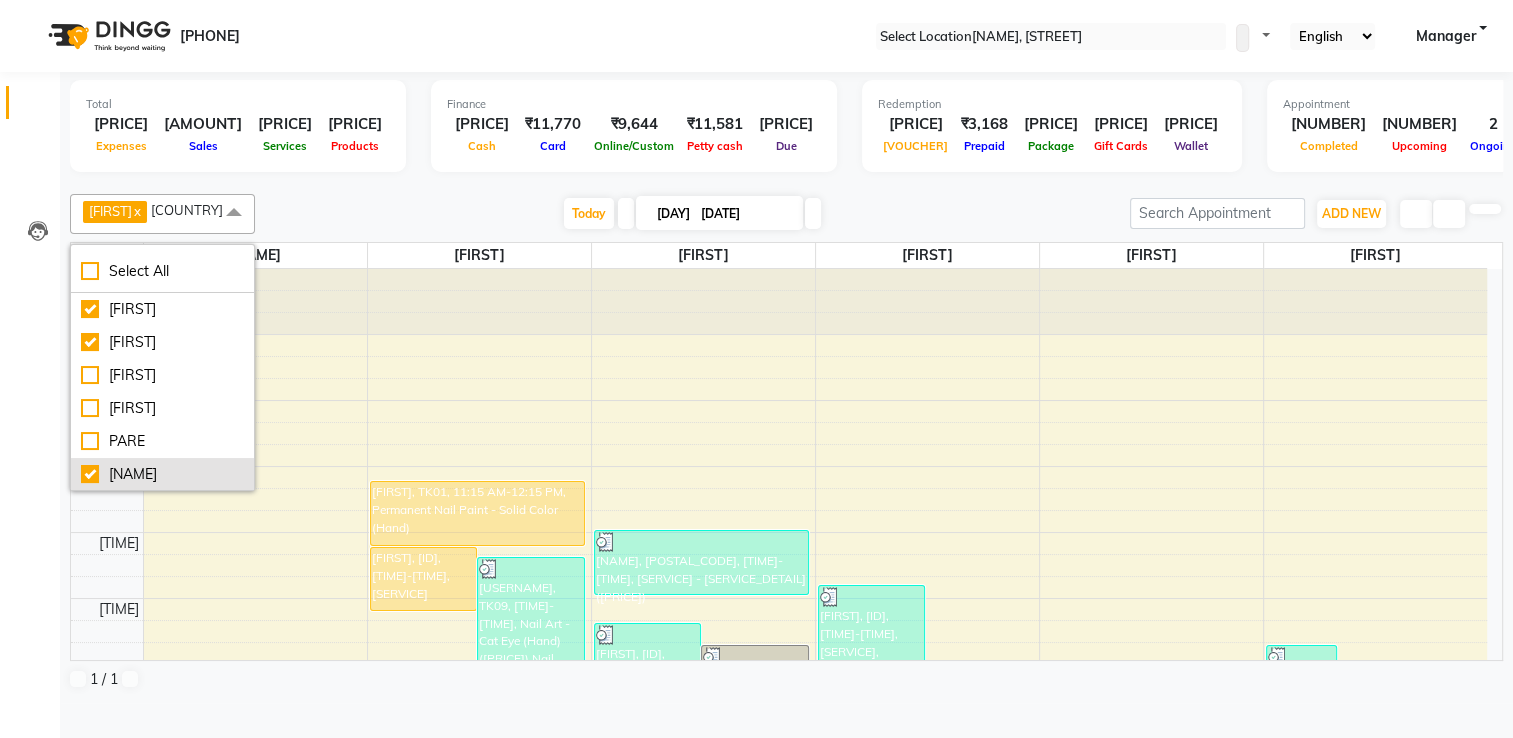click on "[NAME]" at bounding box center [162, 12] 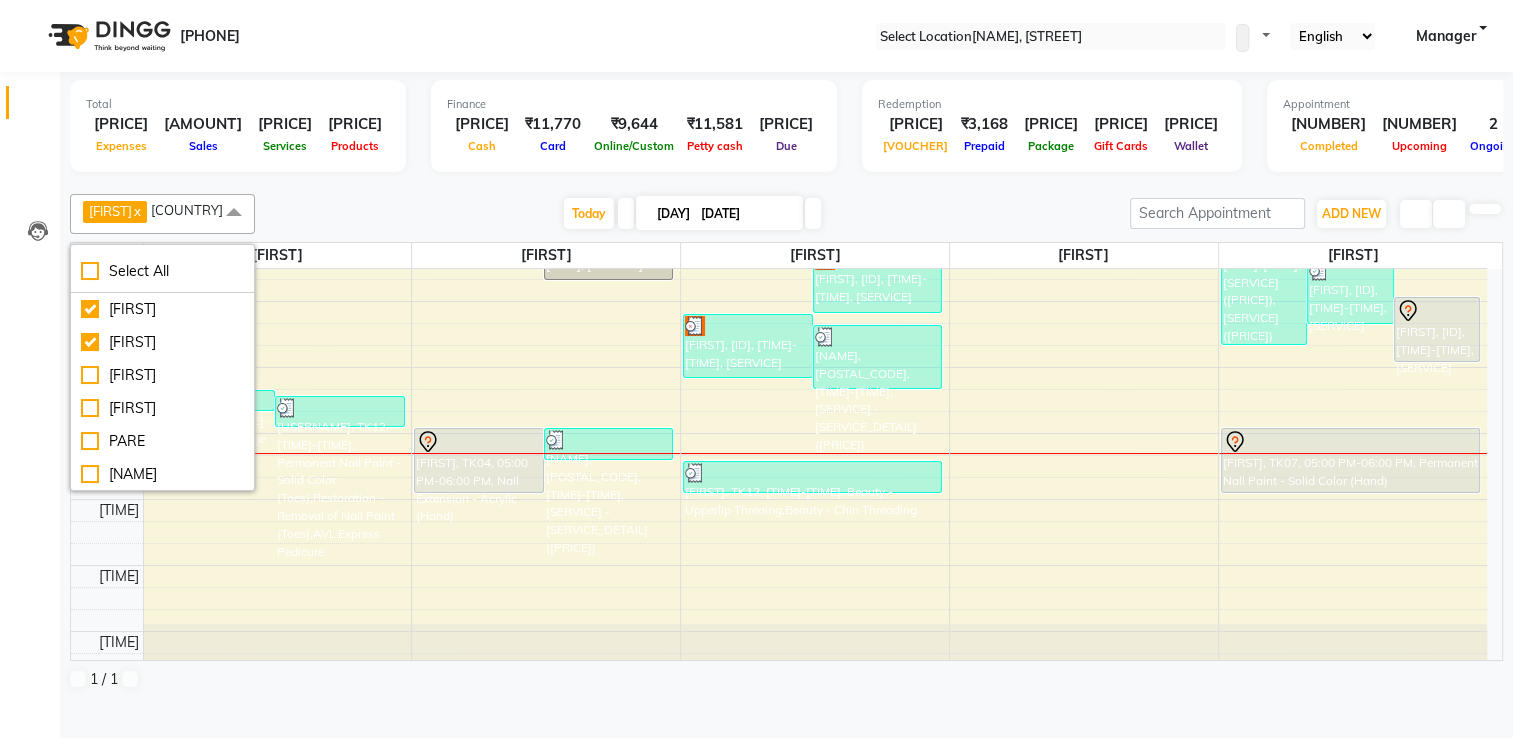 scroll, scrollTop: 457, scrollLeft: 0, axis: vertical 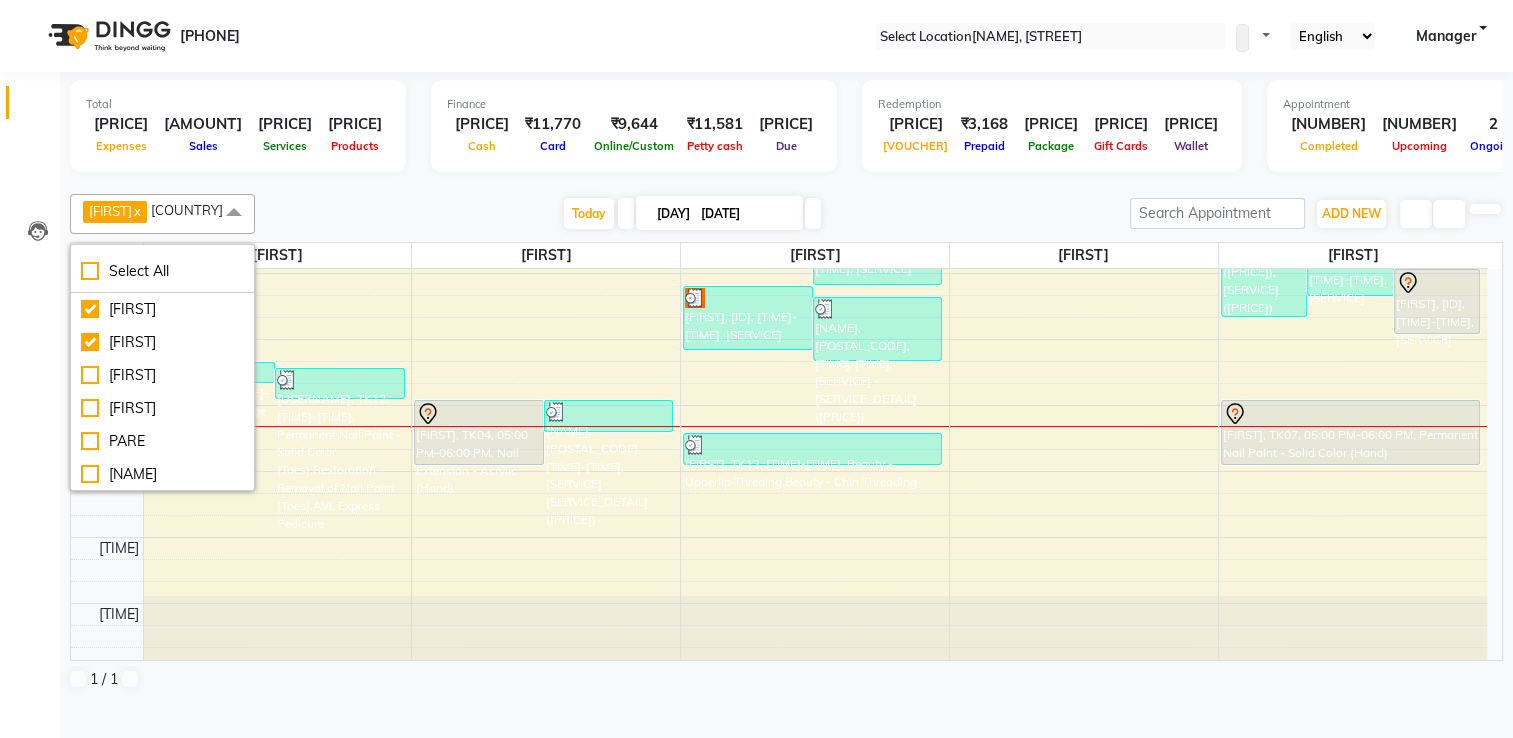 click on "Calendar  Invoice  Clients  Leads   Marketing  Members  Inventory  Staff  Reports  Settings Completed InProgress Upcoming Dropped Tentative Check-In Confirm Bookings Segments Page Builder" at bounding box center (135, 382) 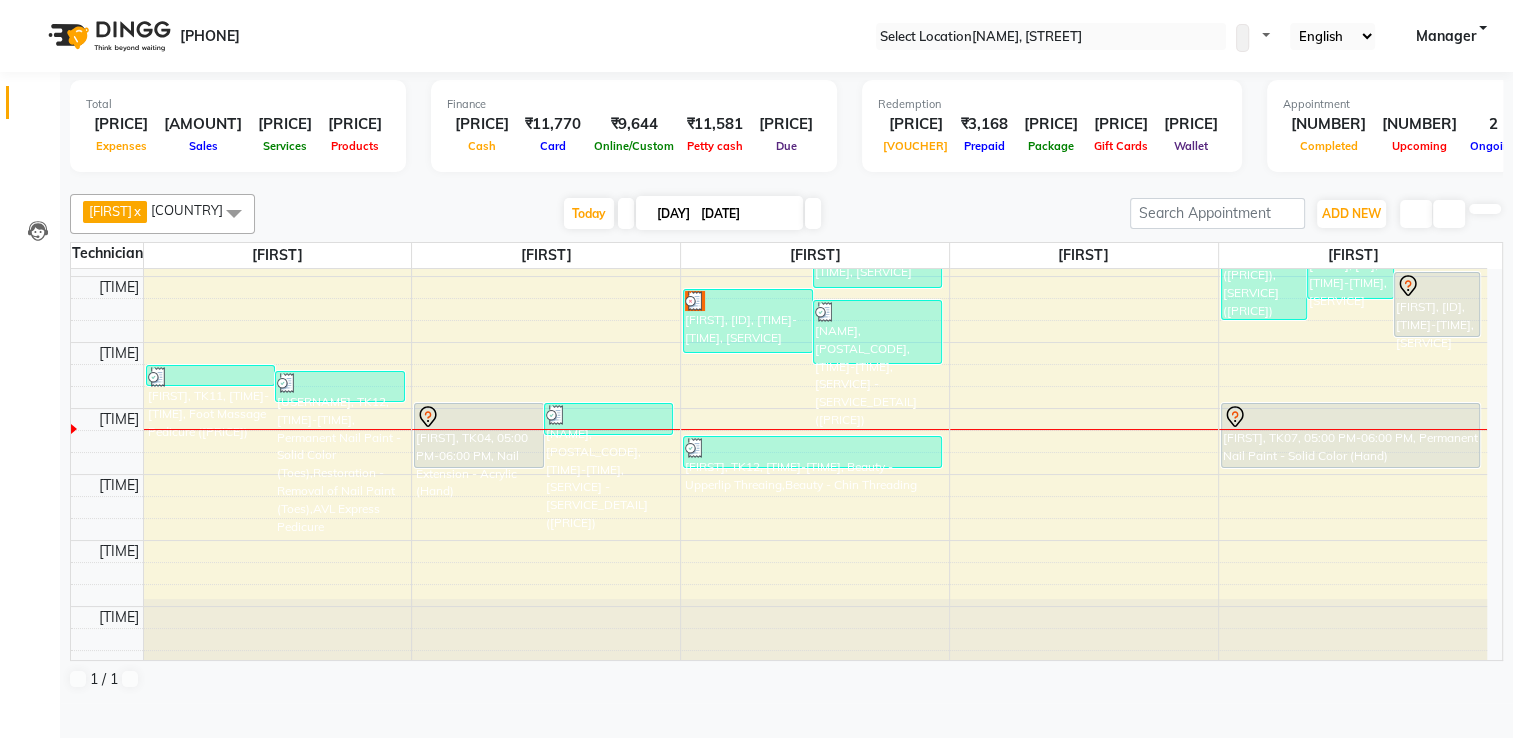 scroll, scrollTop: 457, scrollLeft: 0, axis: vertical 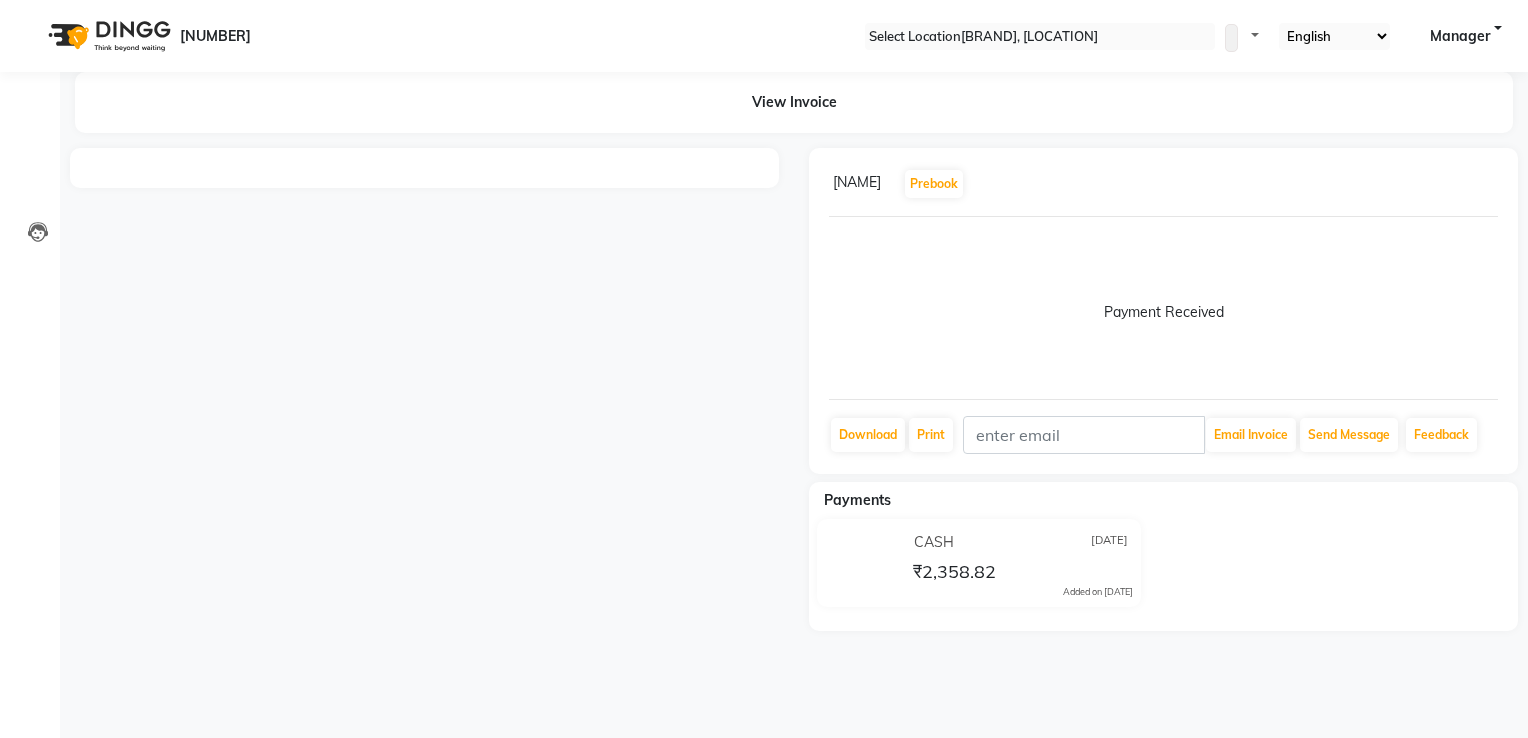 click at bounding box center (424, 389) 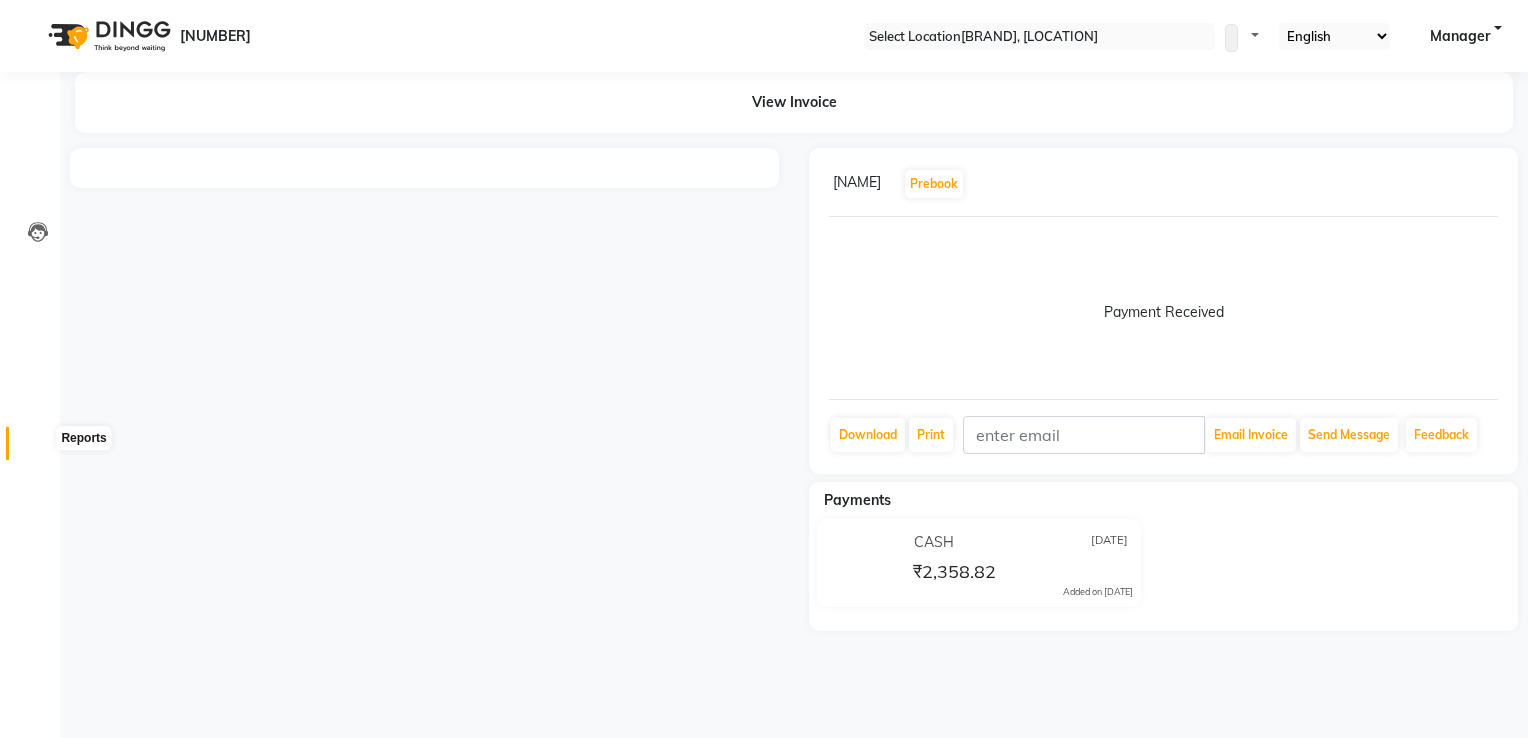 click at bounding box center [38, 448] 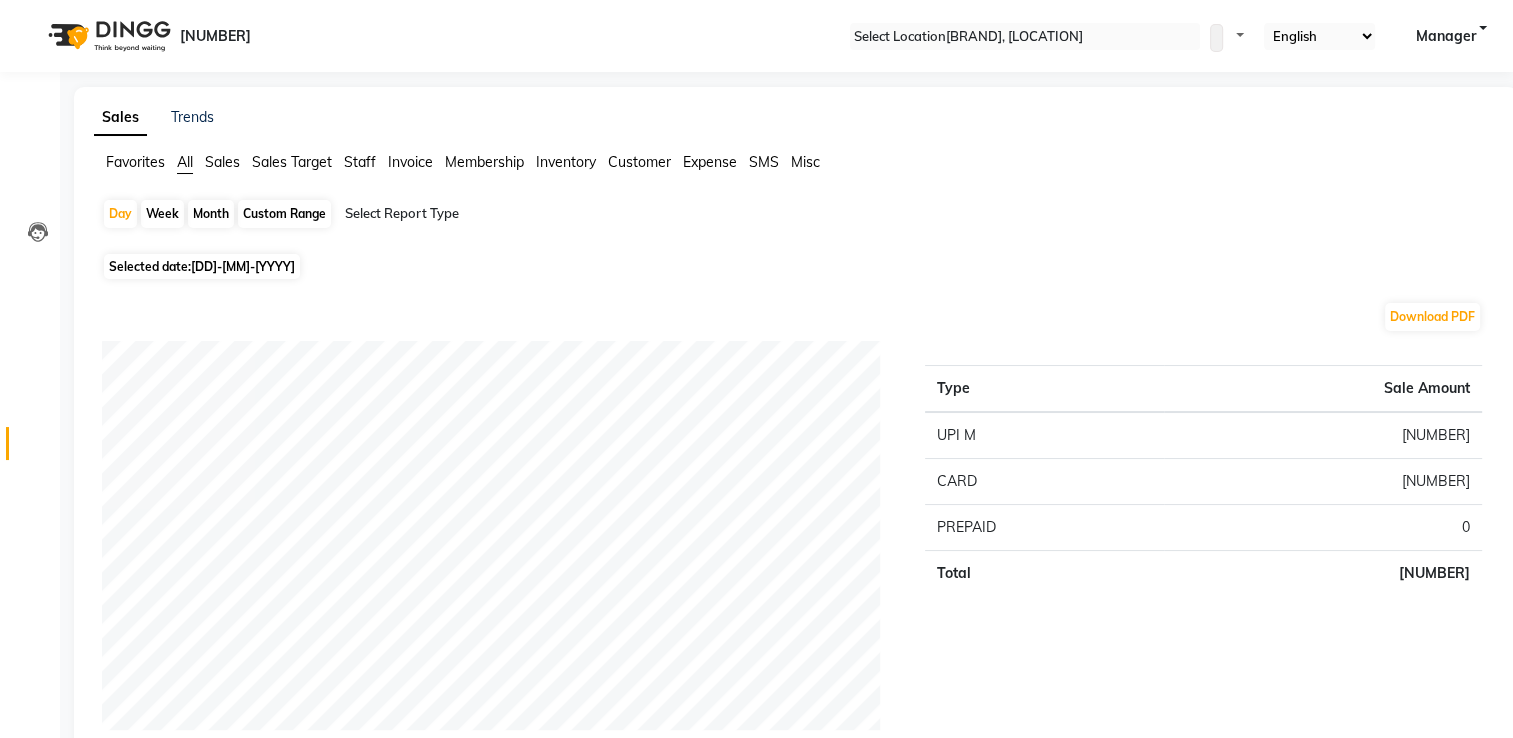 click on "Selected date:  01-07-2025" at bounding box center [202, 266] 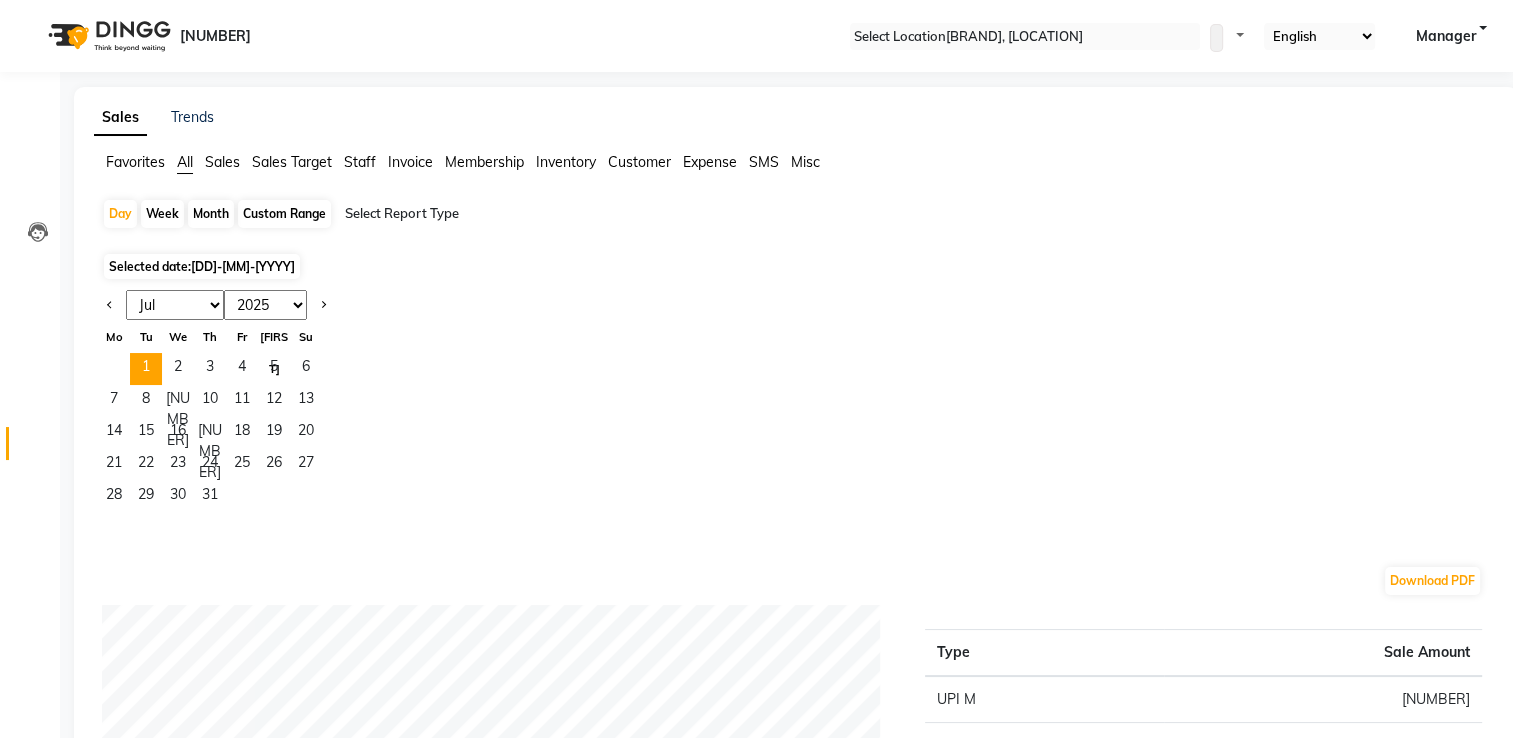 click on "Month" at bounding box center (211, 214) 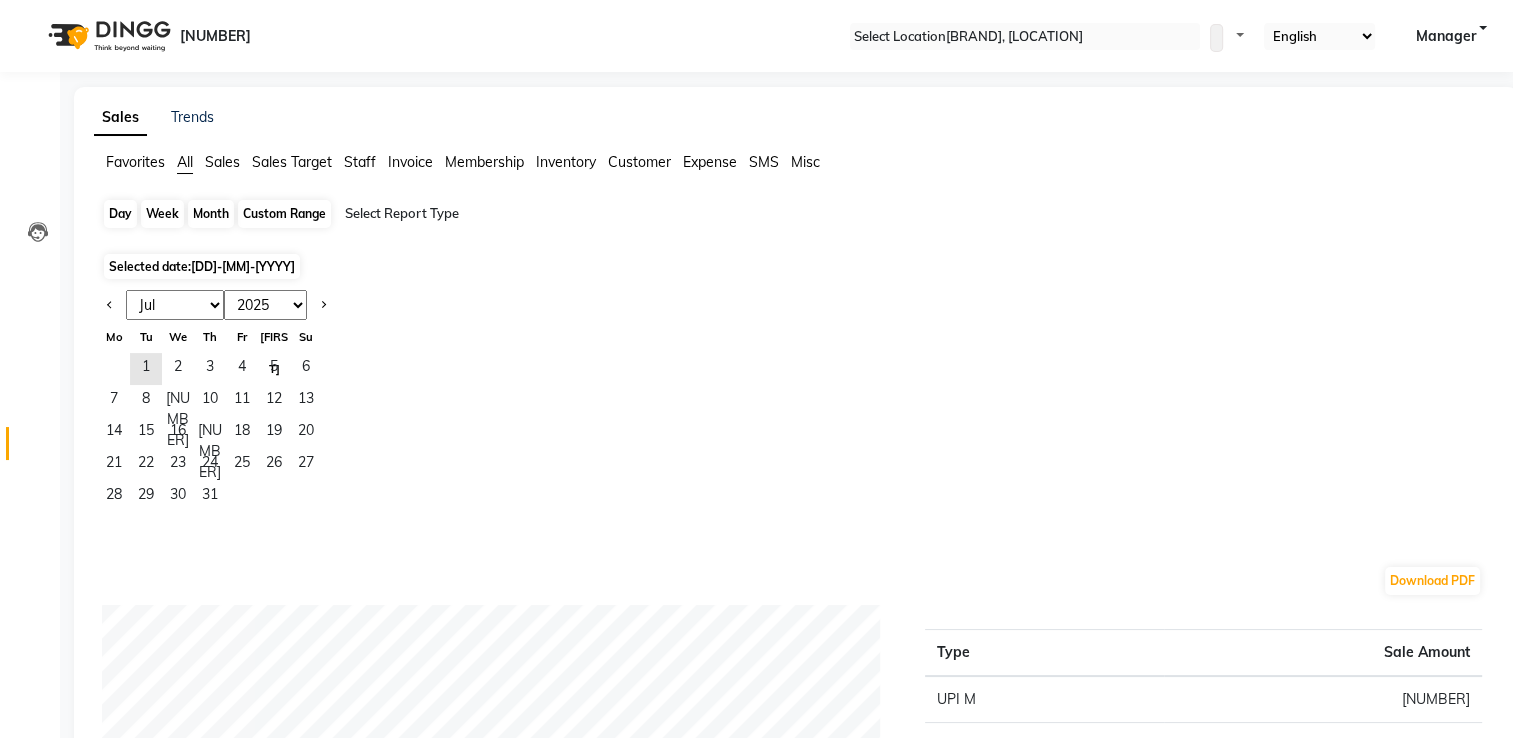click on "Month" at bounding box center [211, 214] 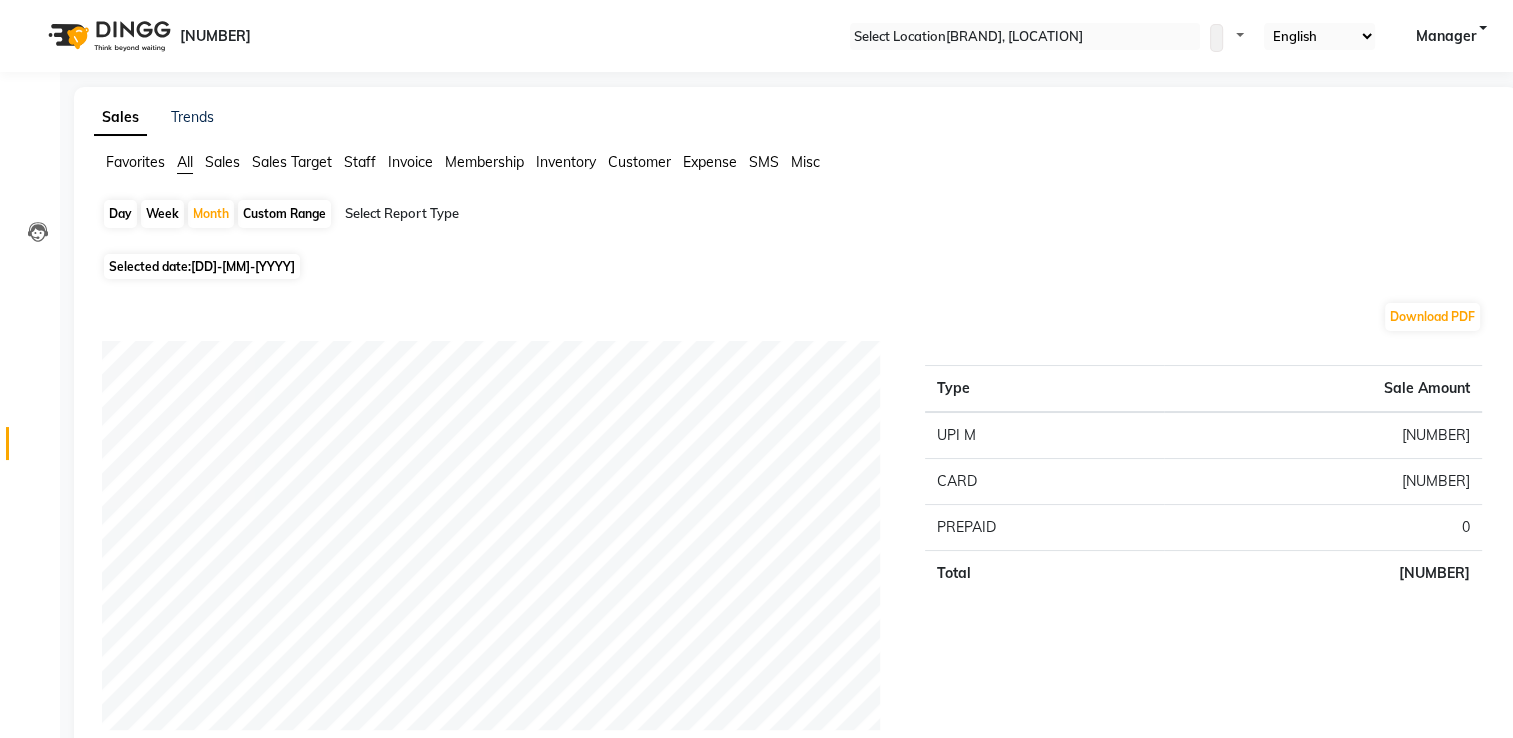 click on "[DATE]" at bounding box center (243, 266) 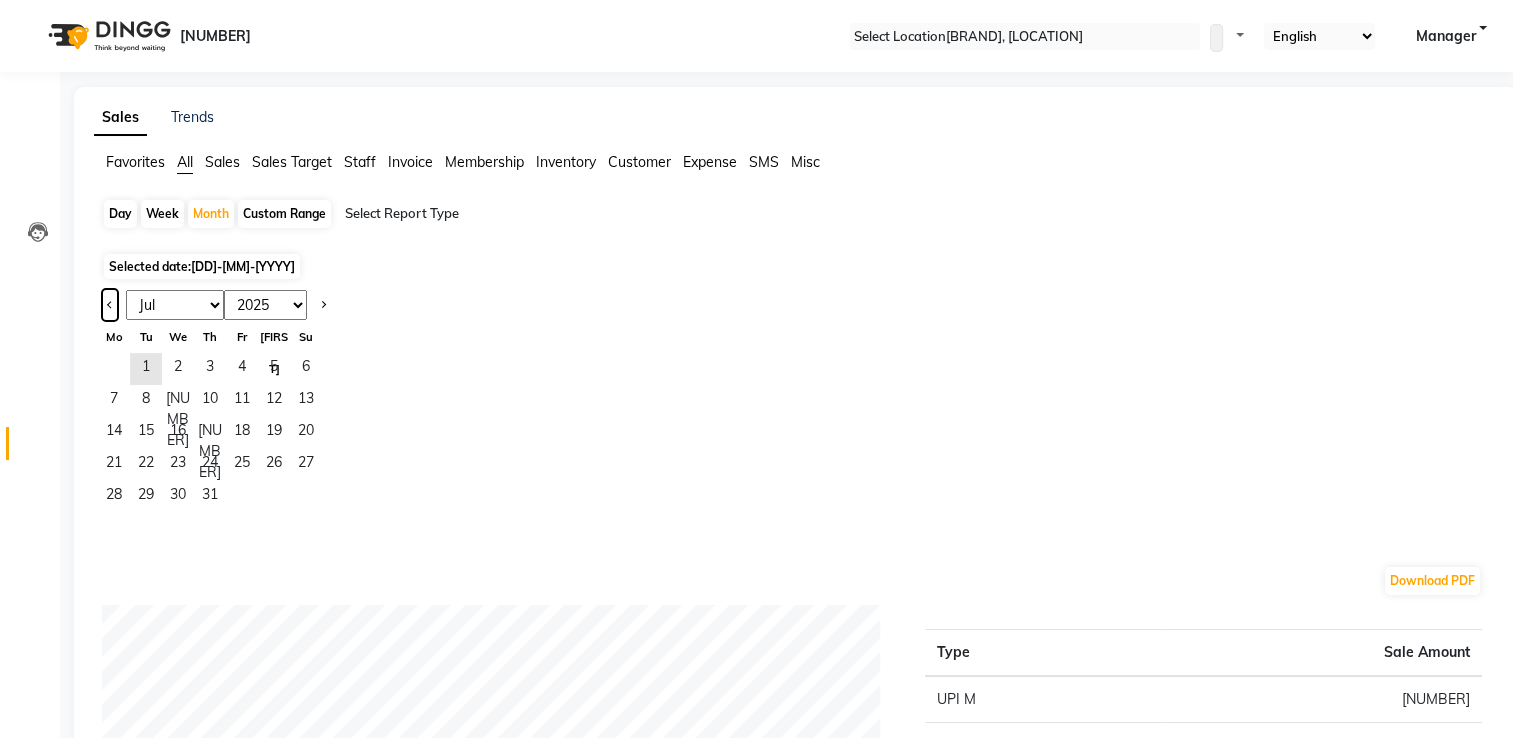 click at bounding box center (110, 305) 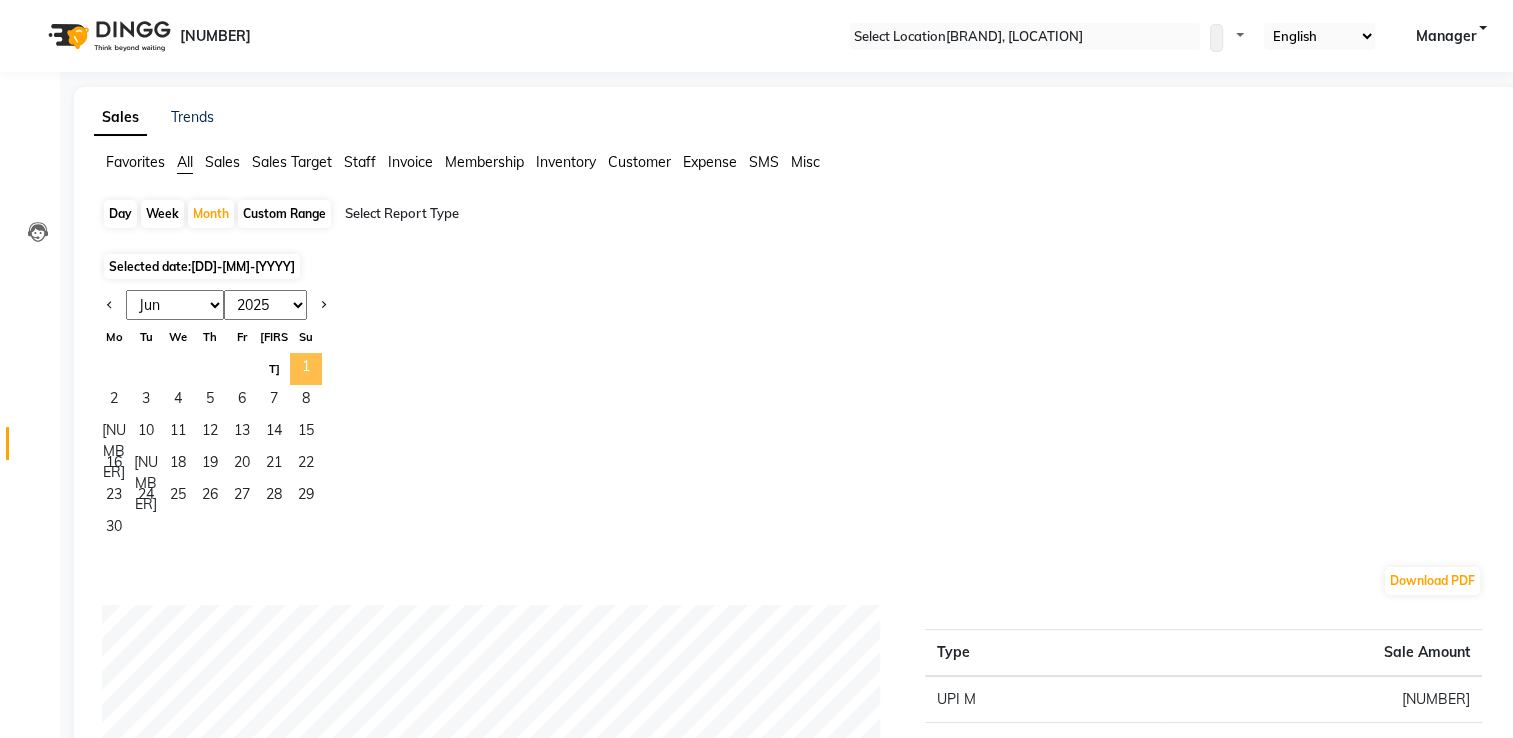click on "1" at bounding box center (306, 369) 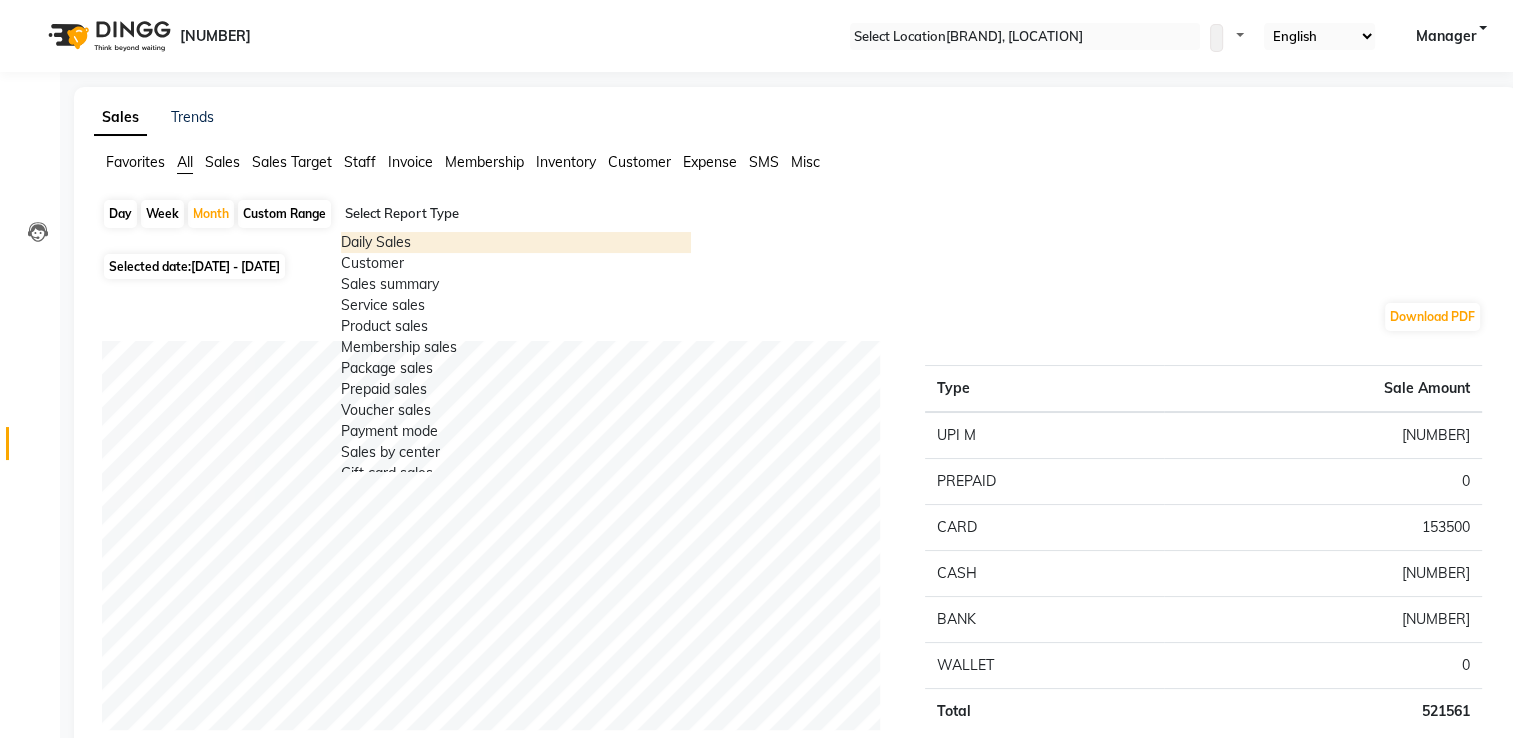 click at bounding box center [516, 214] 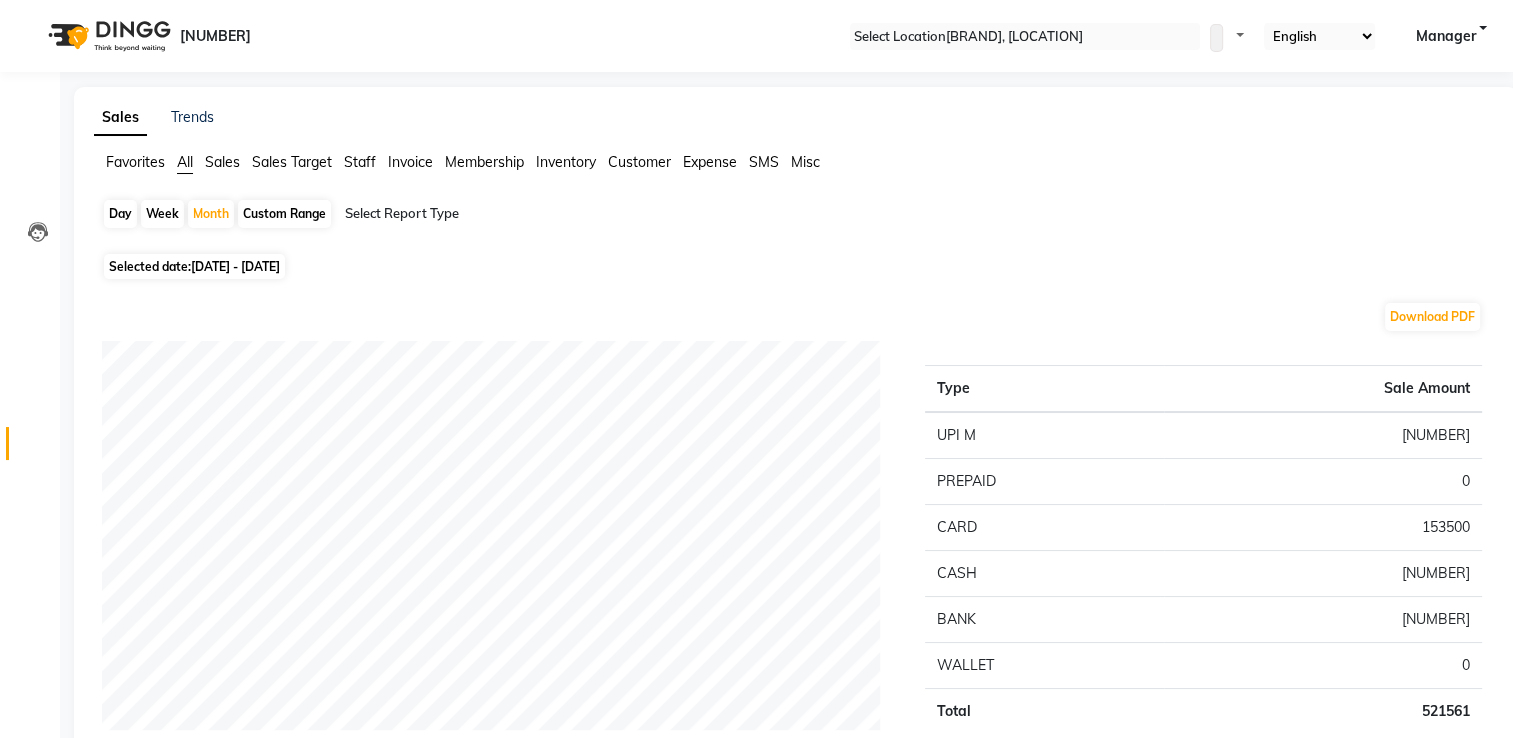 click on "Staff" at bounding box center (135, 162) 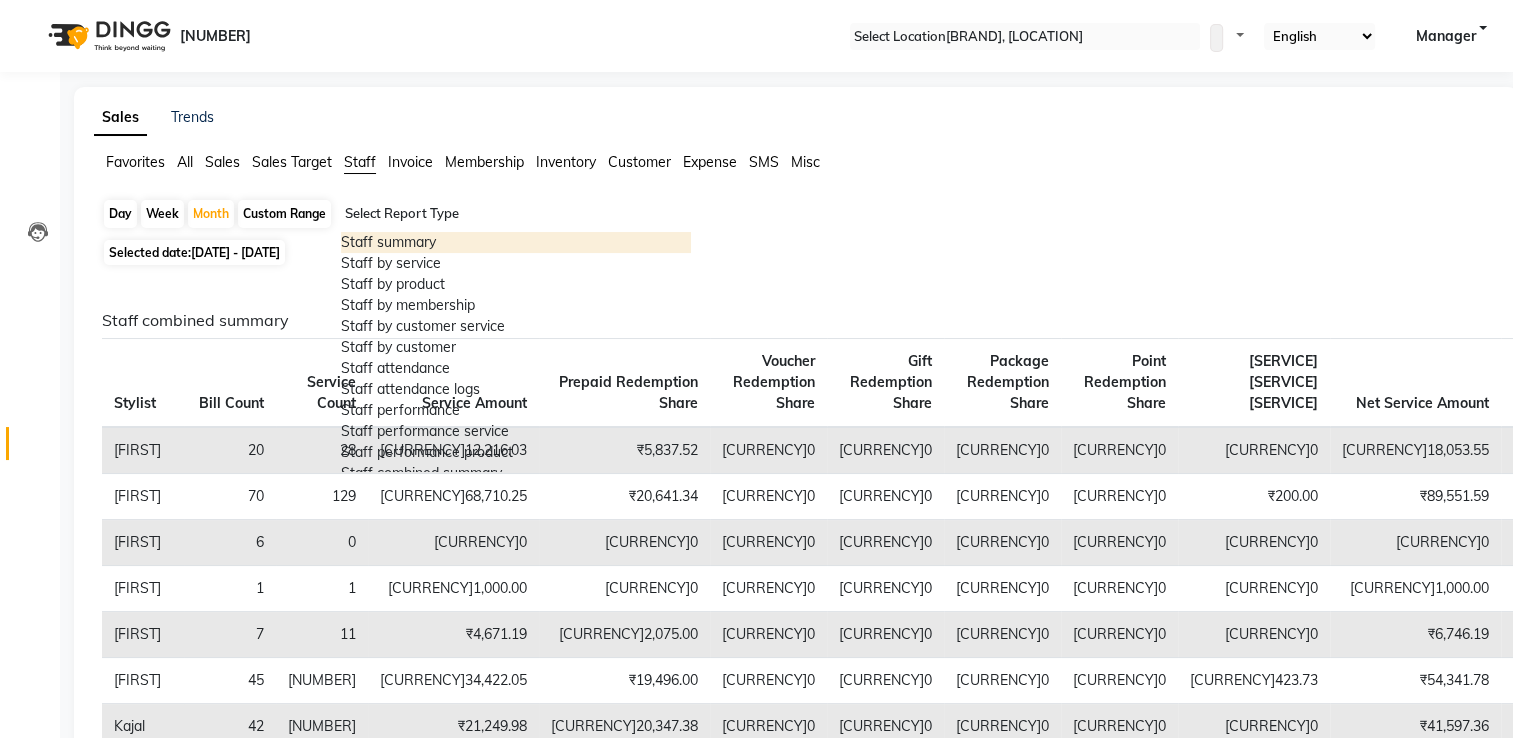 click at bounding box center [516, 214] 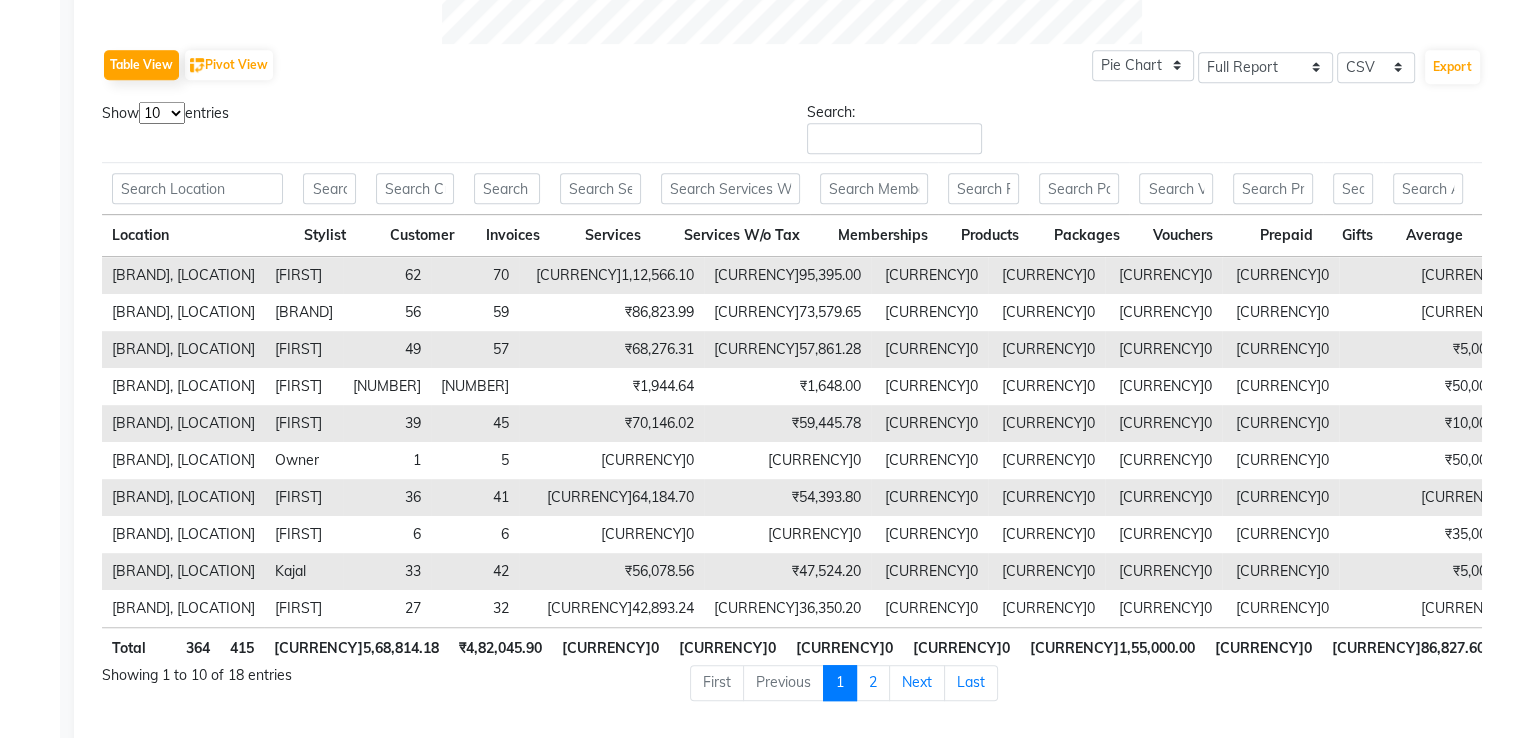 scroll, scrollTop: 1019, scrollLeft: 0, axis: vertical 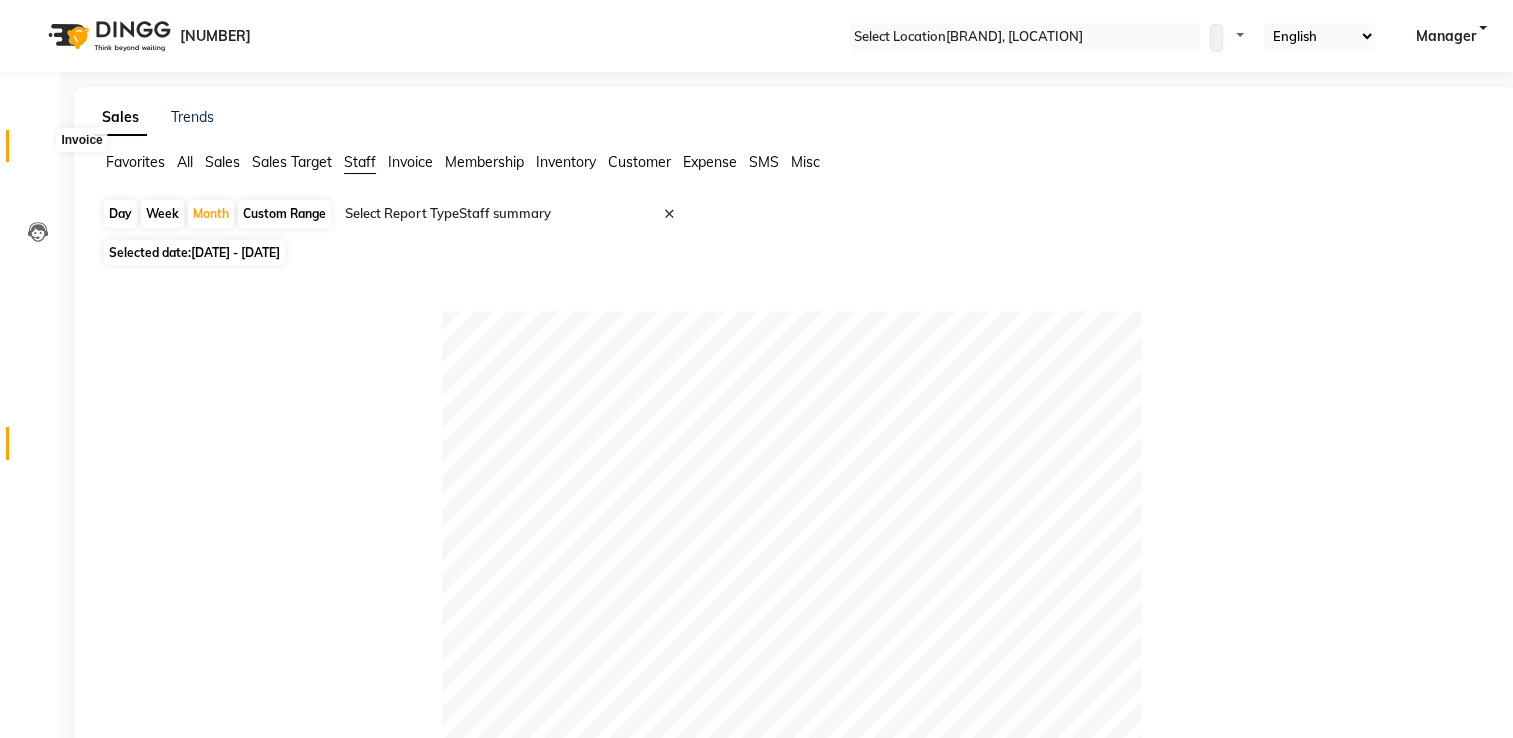 click at bounding box center [38, 151] 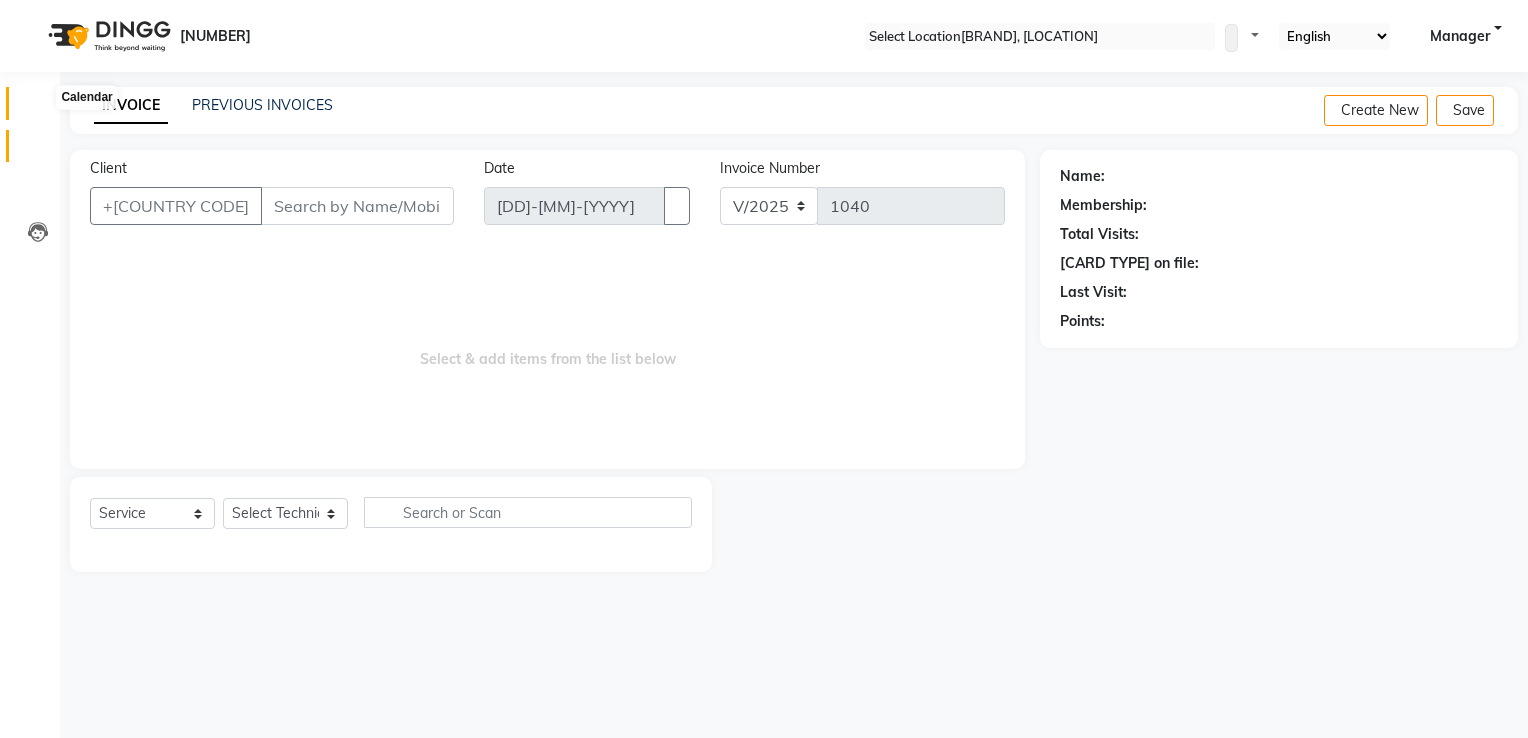 click at bounding box center (38, 108) 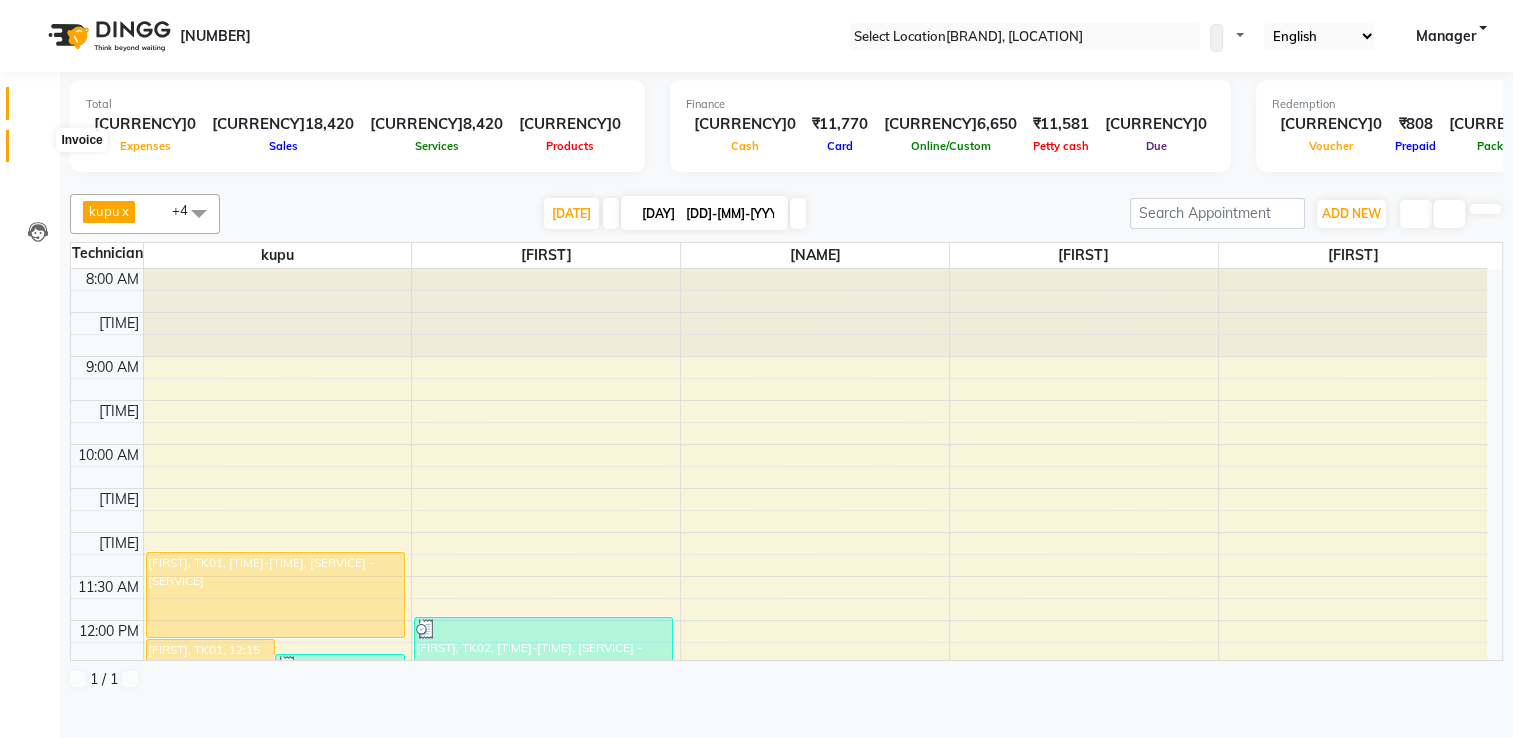 click at bounding box center (38, 151) 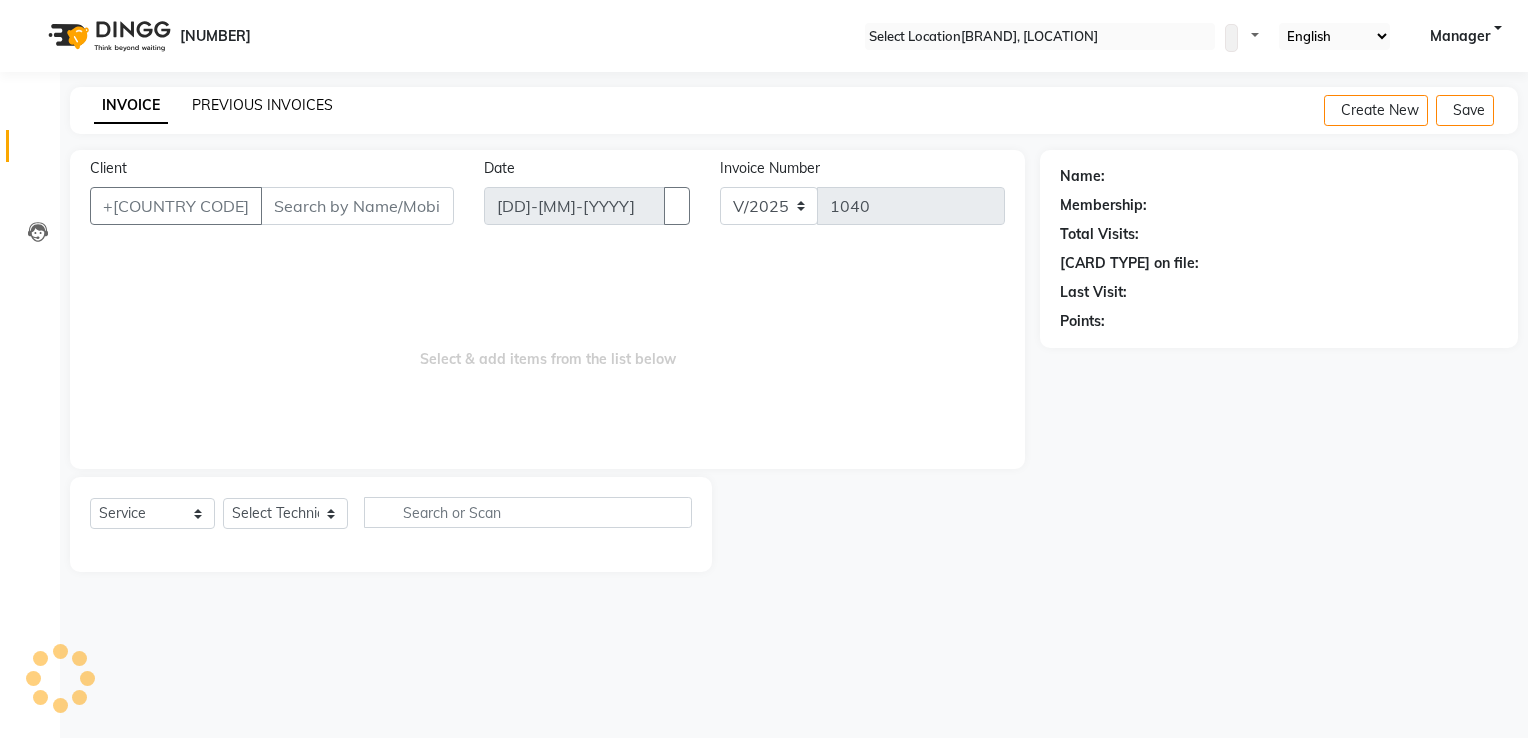 click on "PREVIOUS INVOICES" at bounding box center (262, 105) 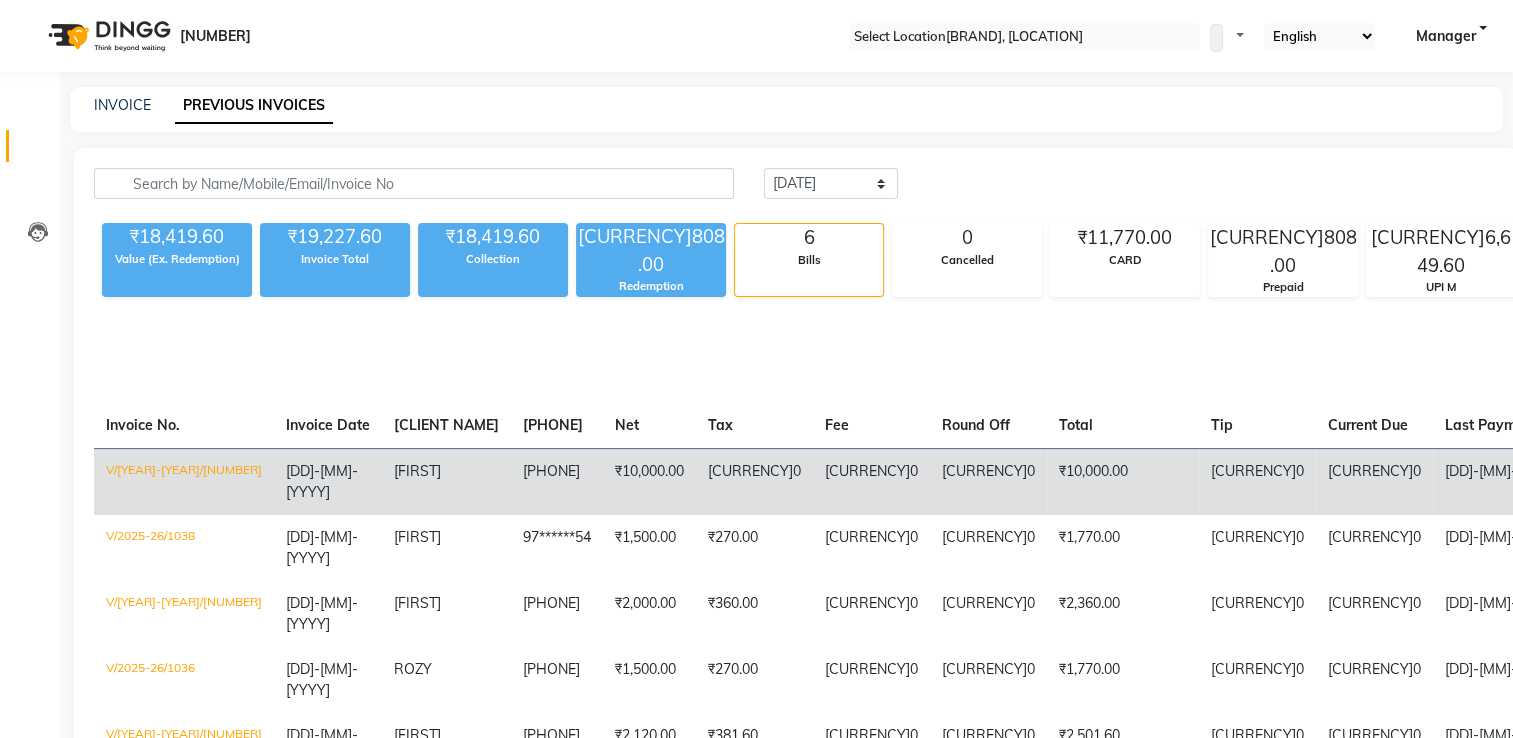click on "[PHONE]" at bounding box center (557, 482) 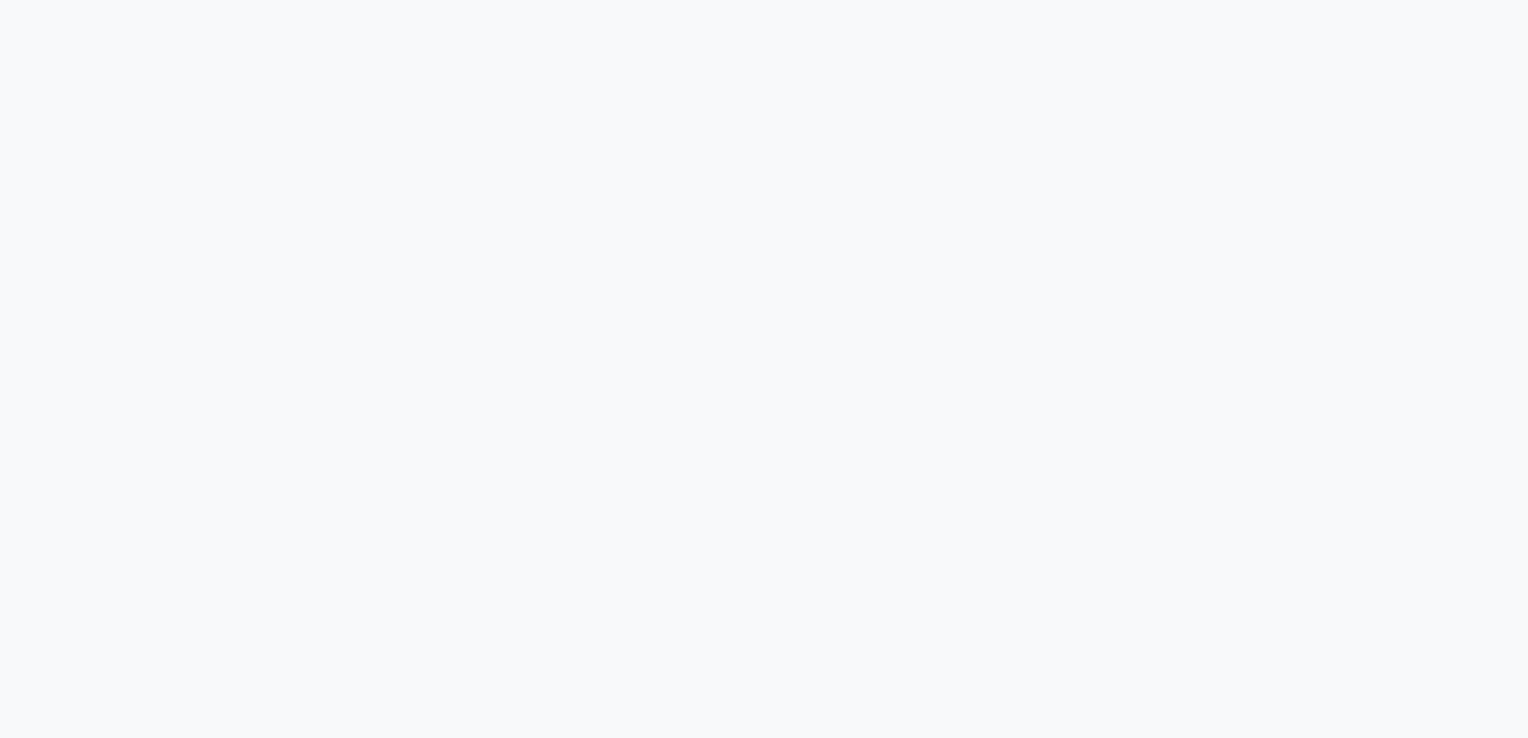 scroll, scrollTop: 0, scrollLeft: 0, axis: both 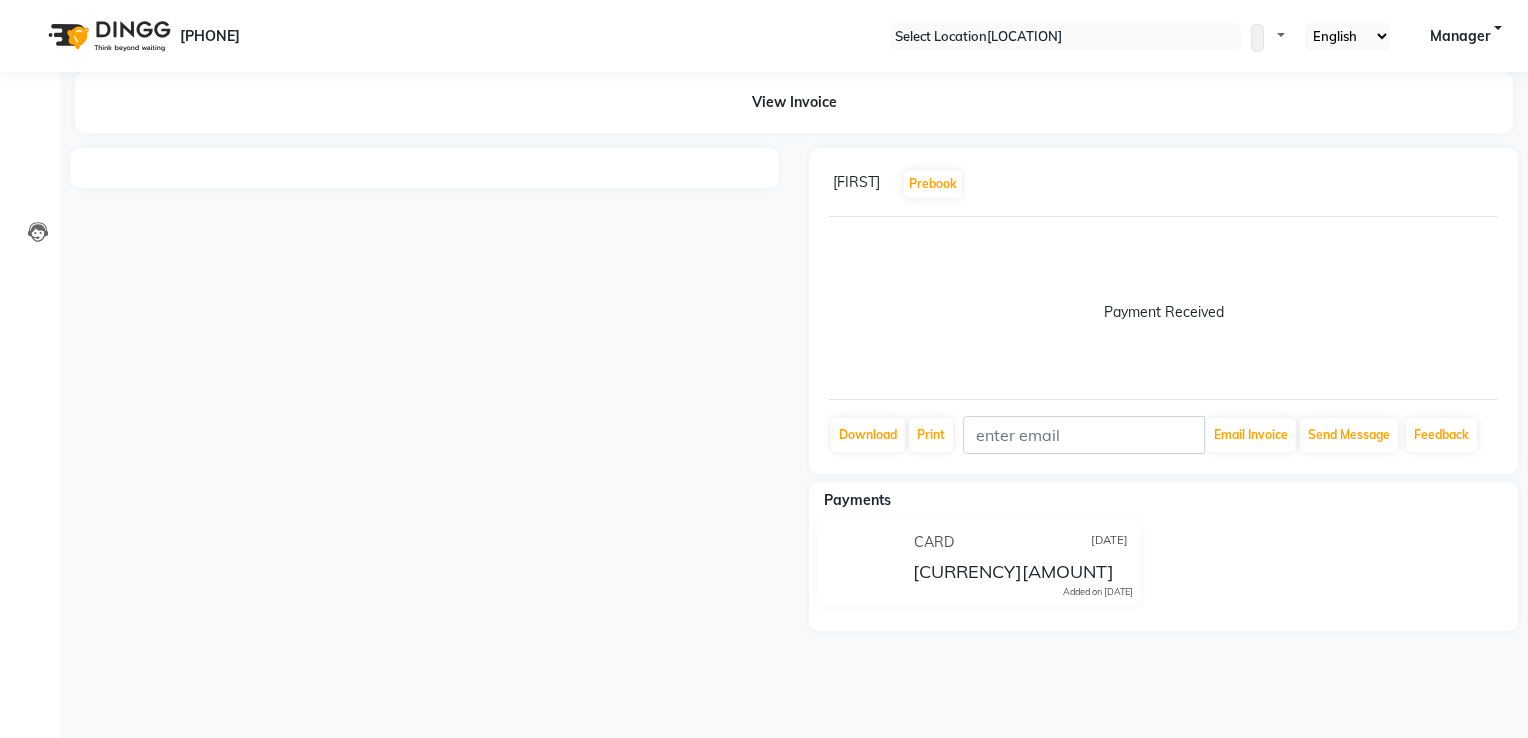 click on "Manager" at bounding box center (1460, 36) 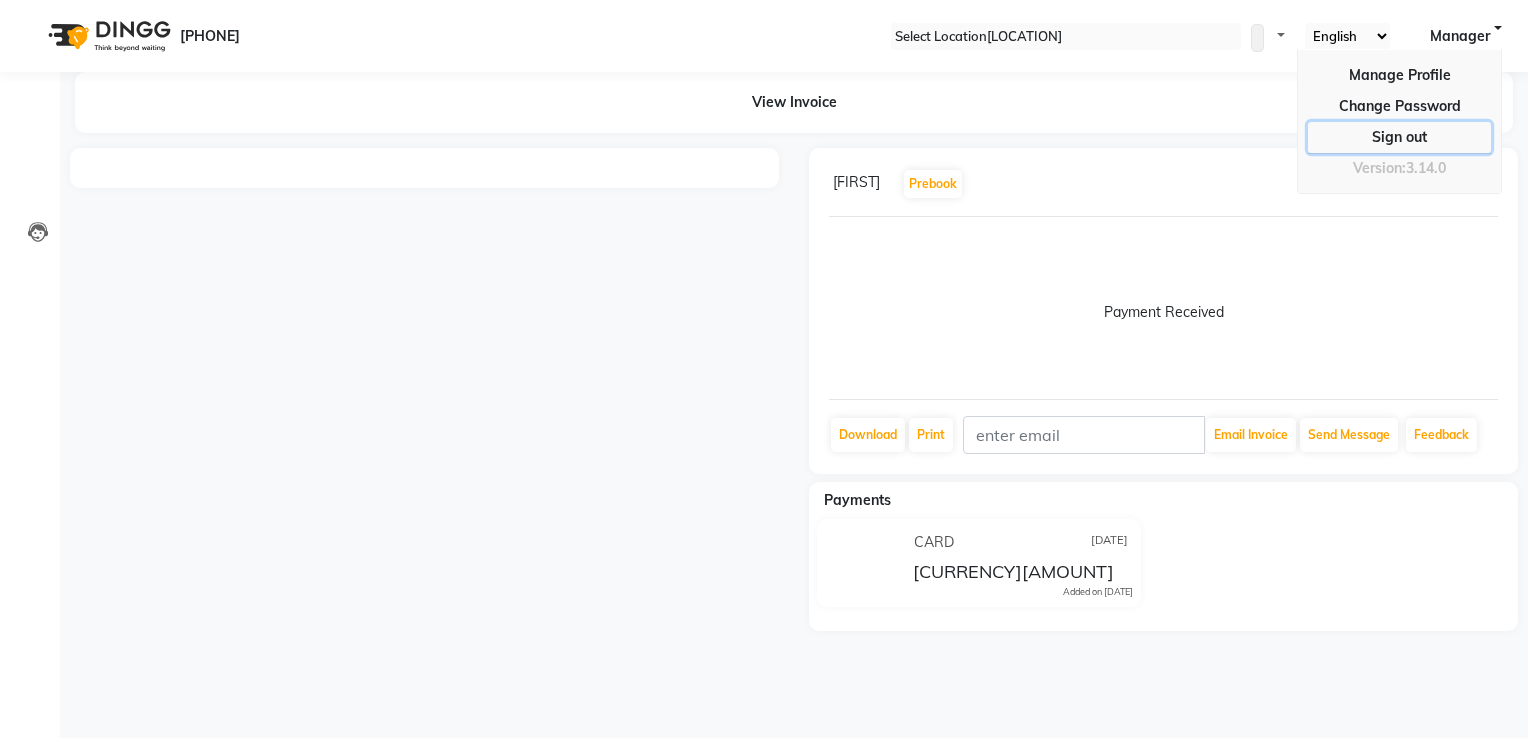 click on "Sign out" at bounding box center [1399, 106] 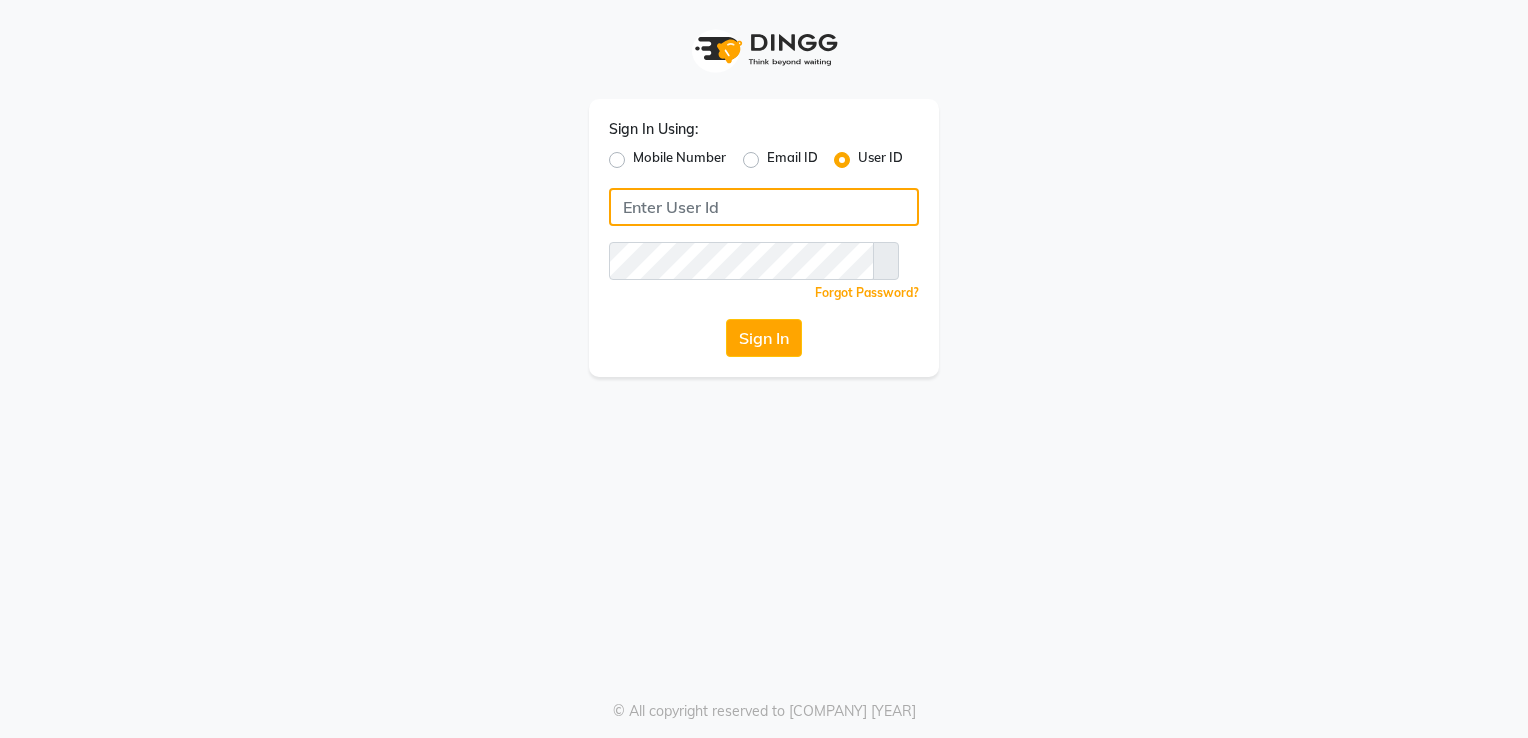 type on "[PHONE]" 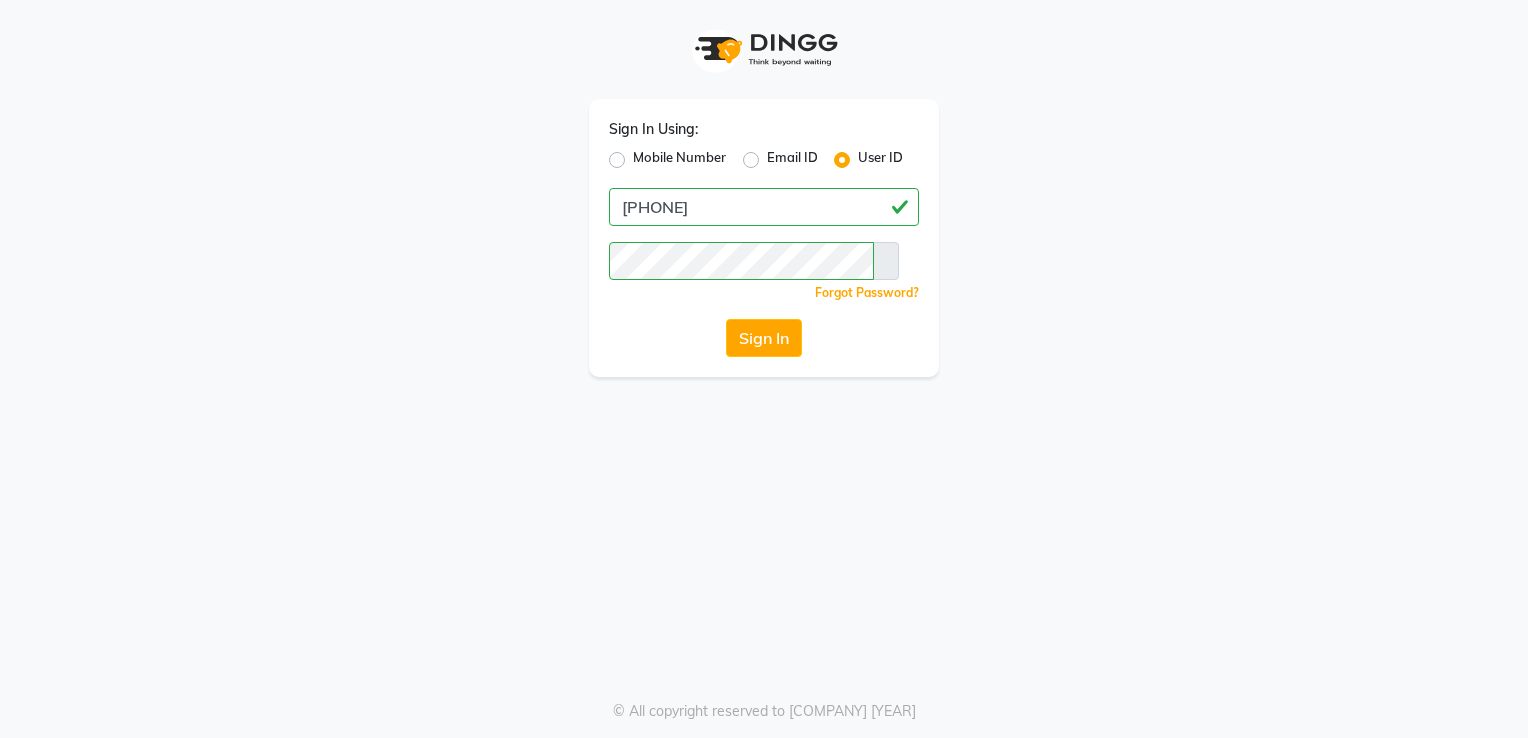 click on "Mobile Number" at bounding box center (679, 160) 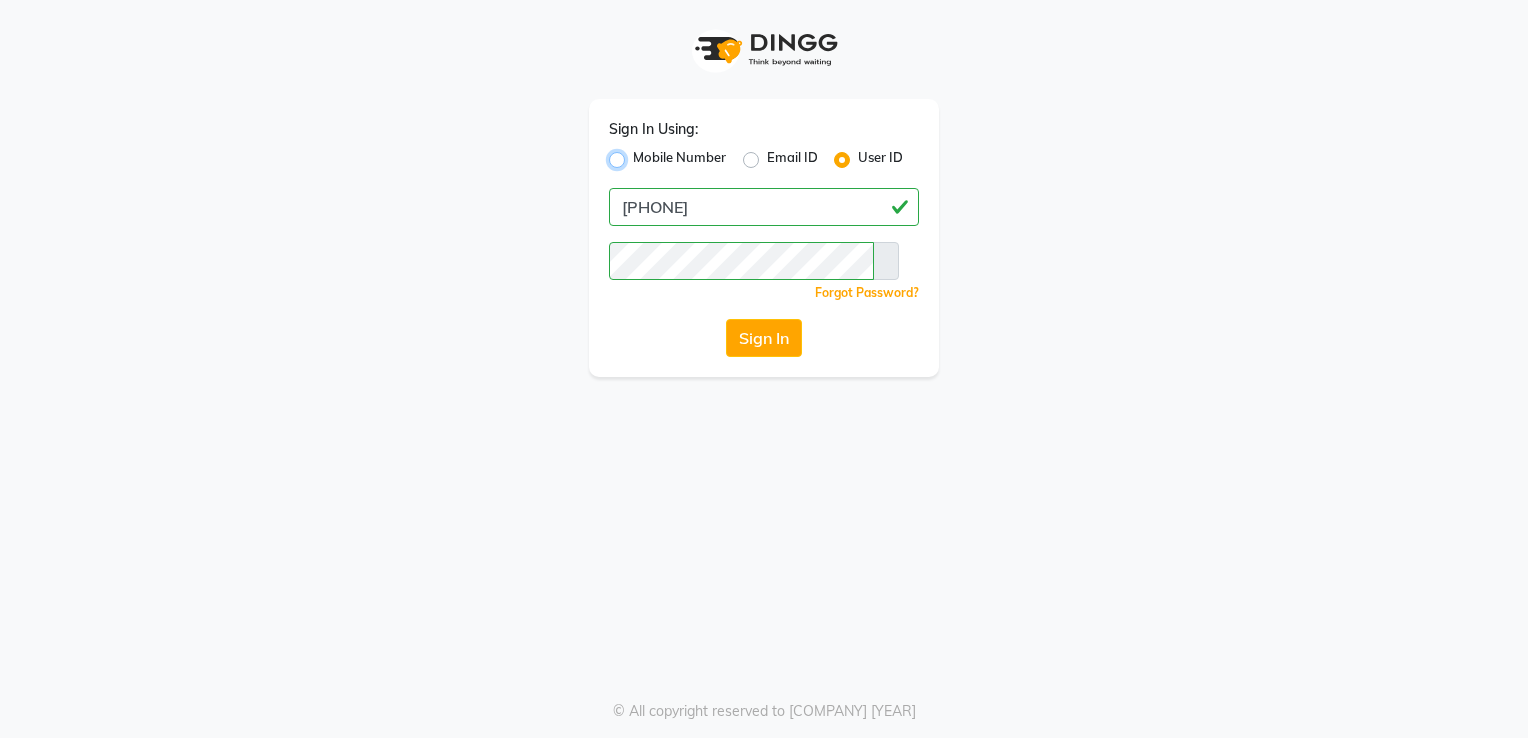 click on "Mobile Number" at bounding box center (639, 154) 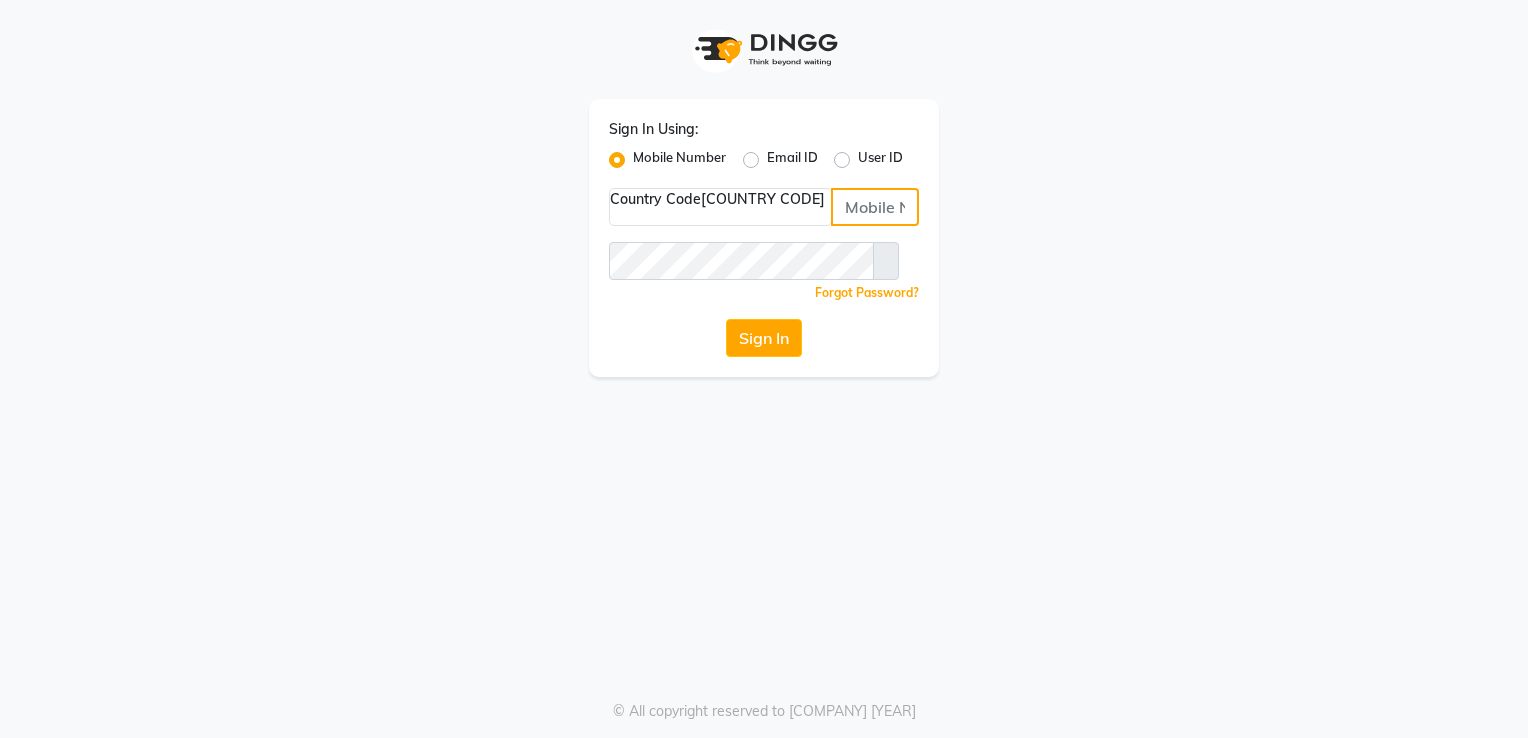 click at bounding box center (875, 207) 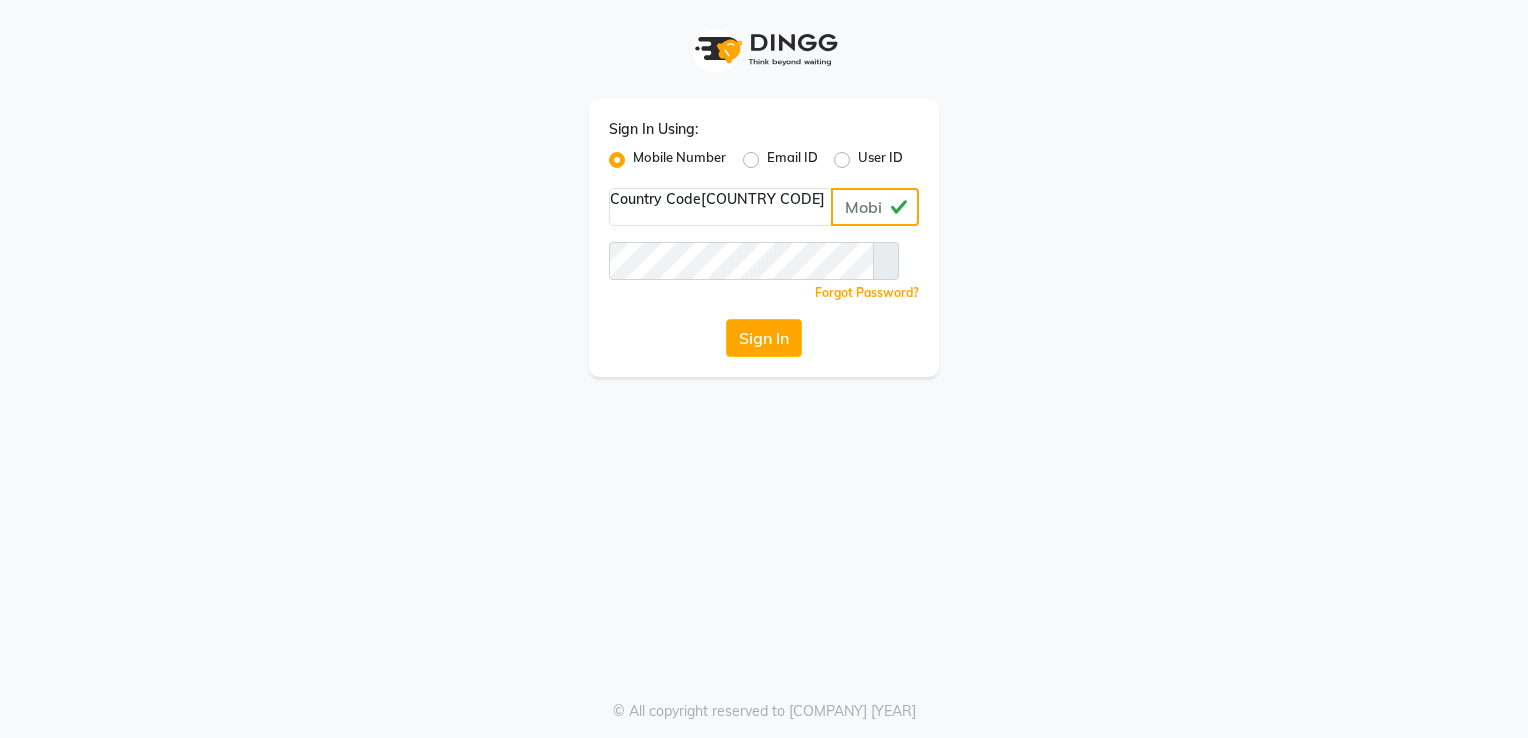 type on "9980644449" 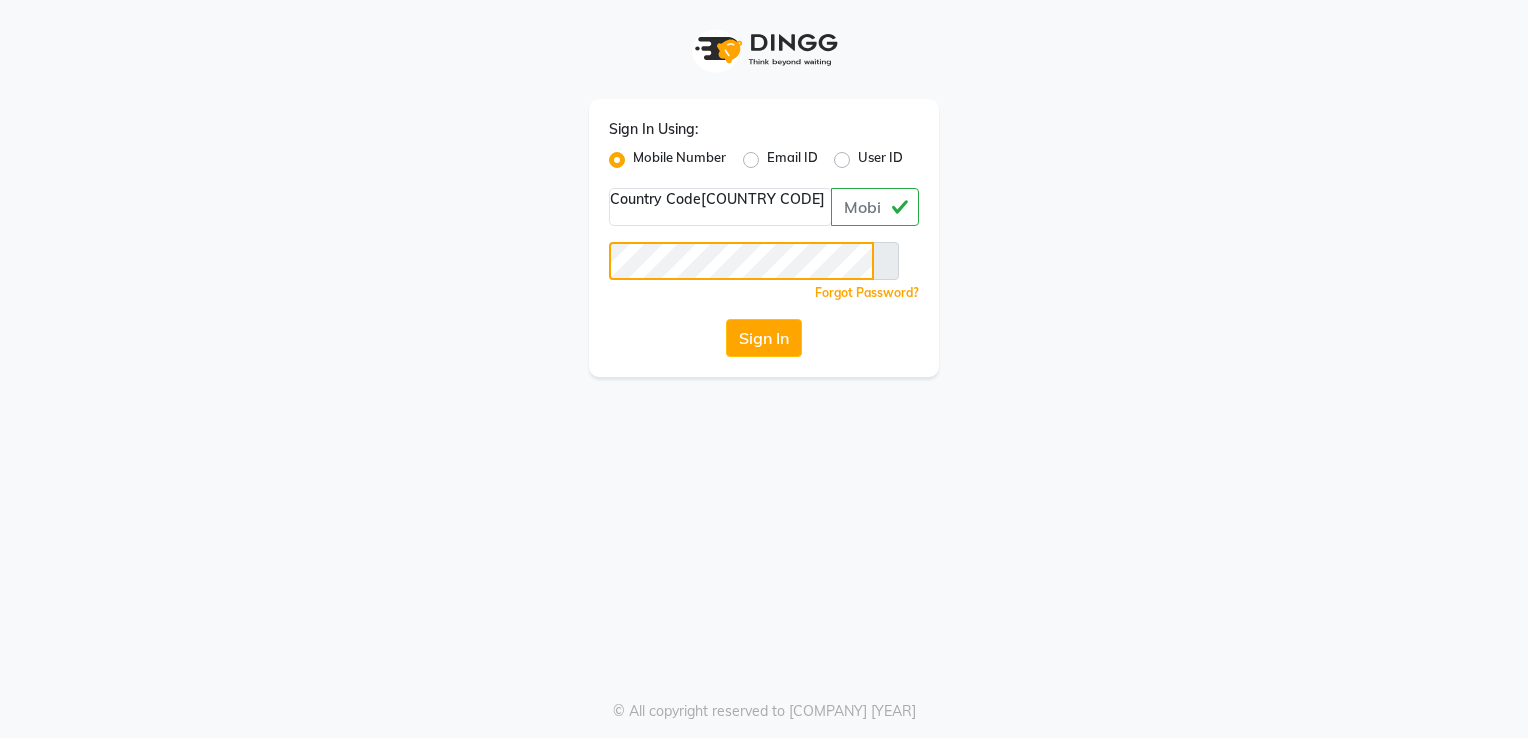 click on "Sign In" at bounding box center [764, 338] 